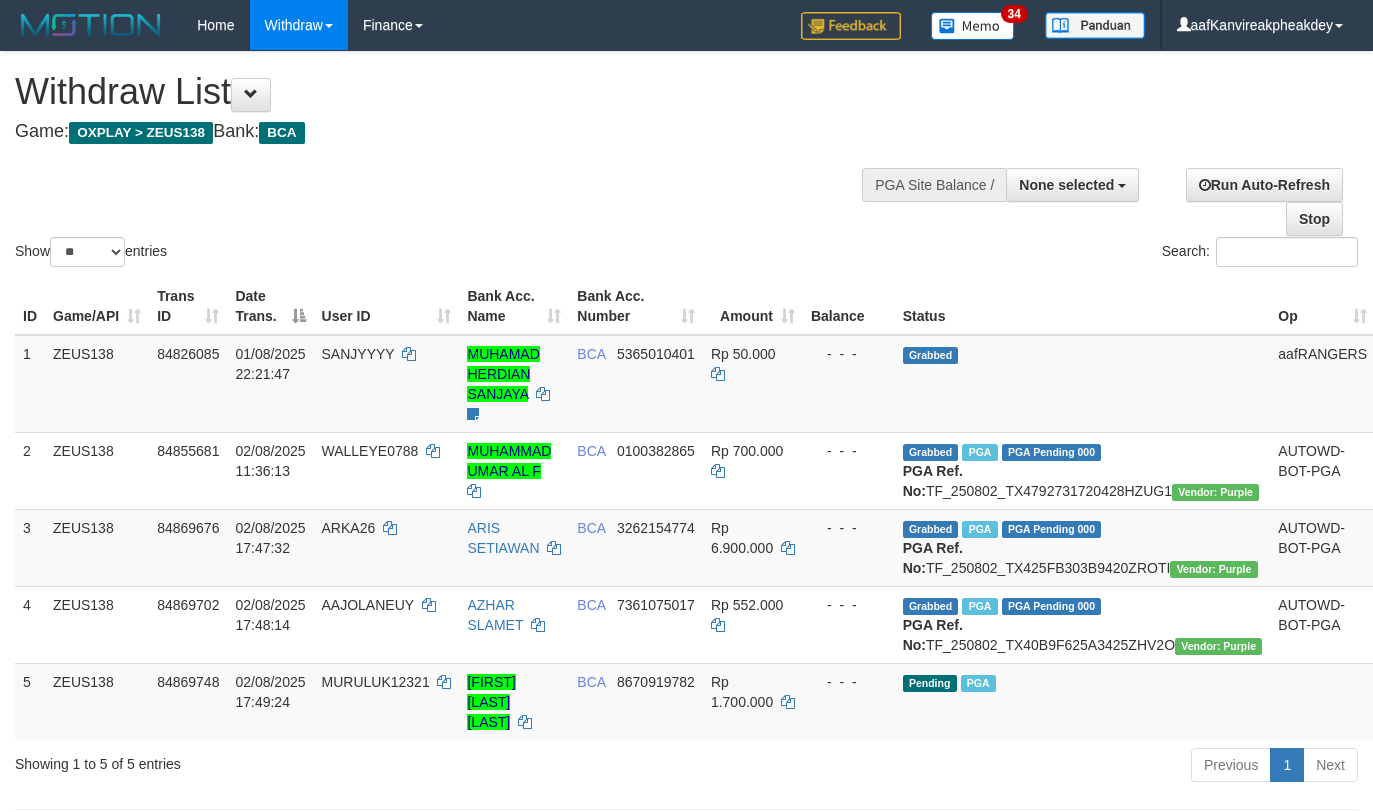 select 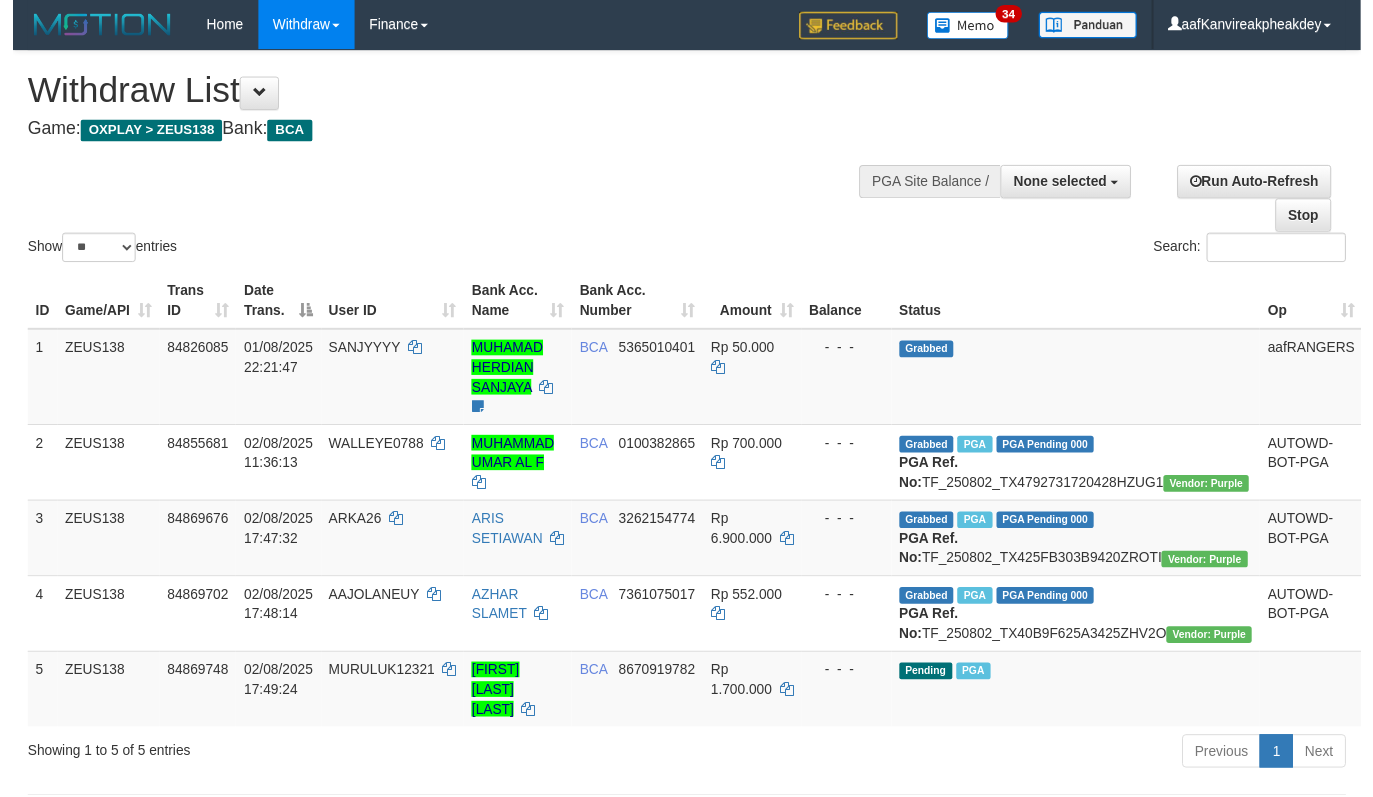 scroll, scrollTop: 478, scrollLeft: 0, axis: vertical 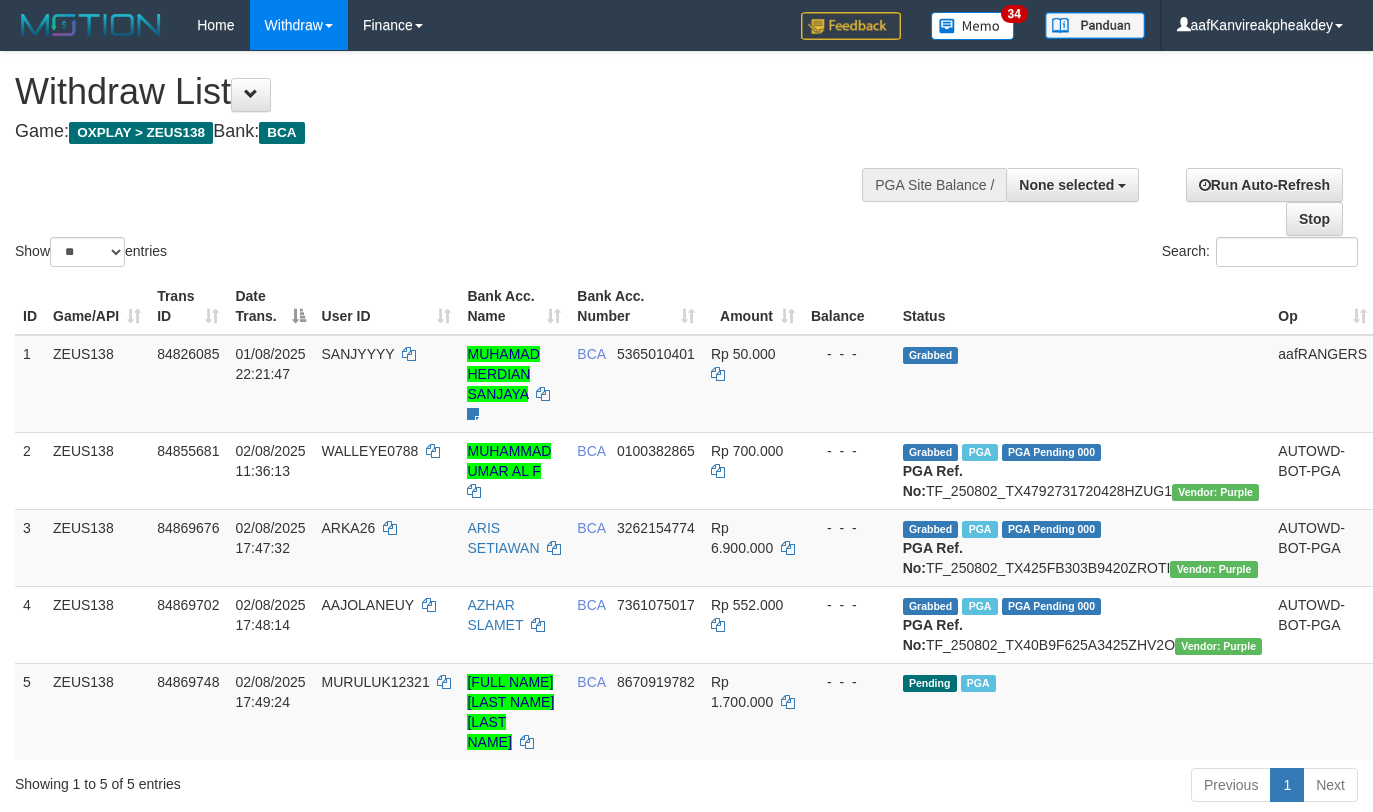 select 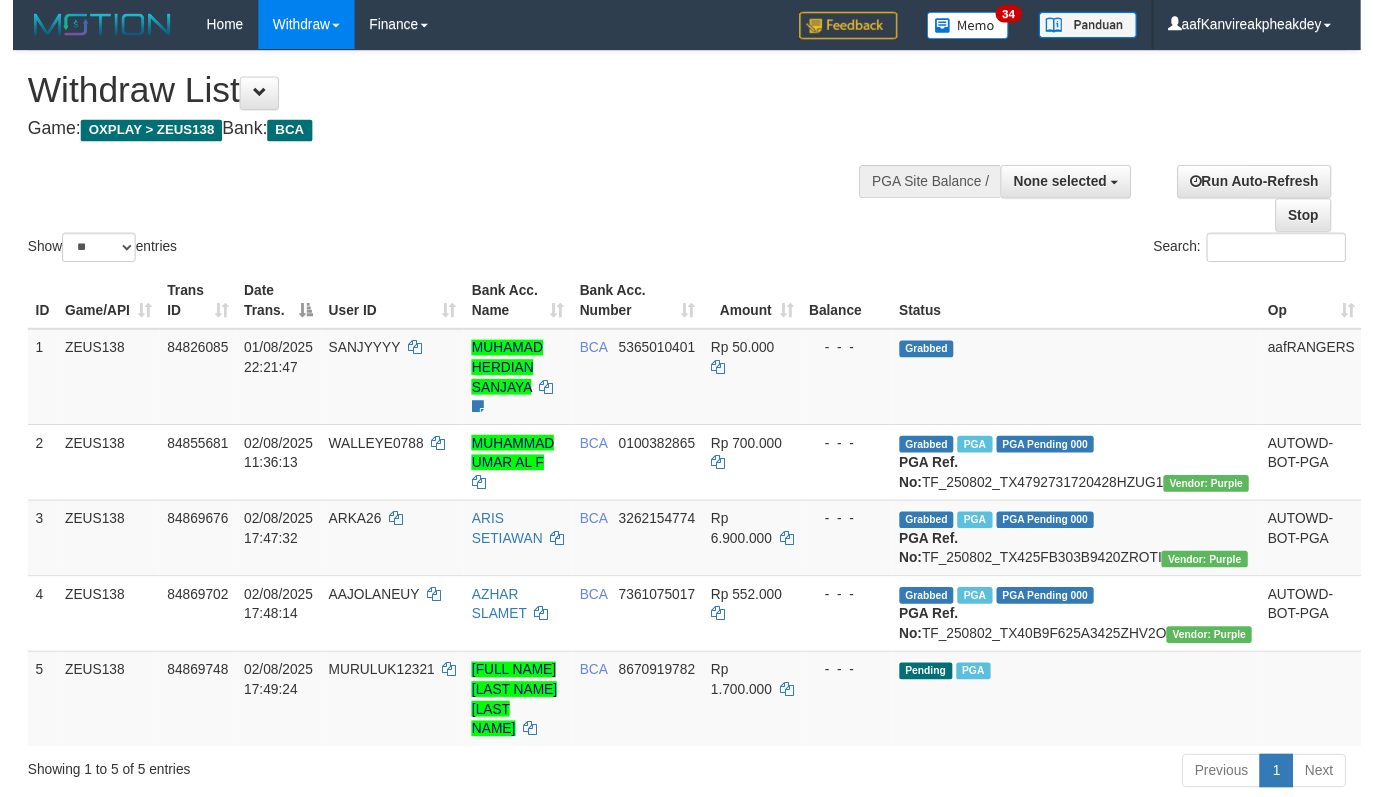 scroll, scrollTop: 478, scrollLeft: 0, axis: vertical 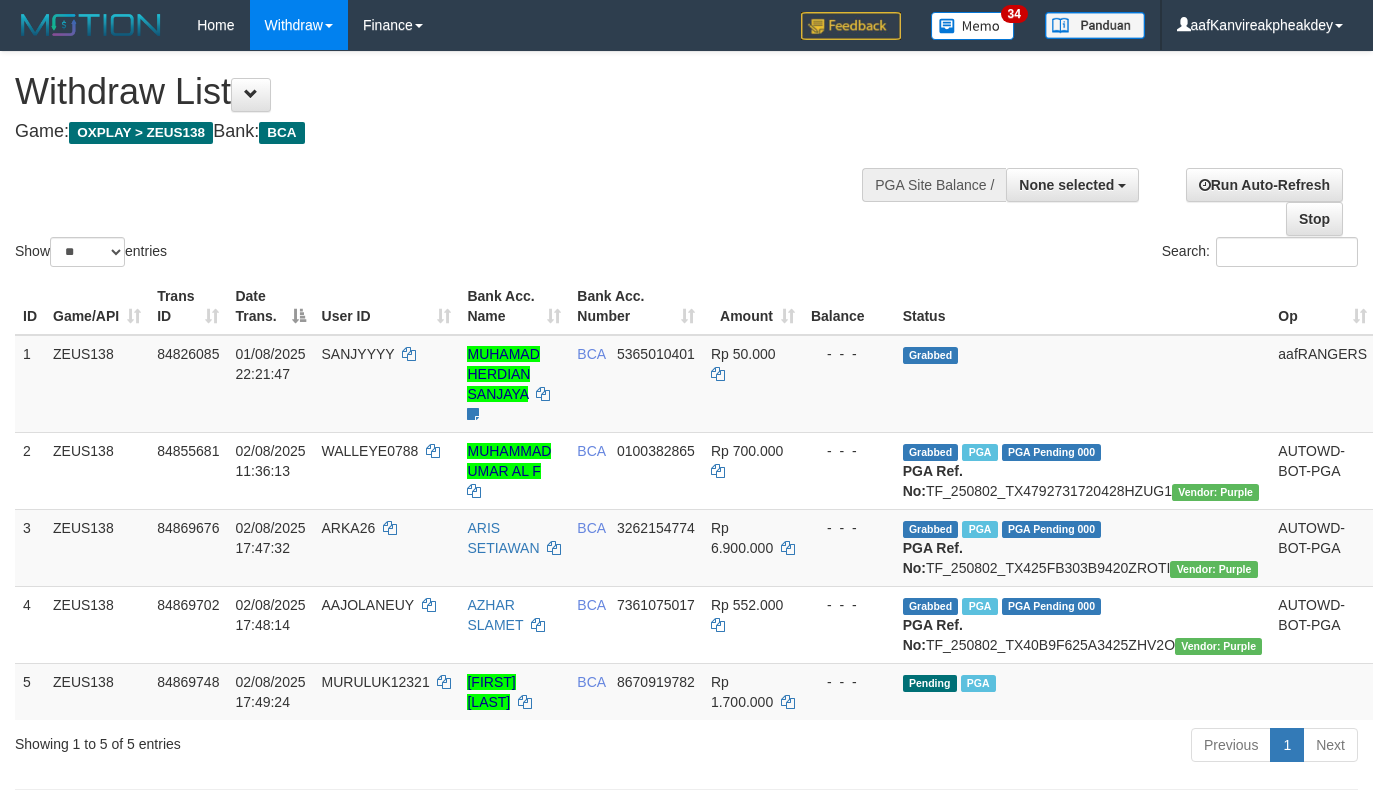 select 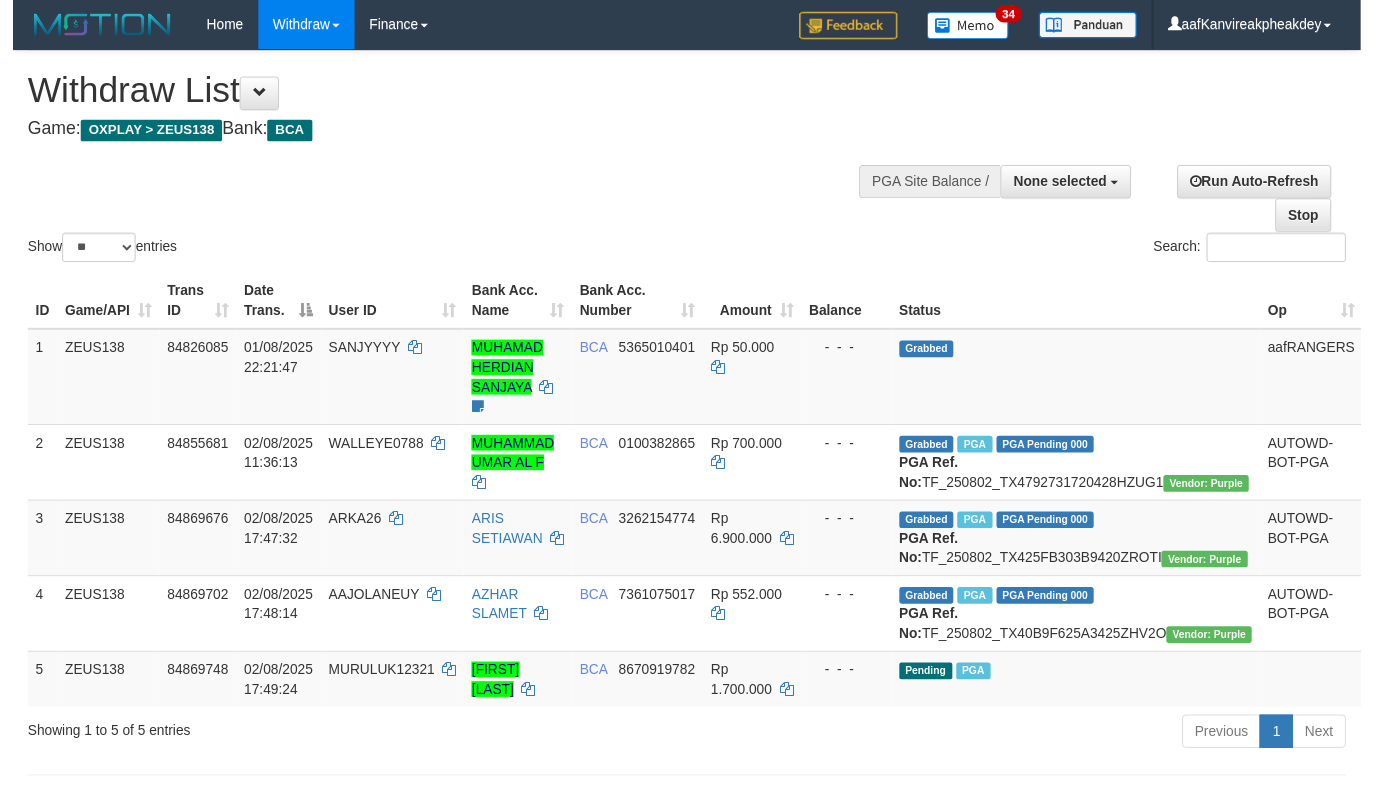 scroll, scrollTop: 478, scrollLeft: 0, axis: vertical 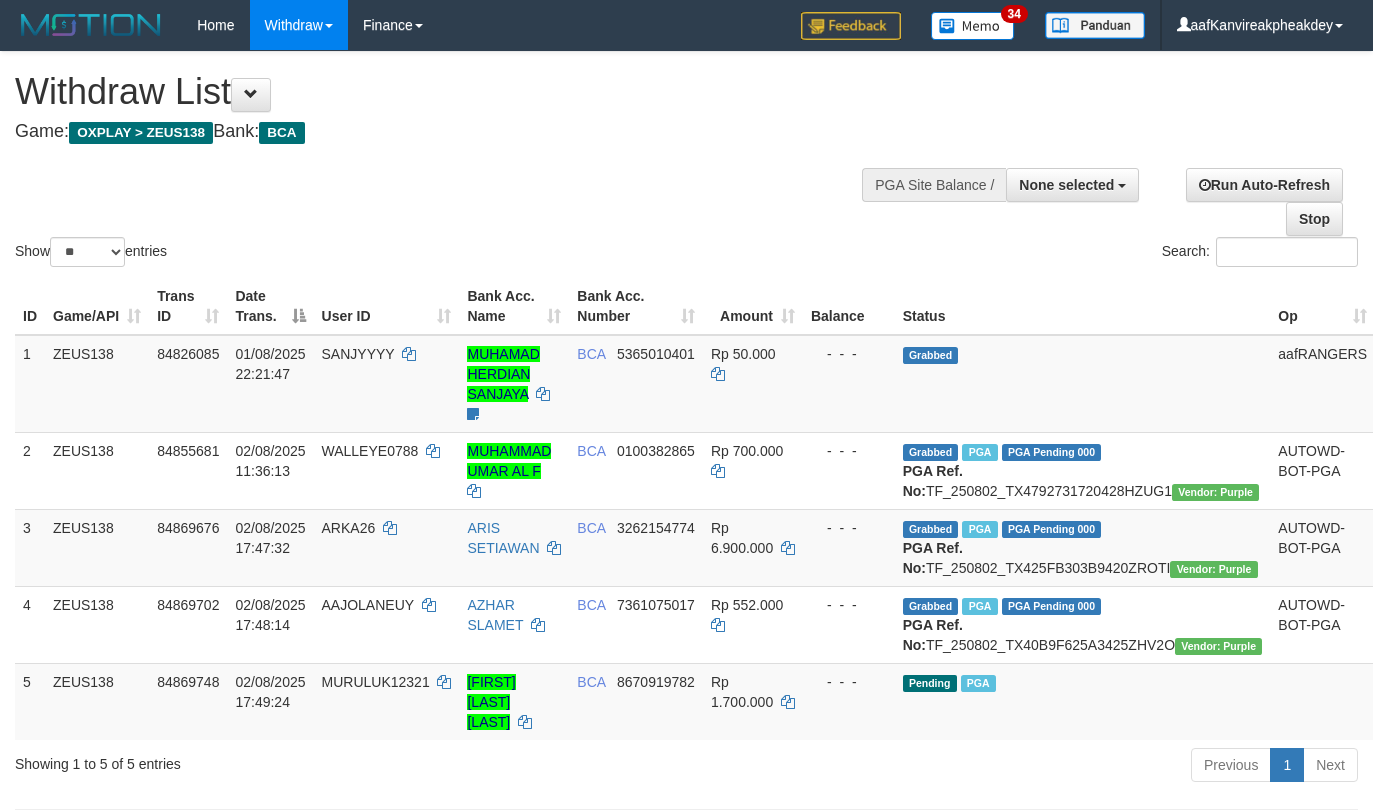 select 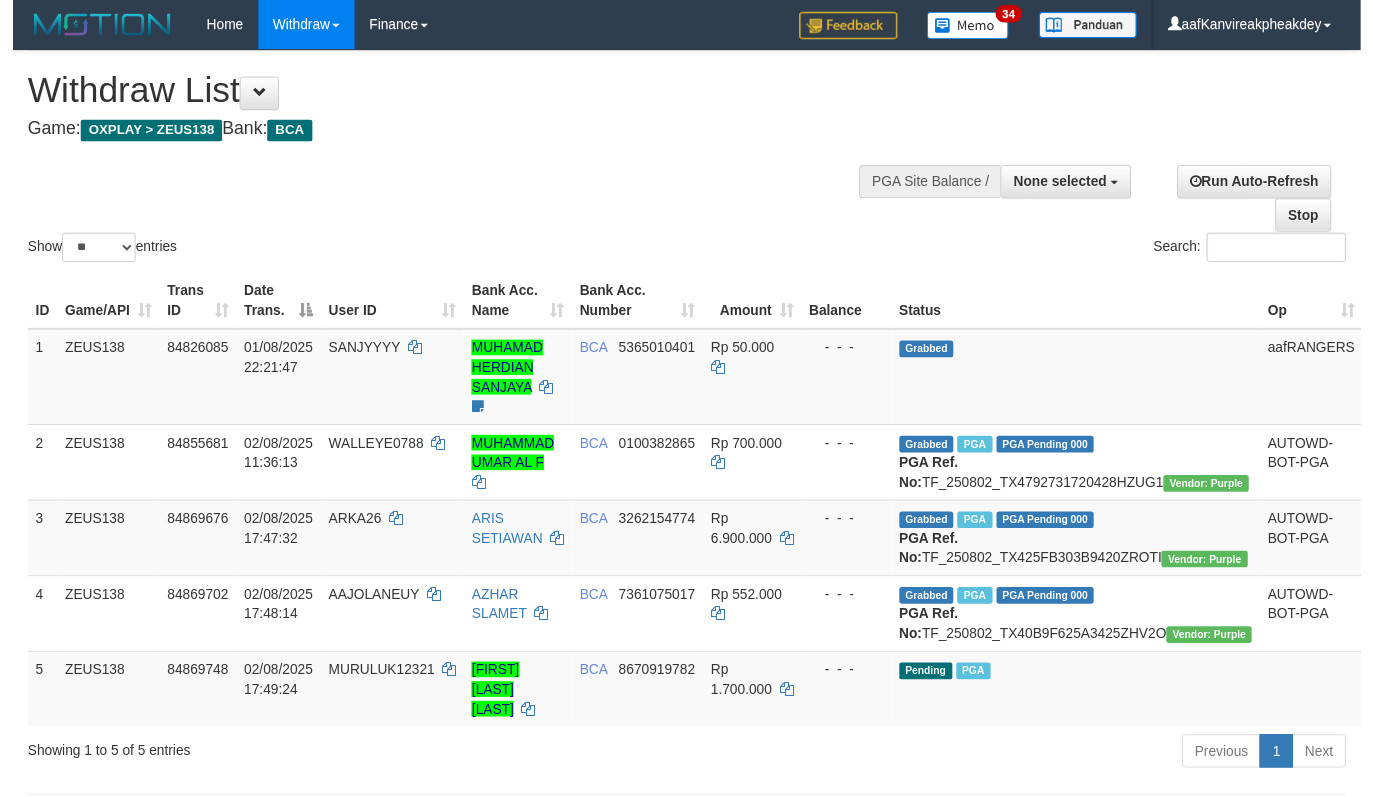 scroll, scrollTop: 478, scrollLeft: 0, axis: vertical 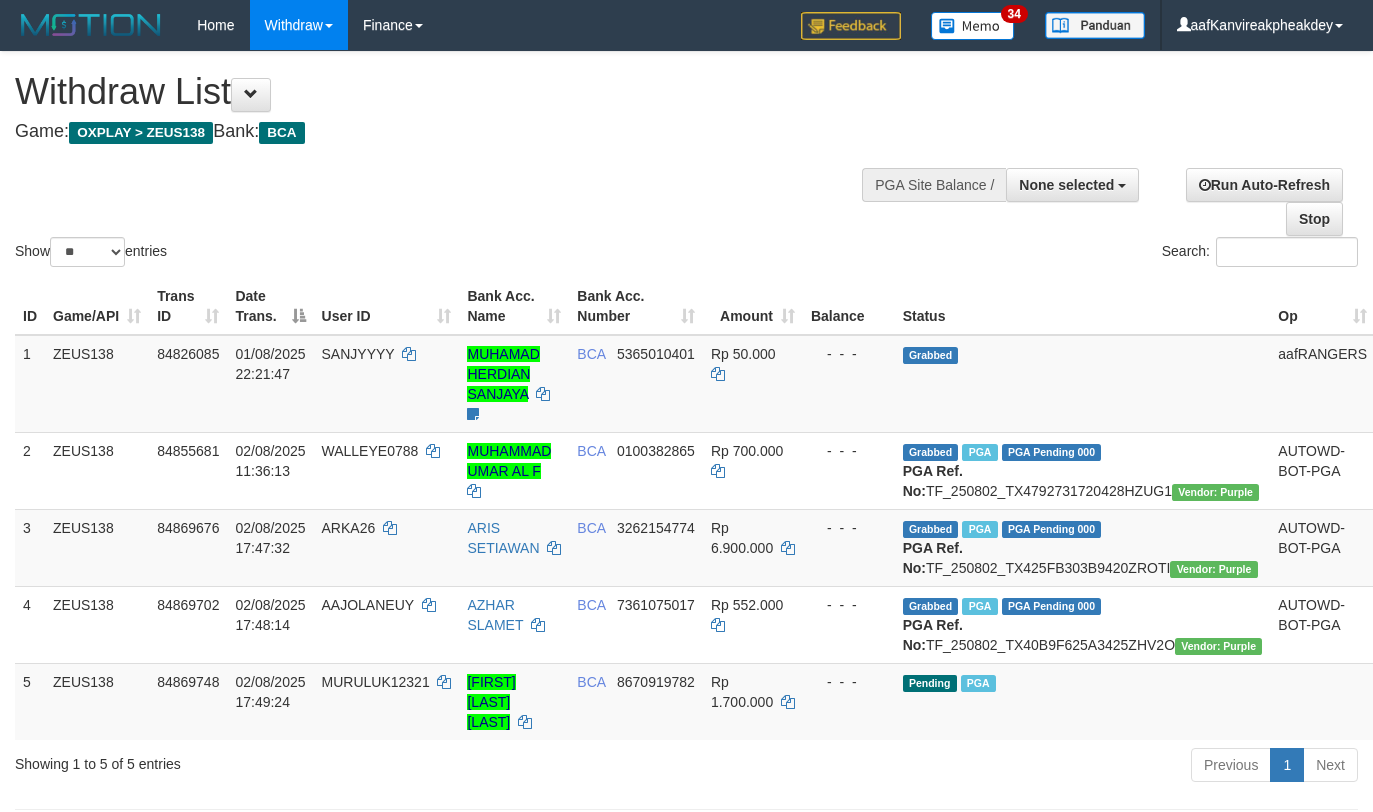 select 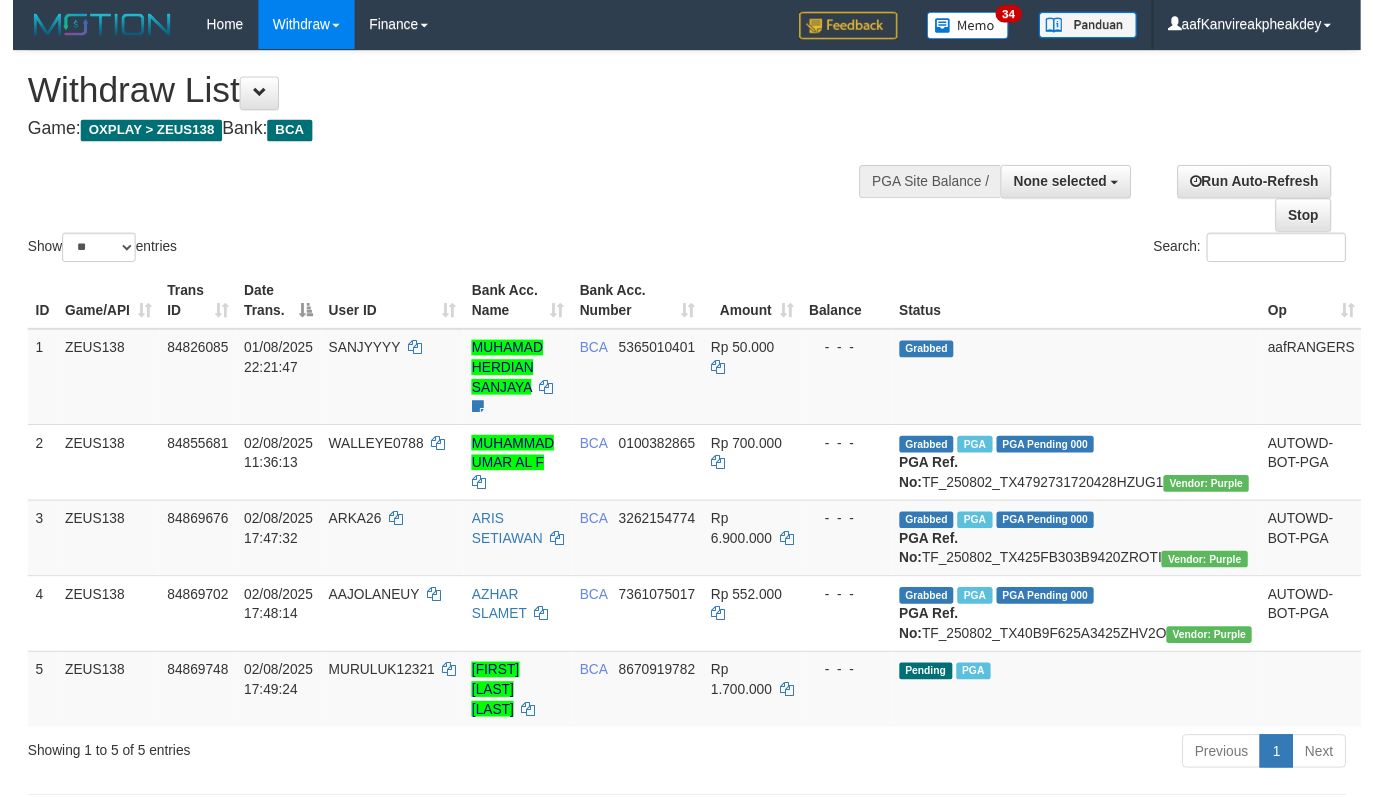 scroll, scrollTop: 478, scrollLeft: 0, axis: vertical 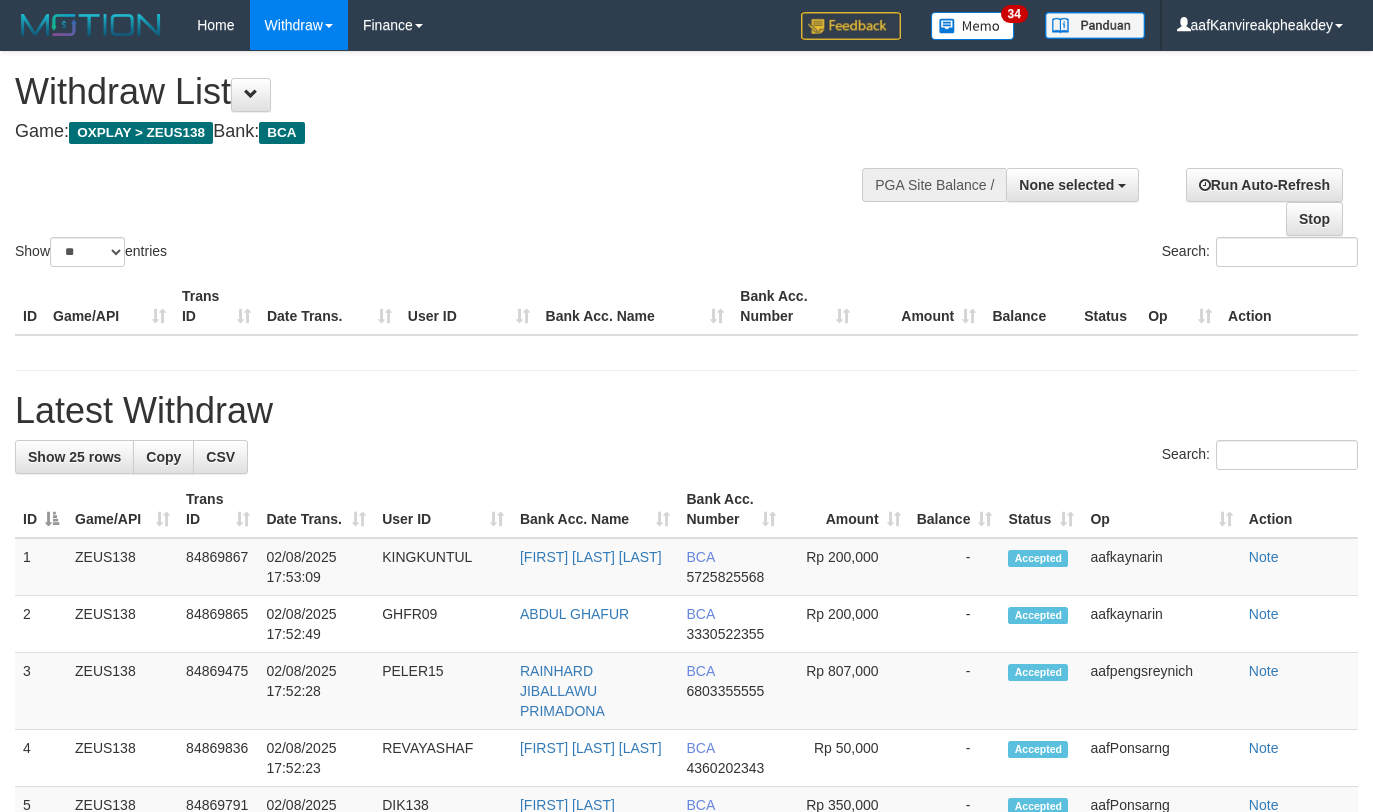 select 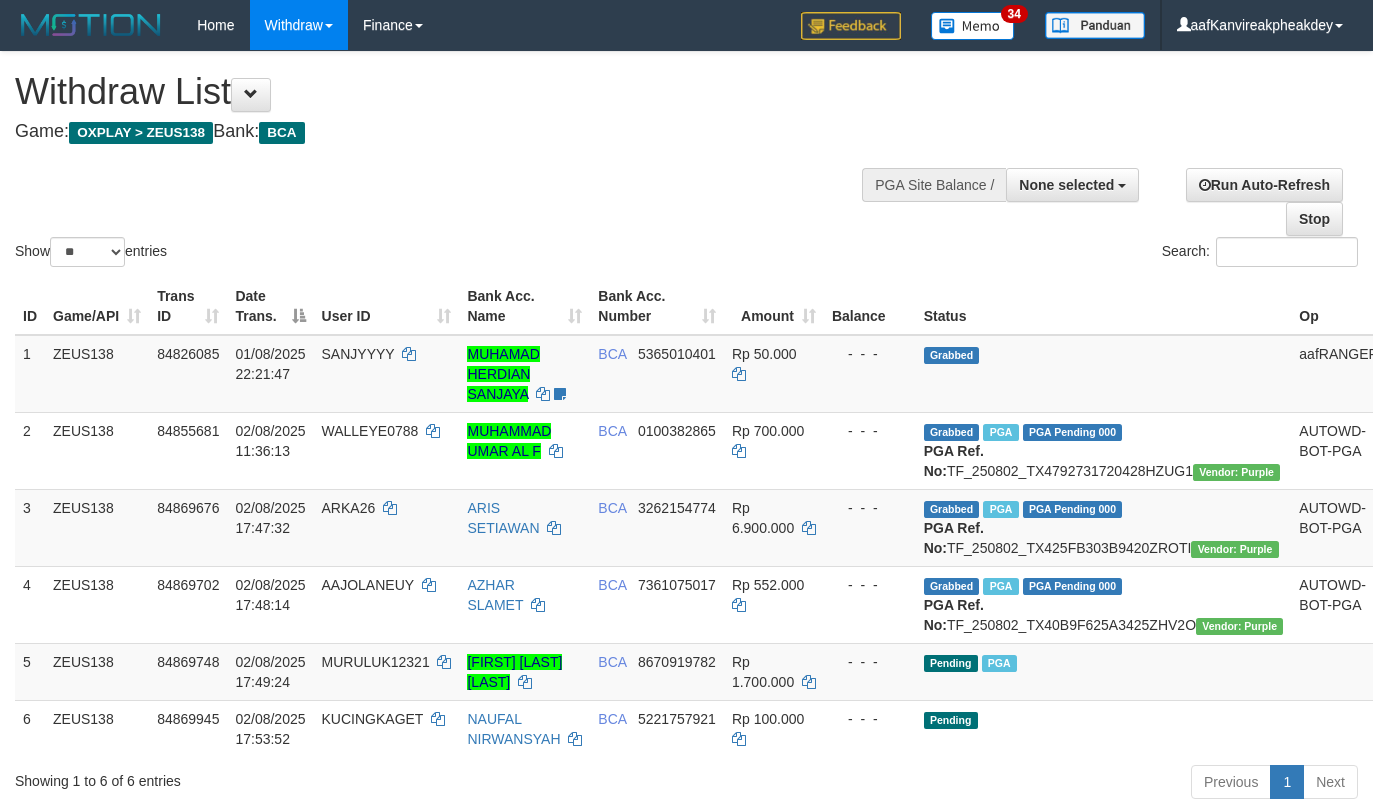 select 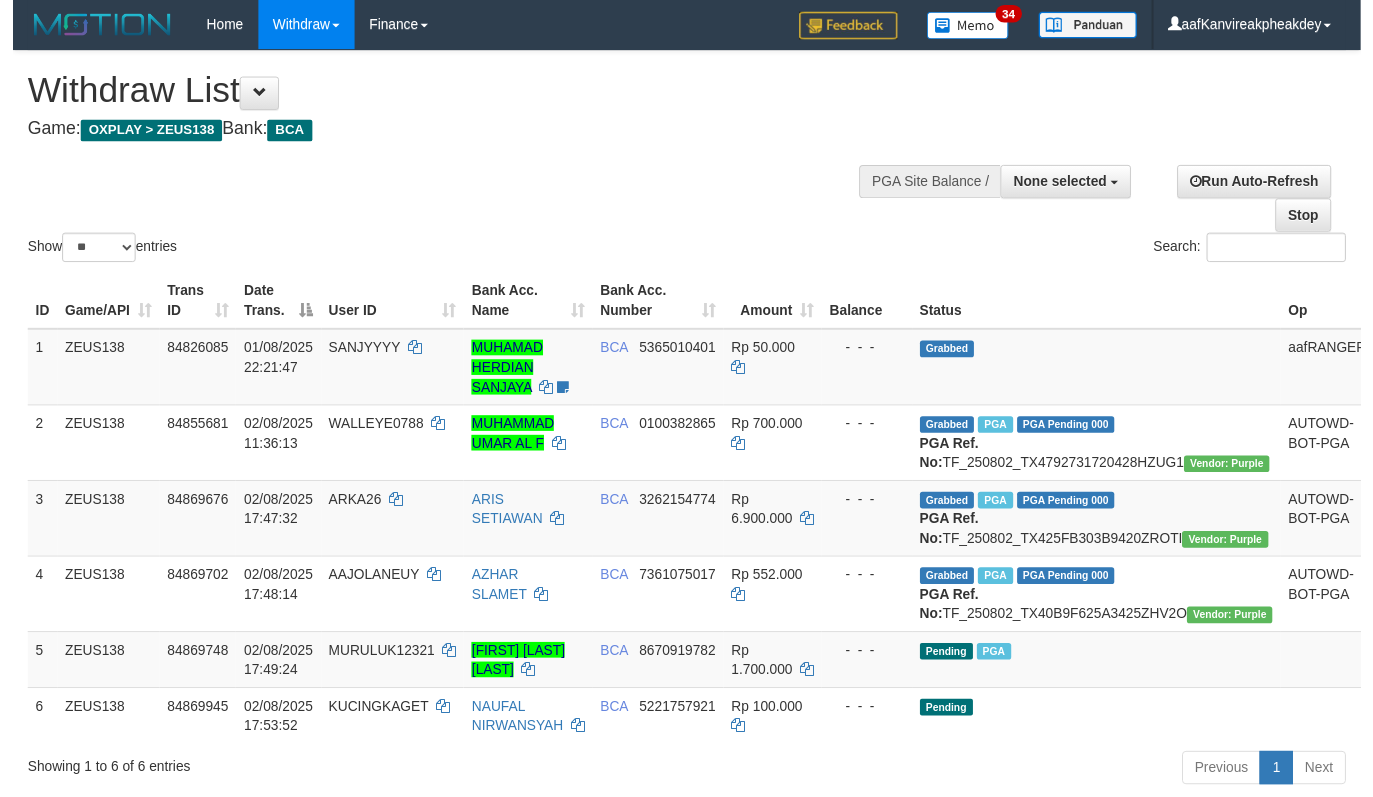 scroll, scrollTop: 0, scrollLeft: 0, axis: both 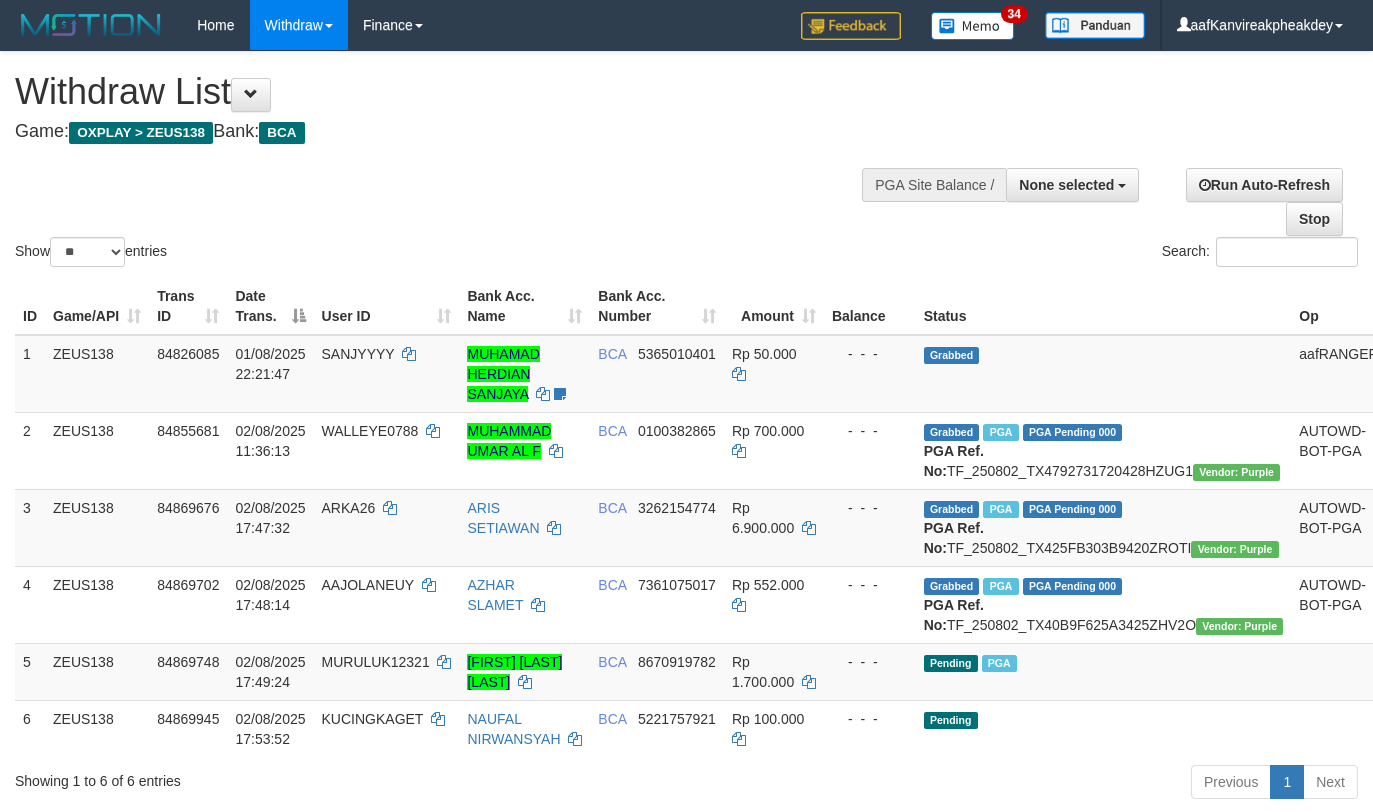 select 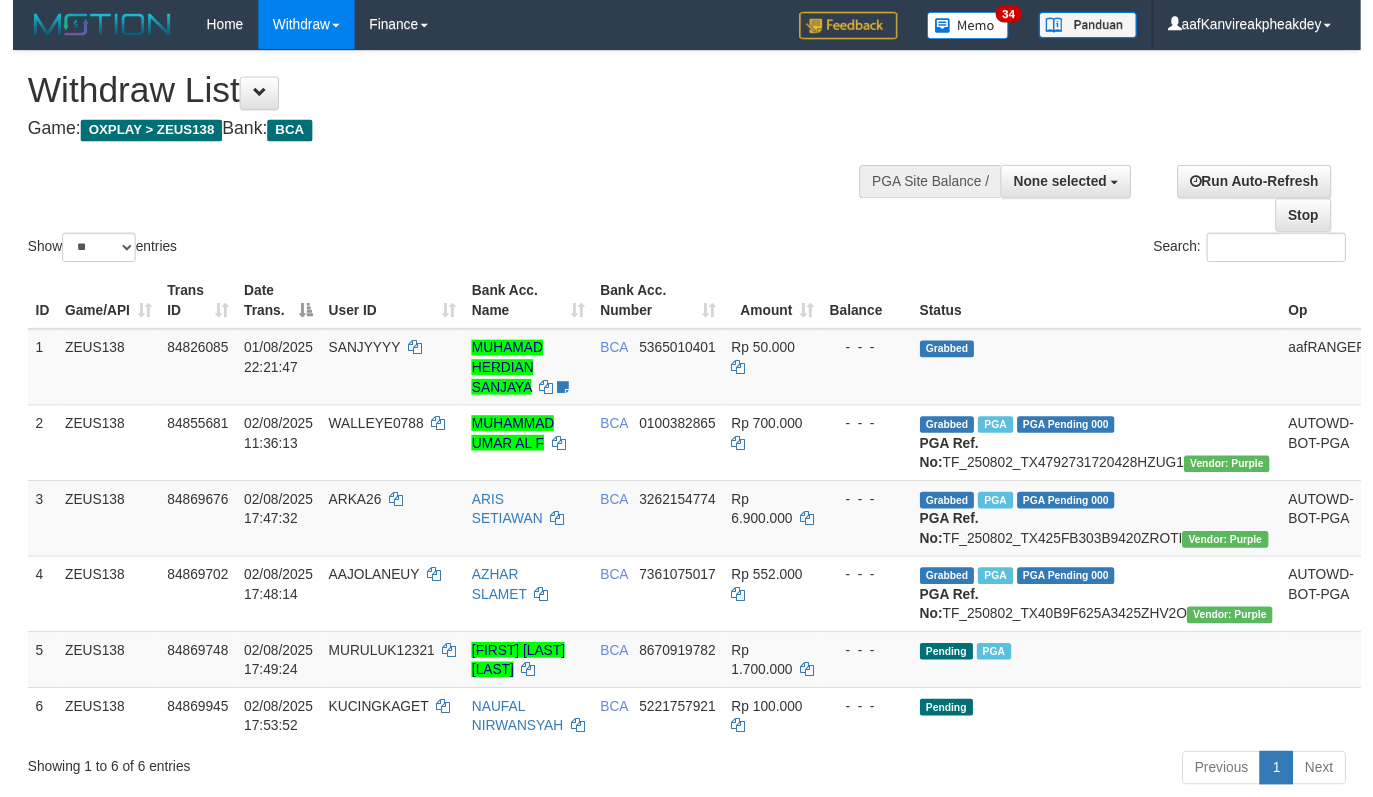 scroll, scrollTop: 0, scrollLeft: 0, axis: both 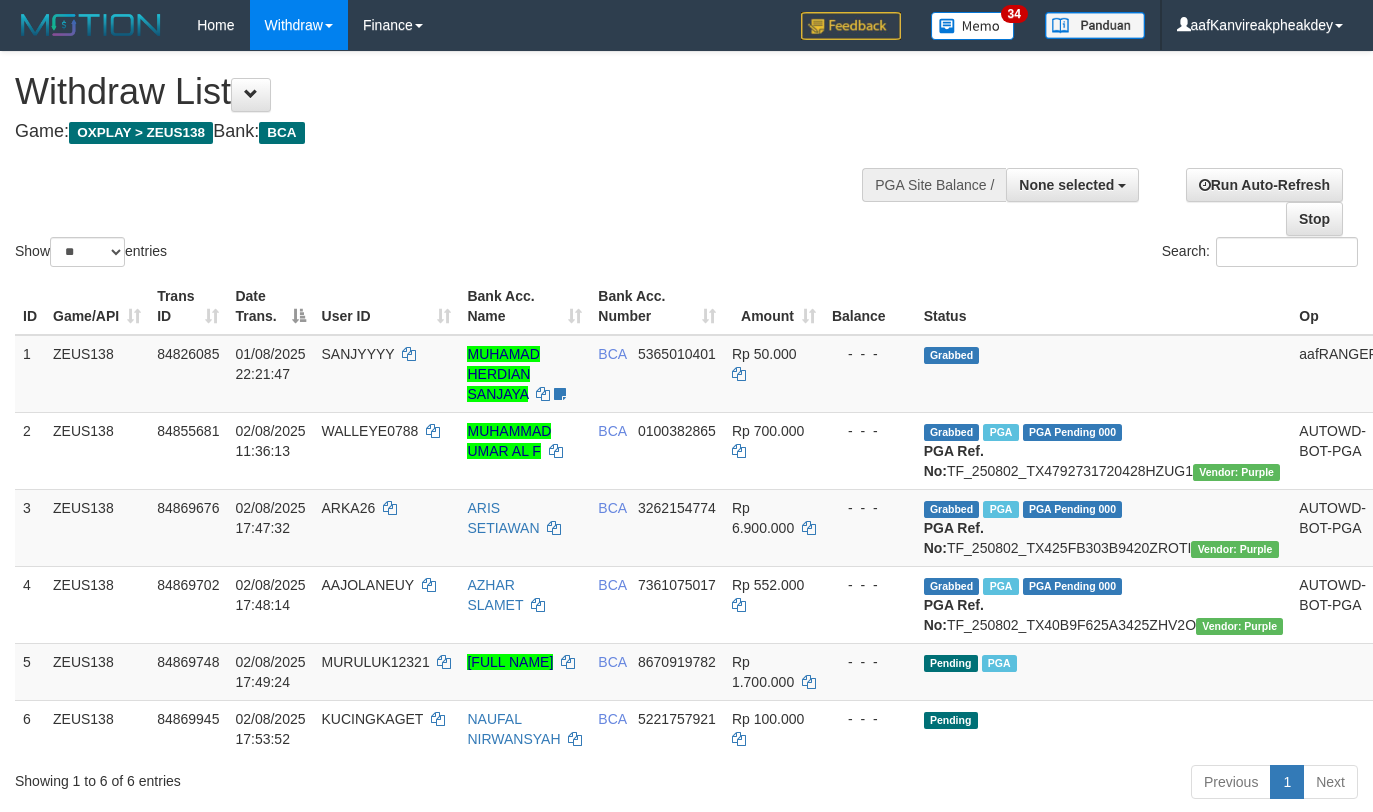 select 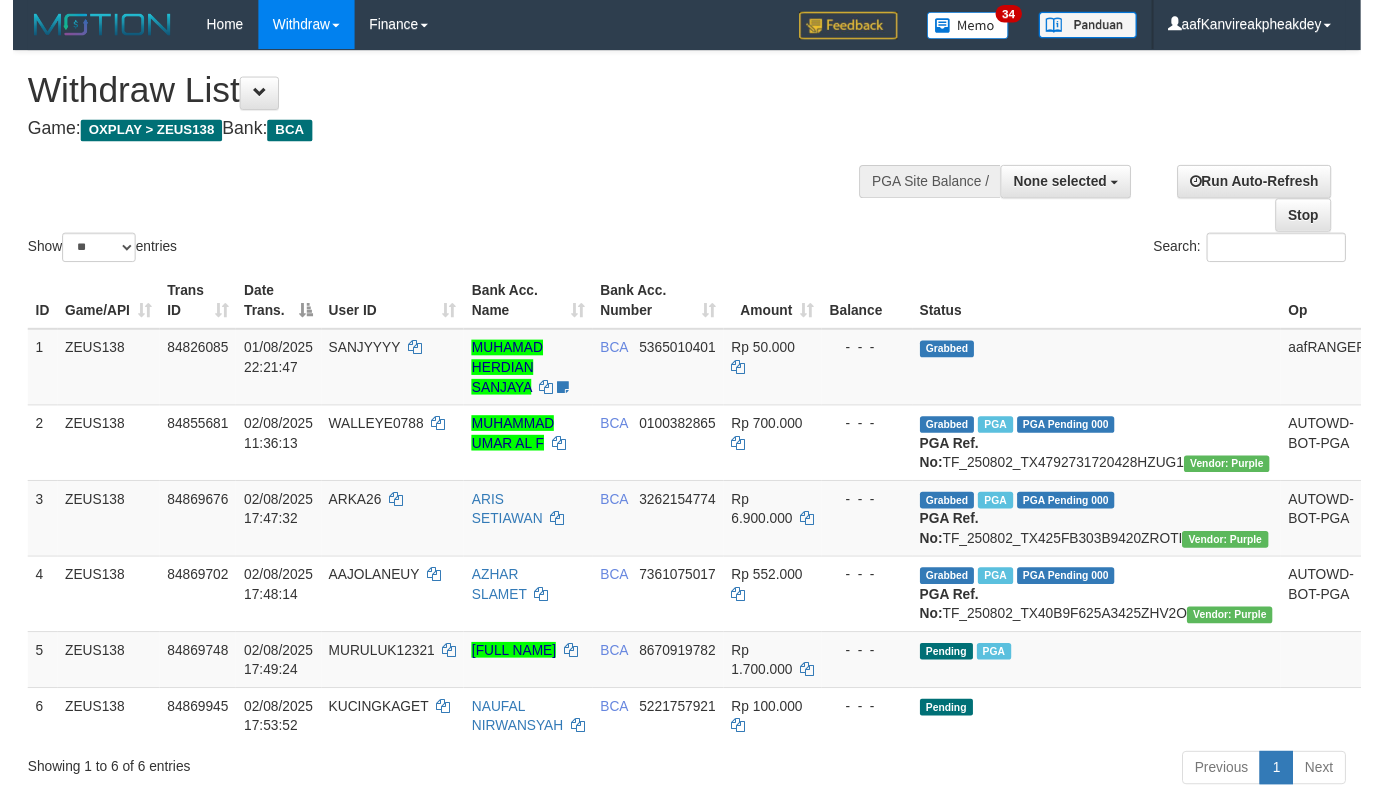 scroll, scrollTop: 0, scrollLeft: 0, axis: both 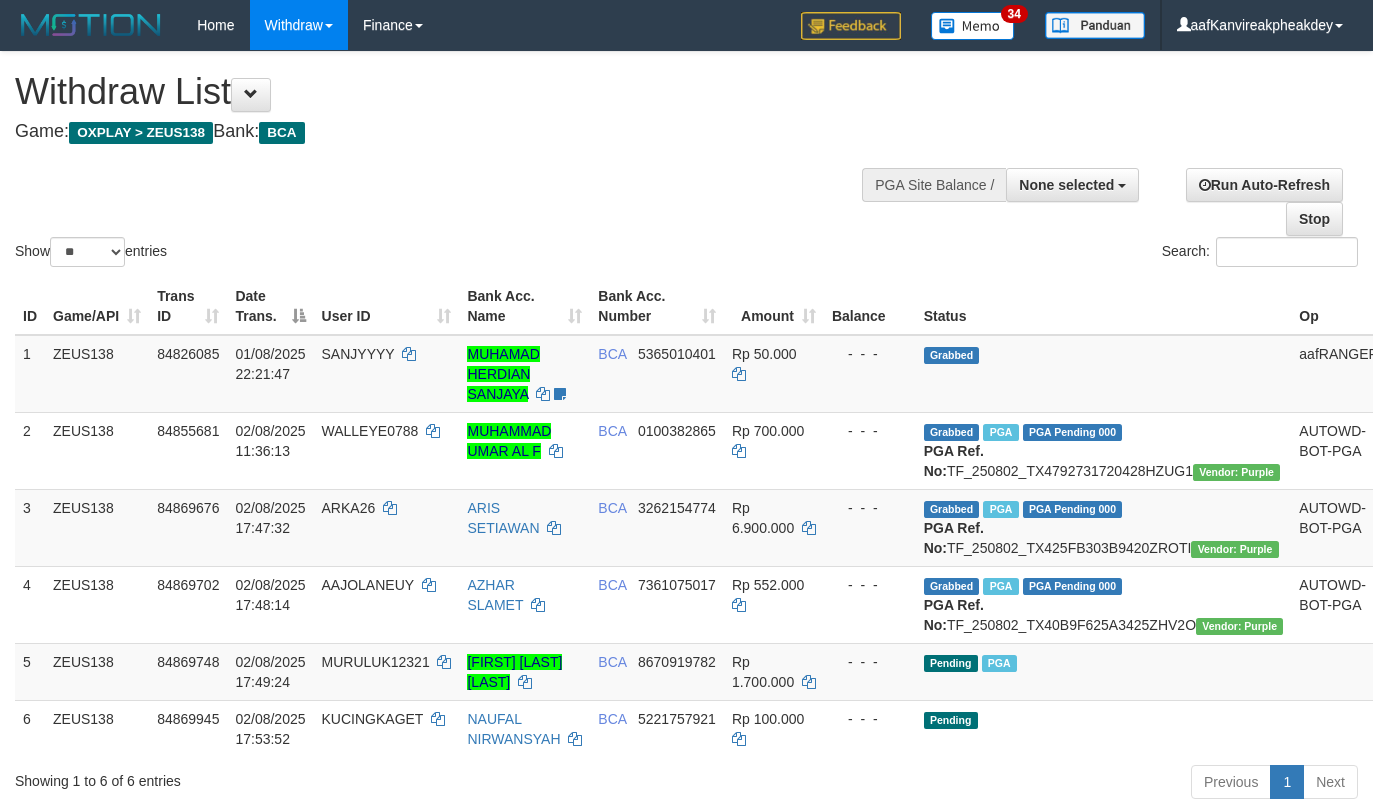 select 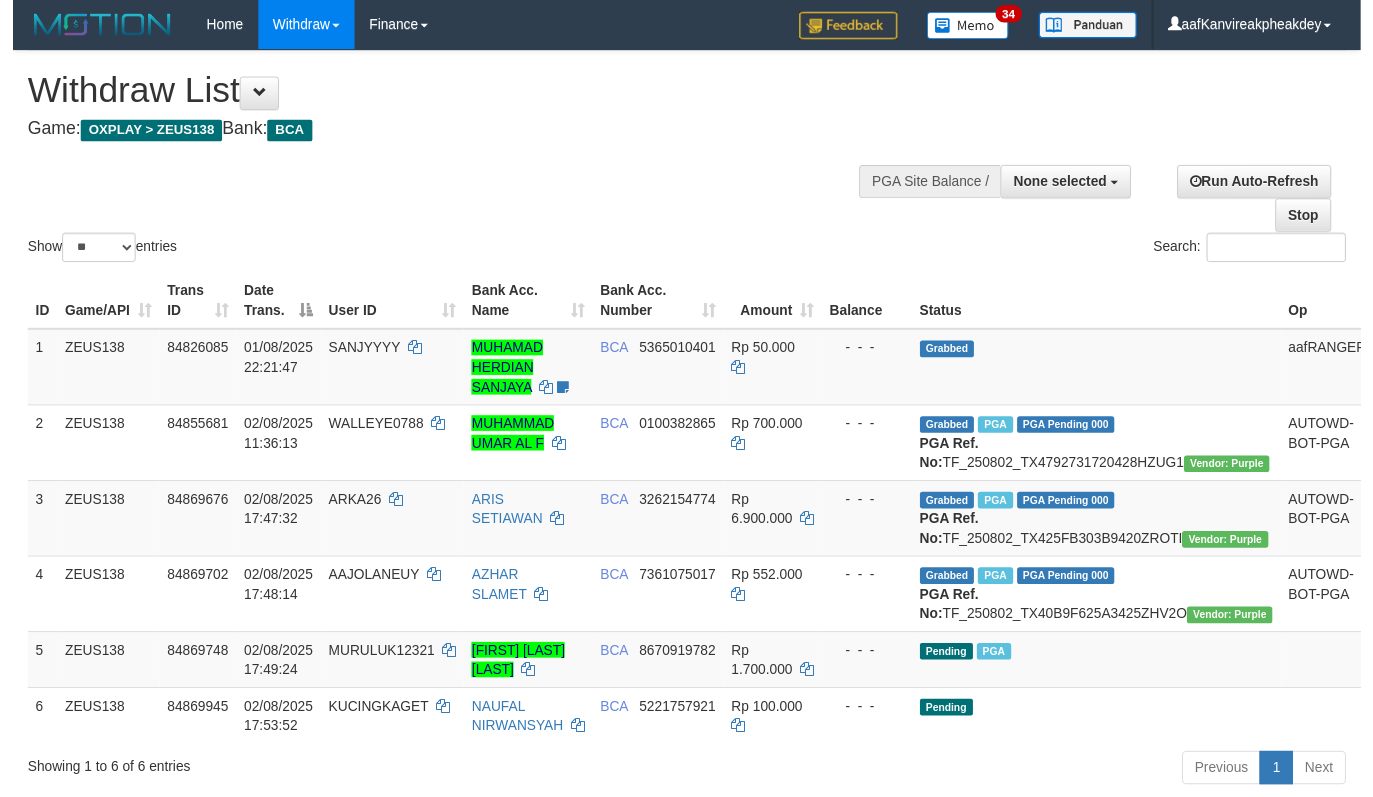 scroll, scrollTop: 0, scrollLeft: 0, axis: both 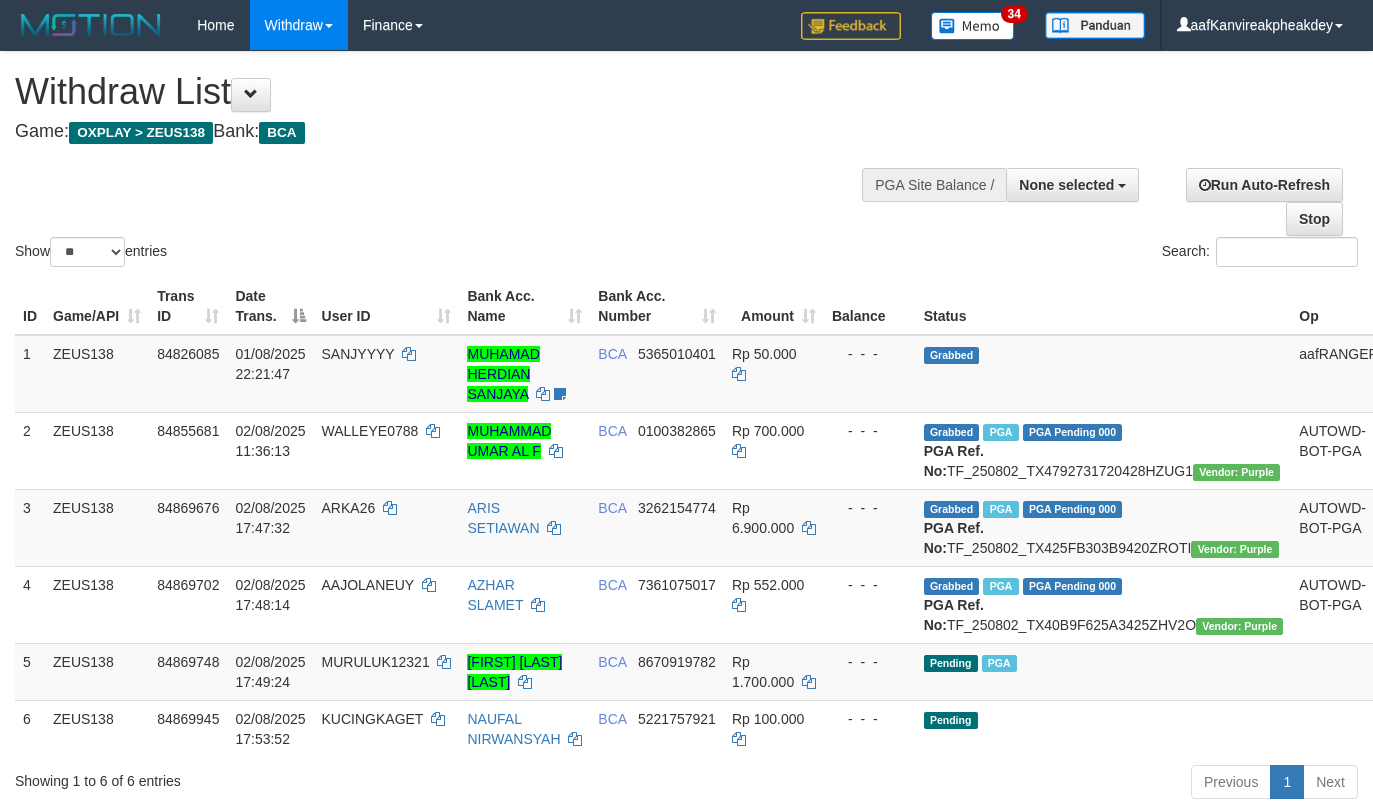 select 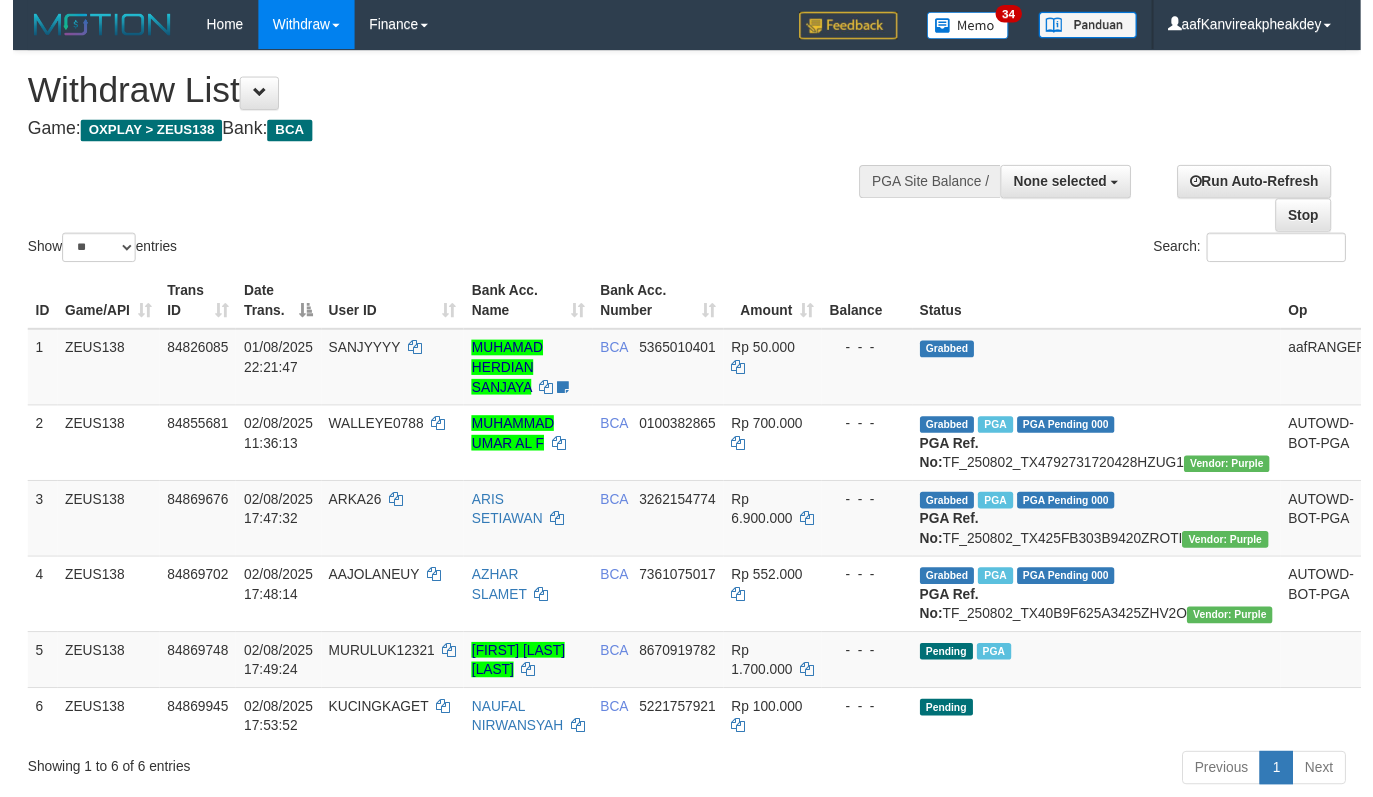 scroll, scrollTop: 0, scrollLeft: 0, axis: both 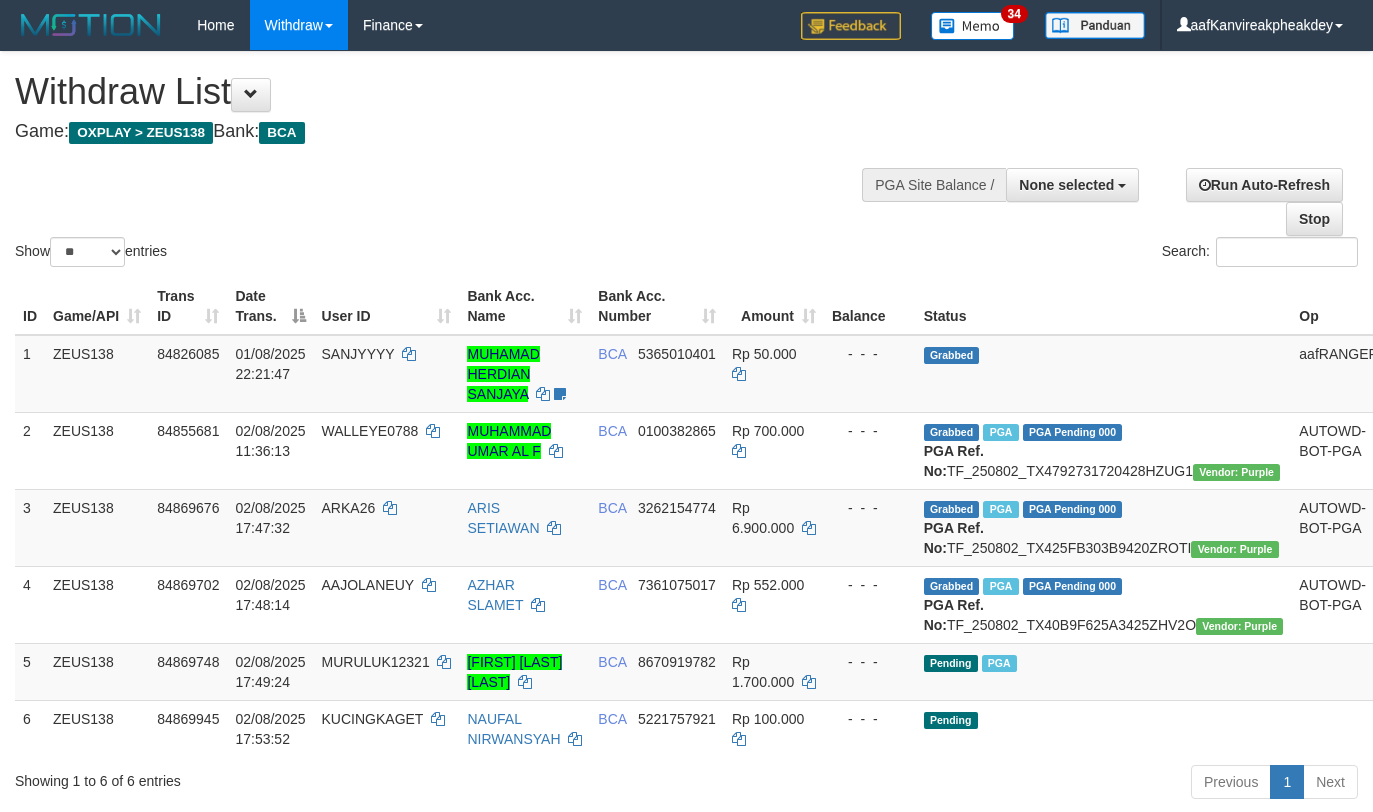 select 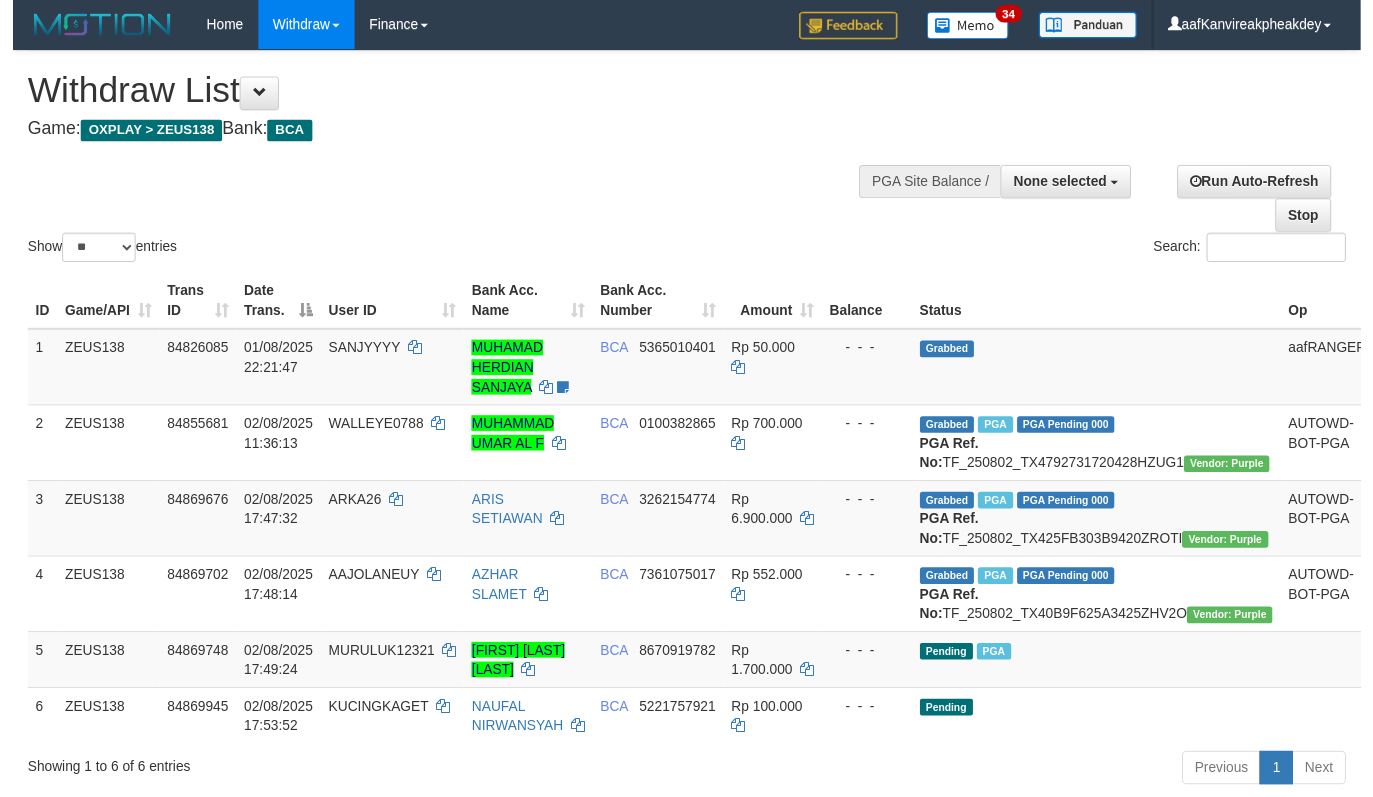 scroll, scrollTop: 0, scrollLeft: 0, axis: both 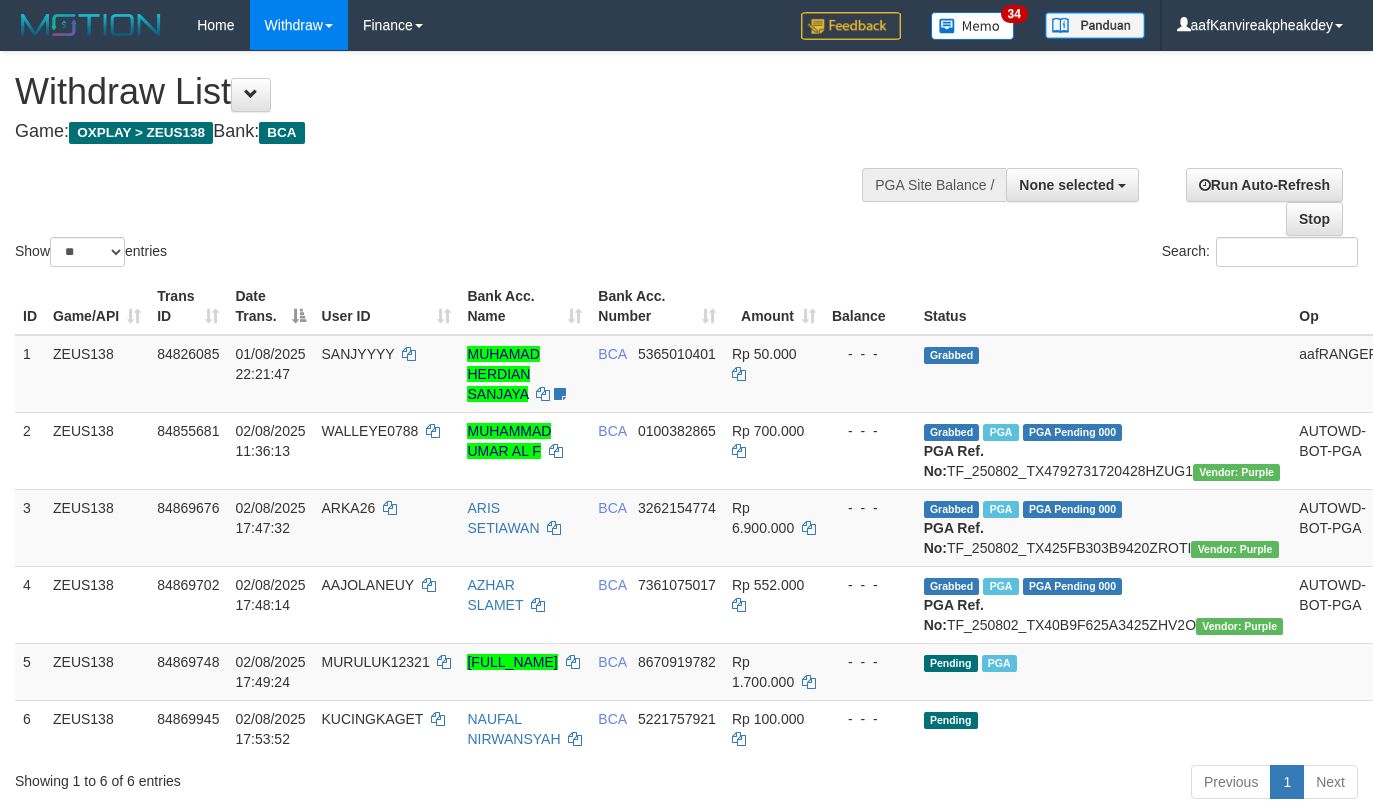 select 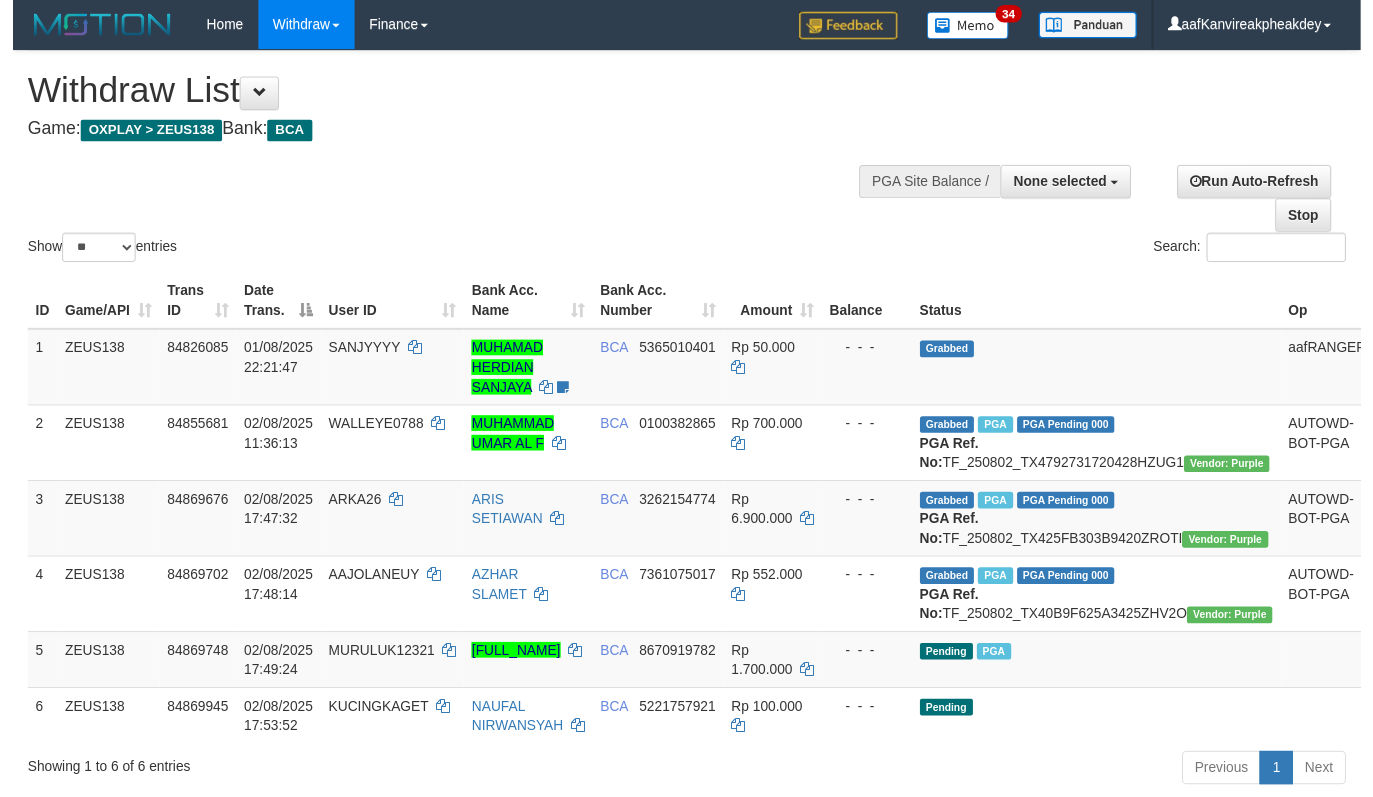 scroll, scrollTop: 0, scrollLeft: 0, axis: both 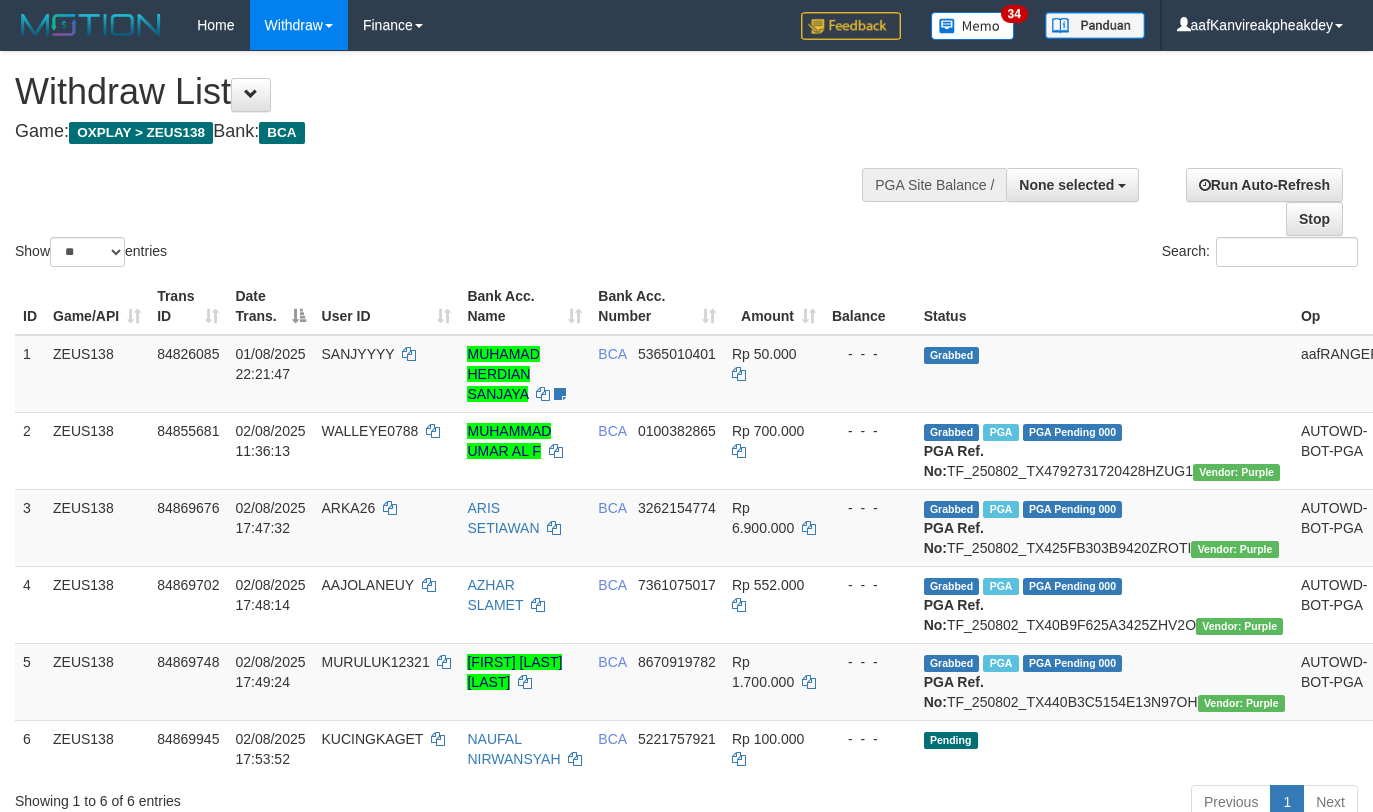 select 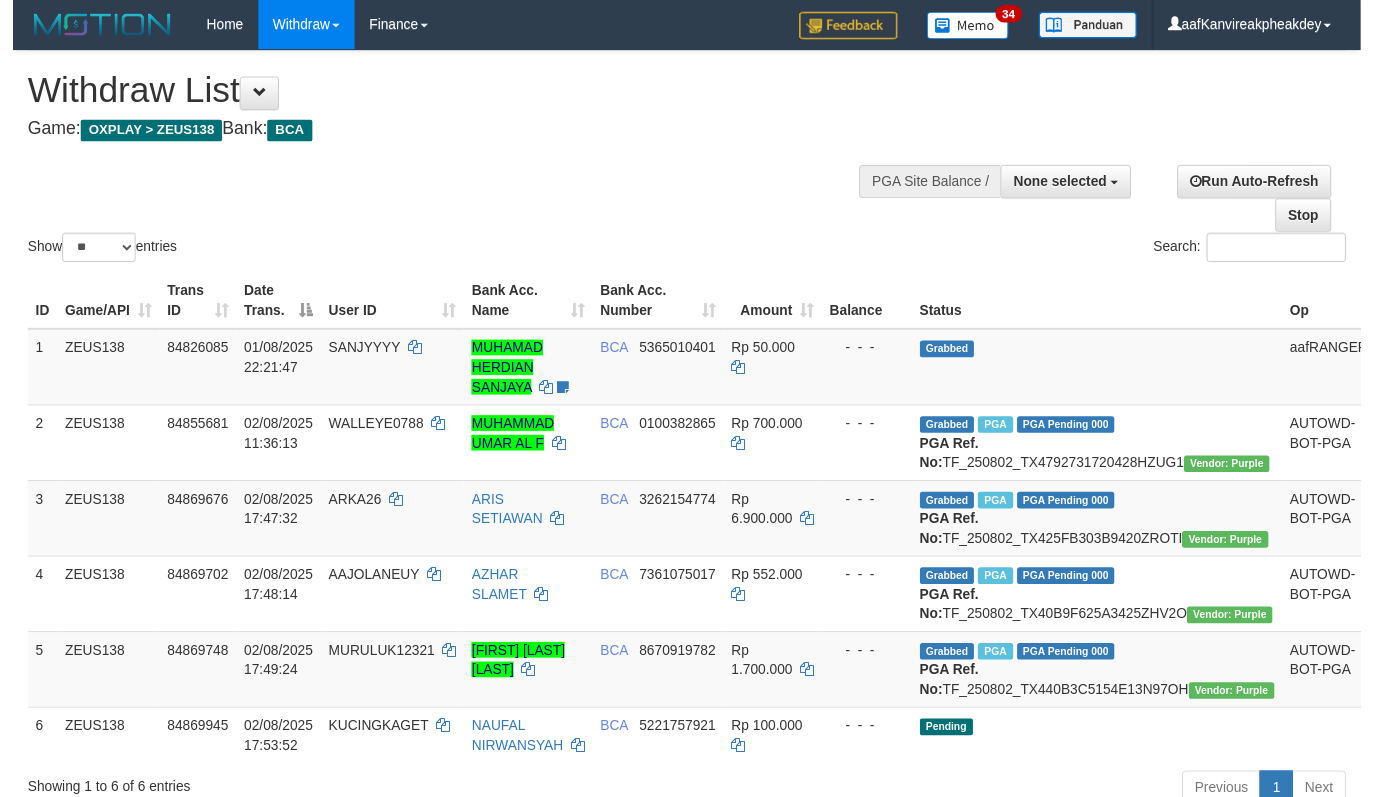 scroll, scrollTop: 0, scrollLeft: 0, axis: both 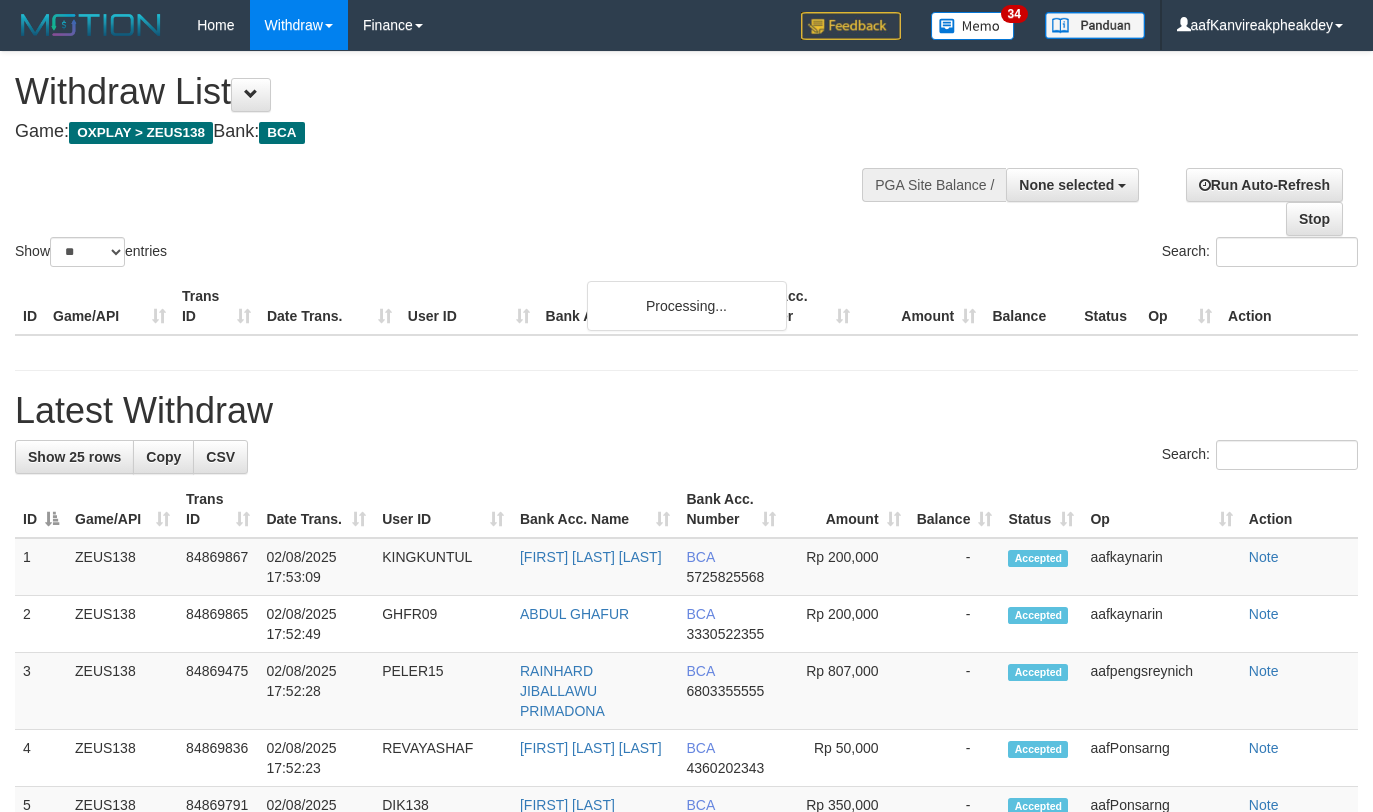 select 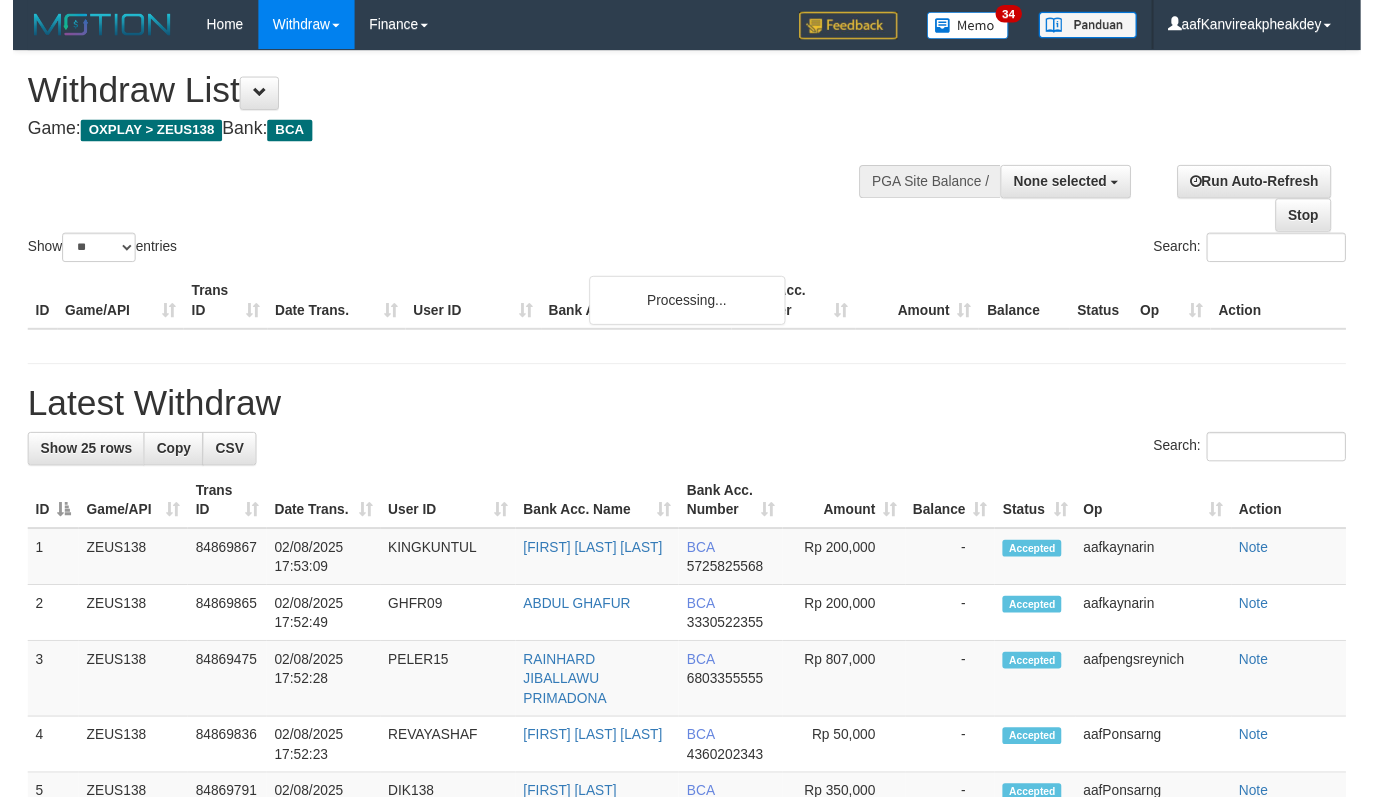 scroll, scrollTop: 0, scrollLeft: 0, axis: both 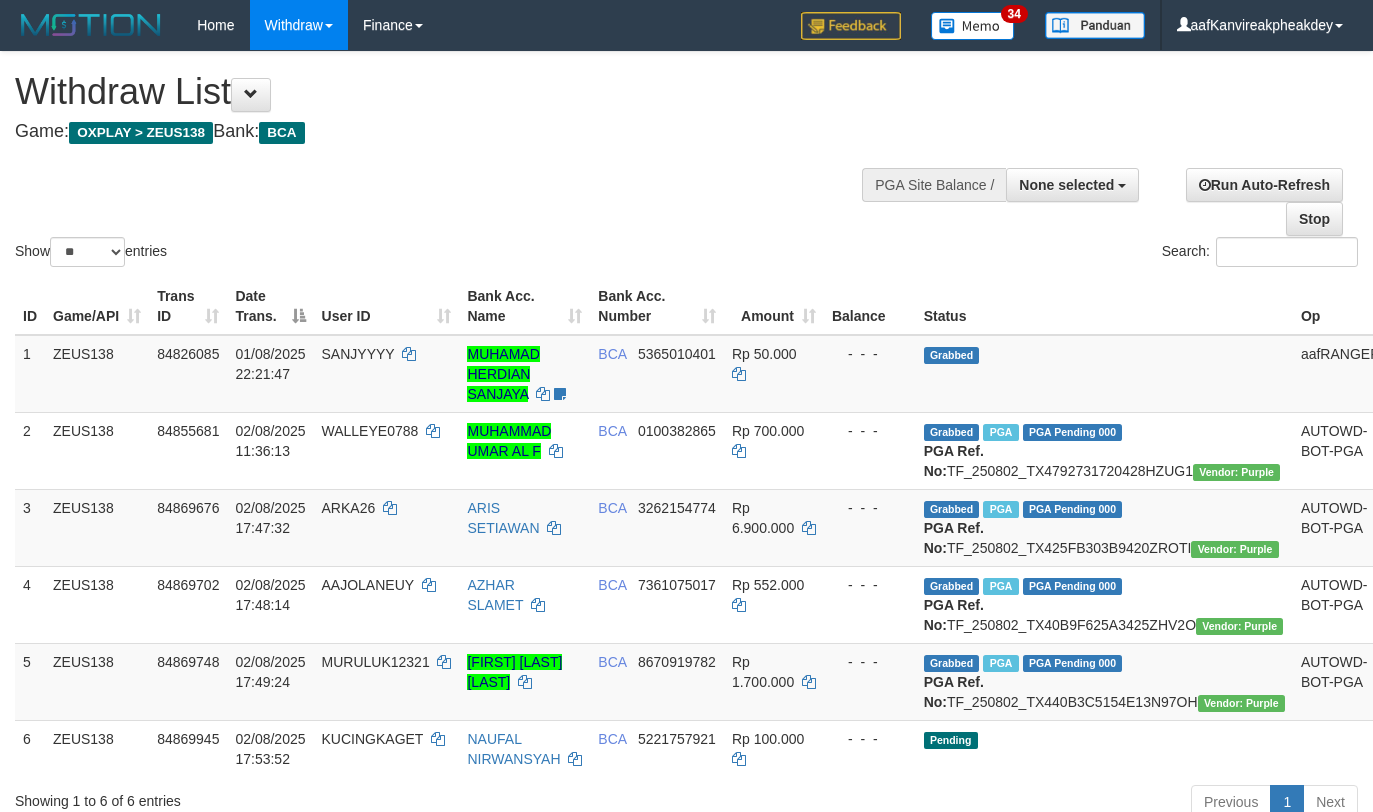 select 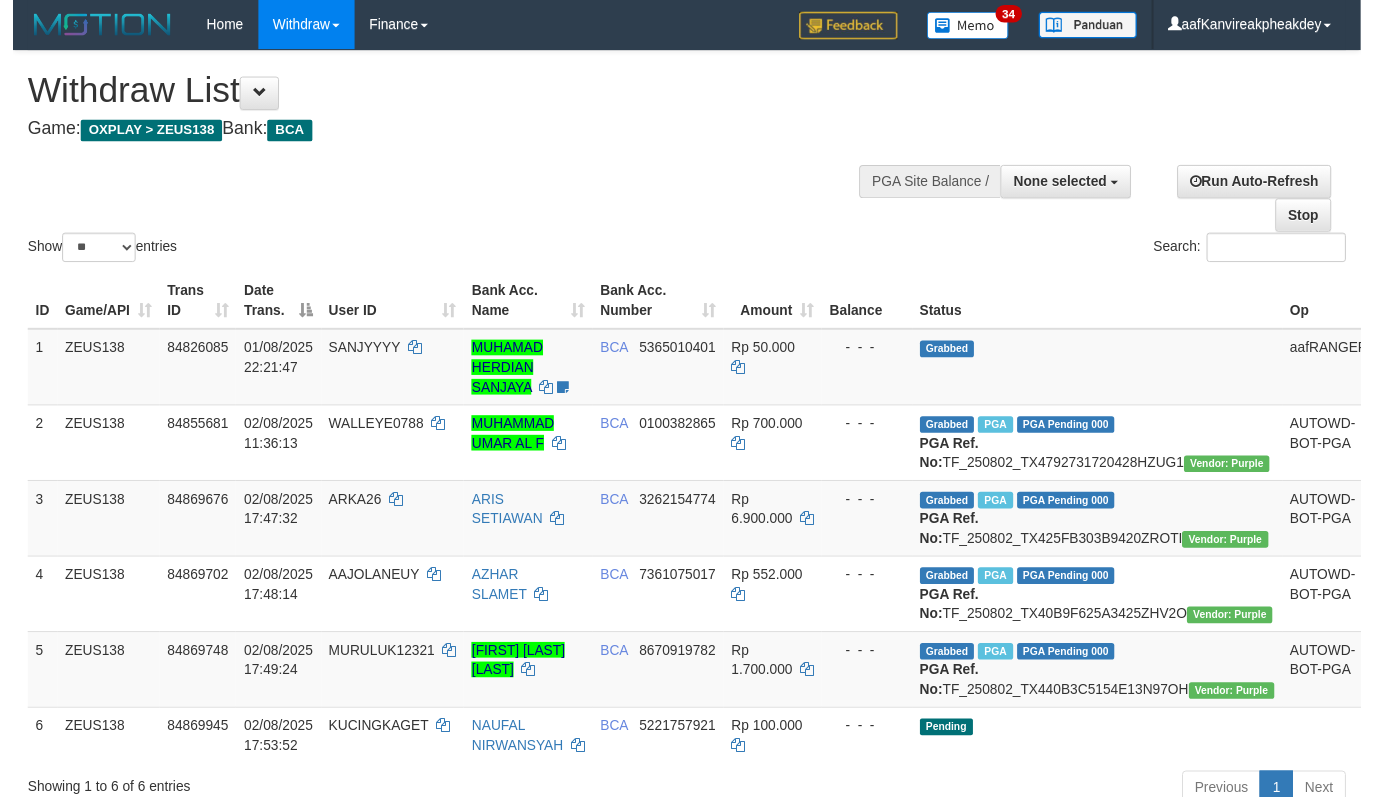 scroll, scrollTop: 0, scrollLeft: 0, axis: both 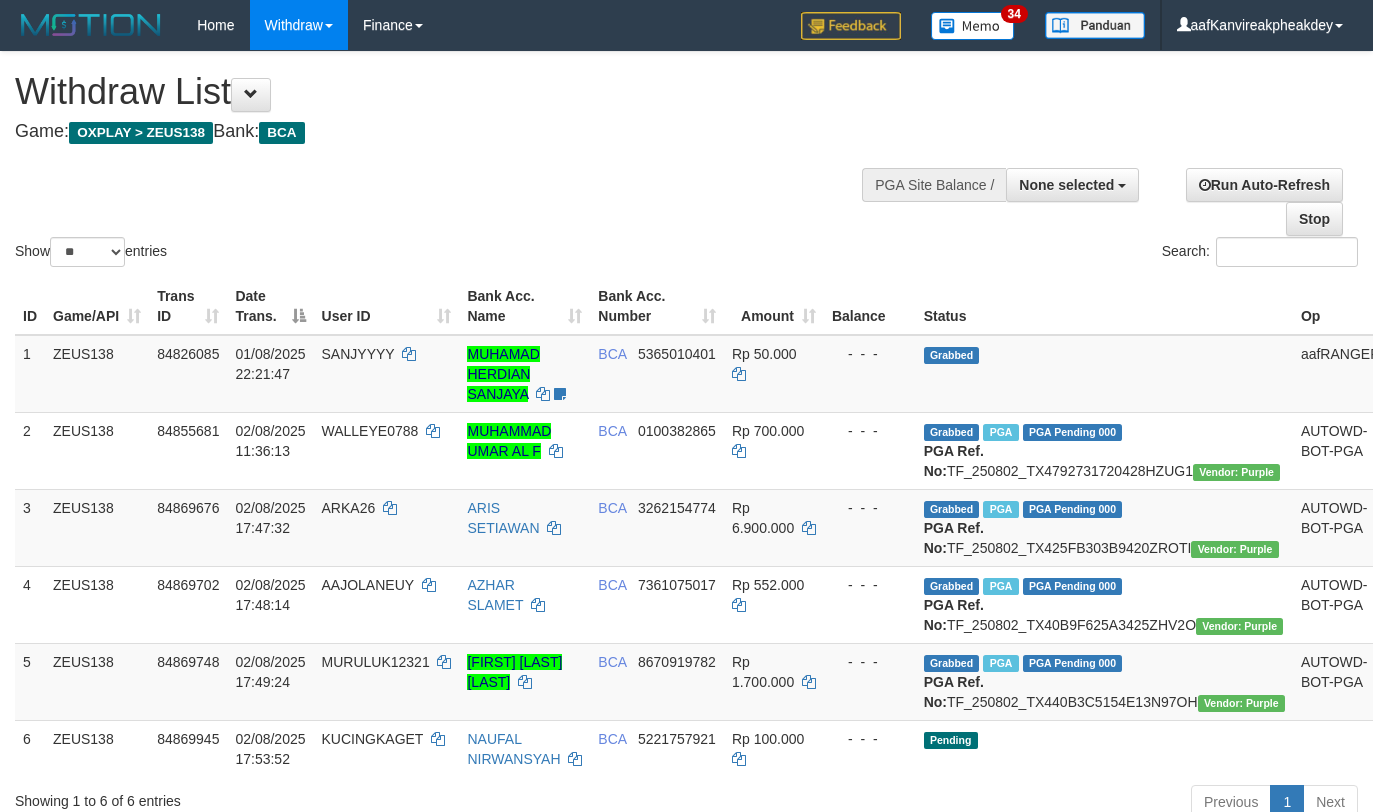 select 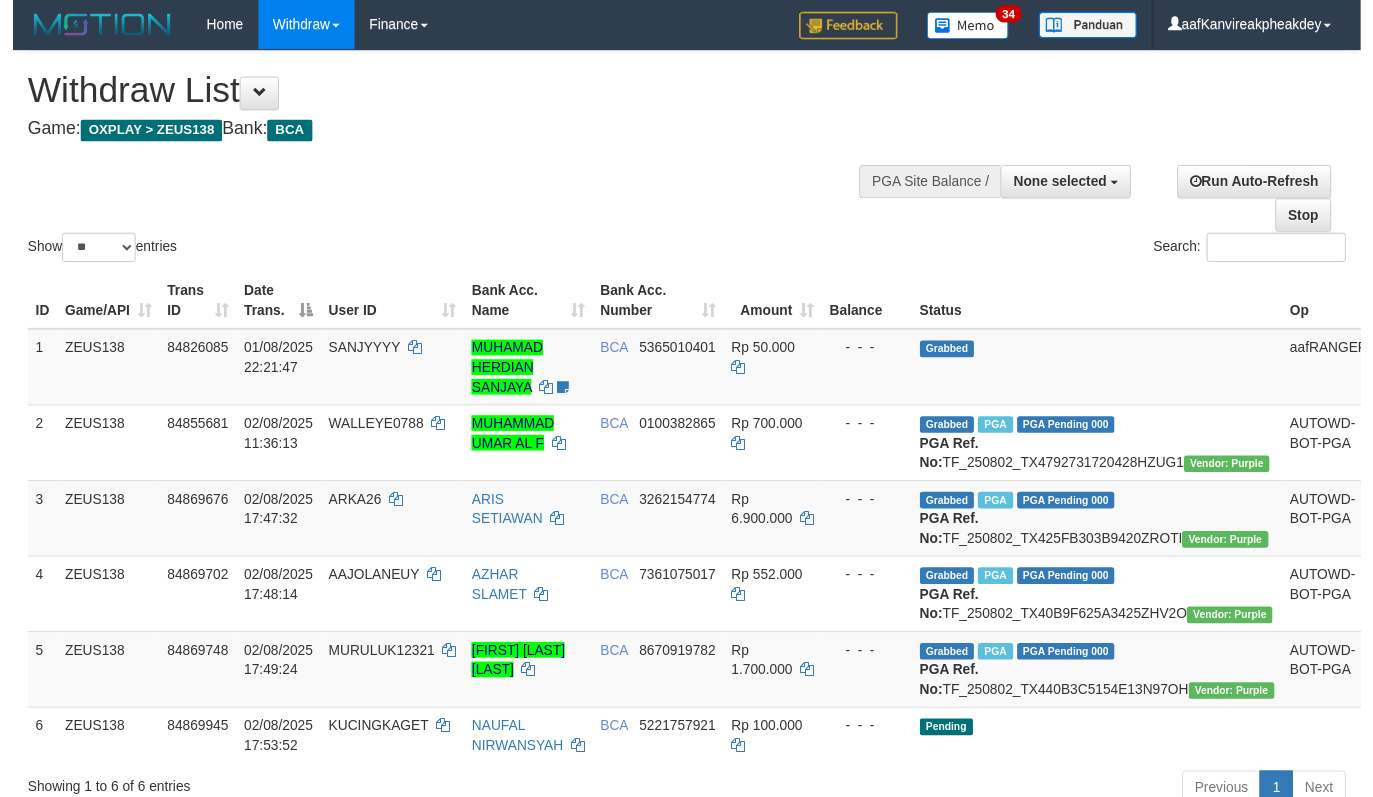 scroll, scrollTop: 0, scrollLeft: 0, axis: both 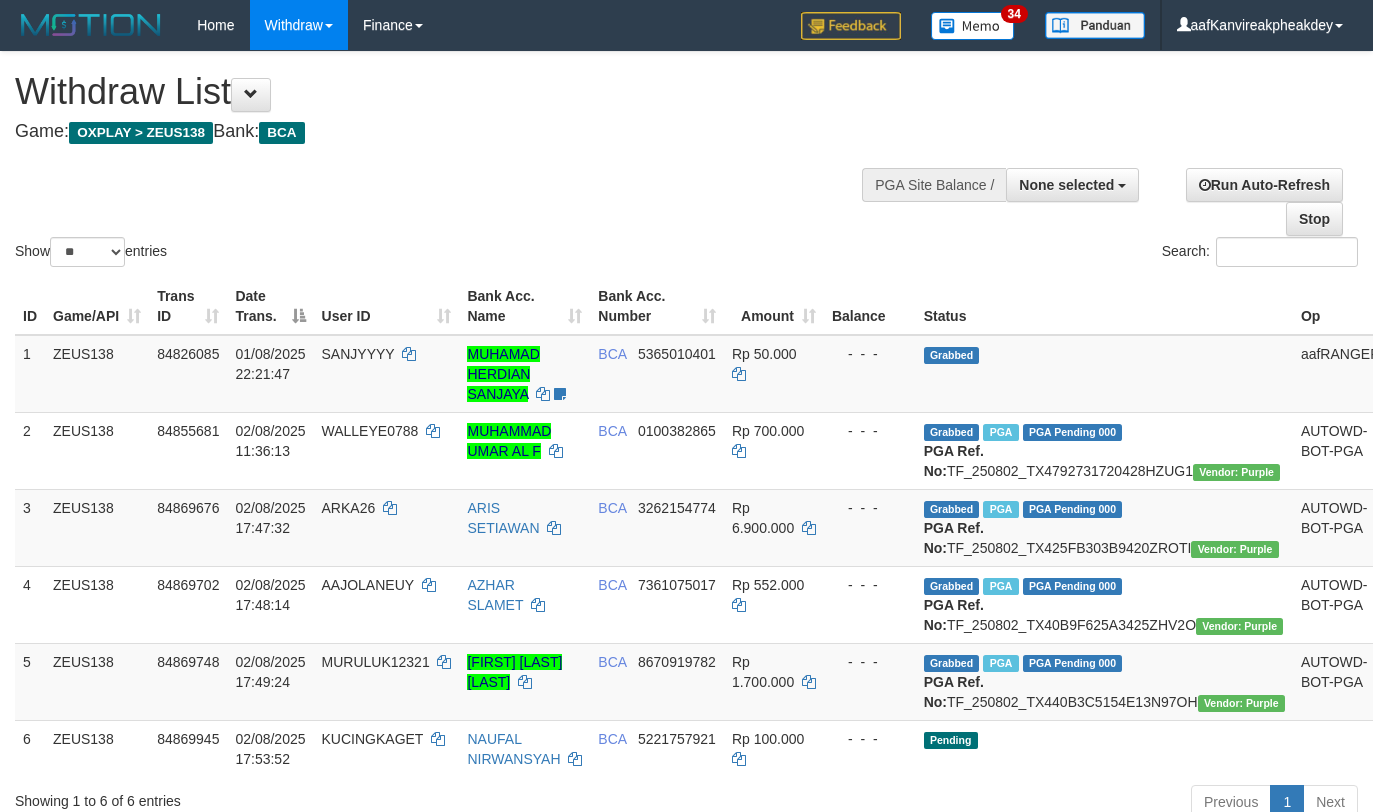 select 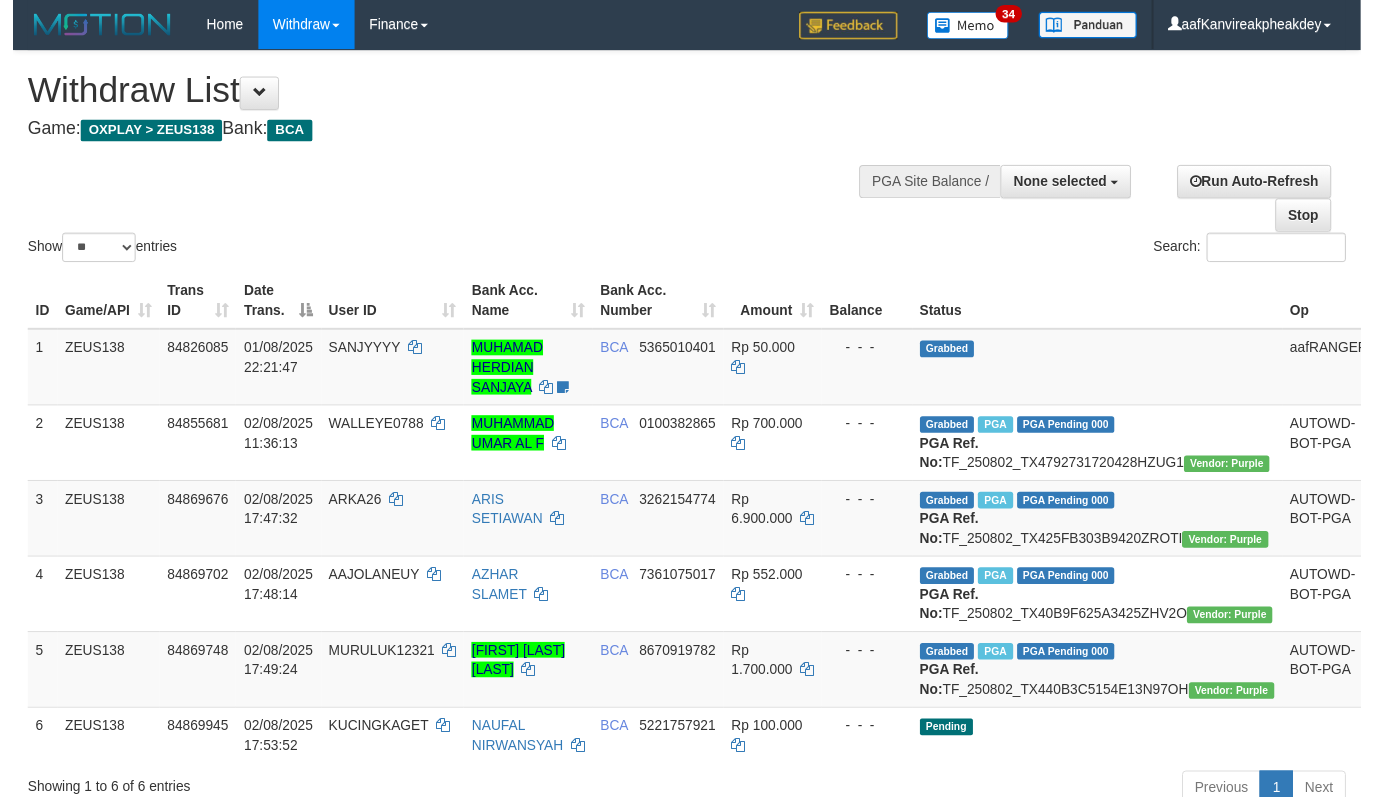 scroll, scrollTop: 0, scrollLeft: 0, axis: both 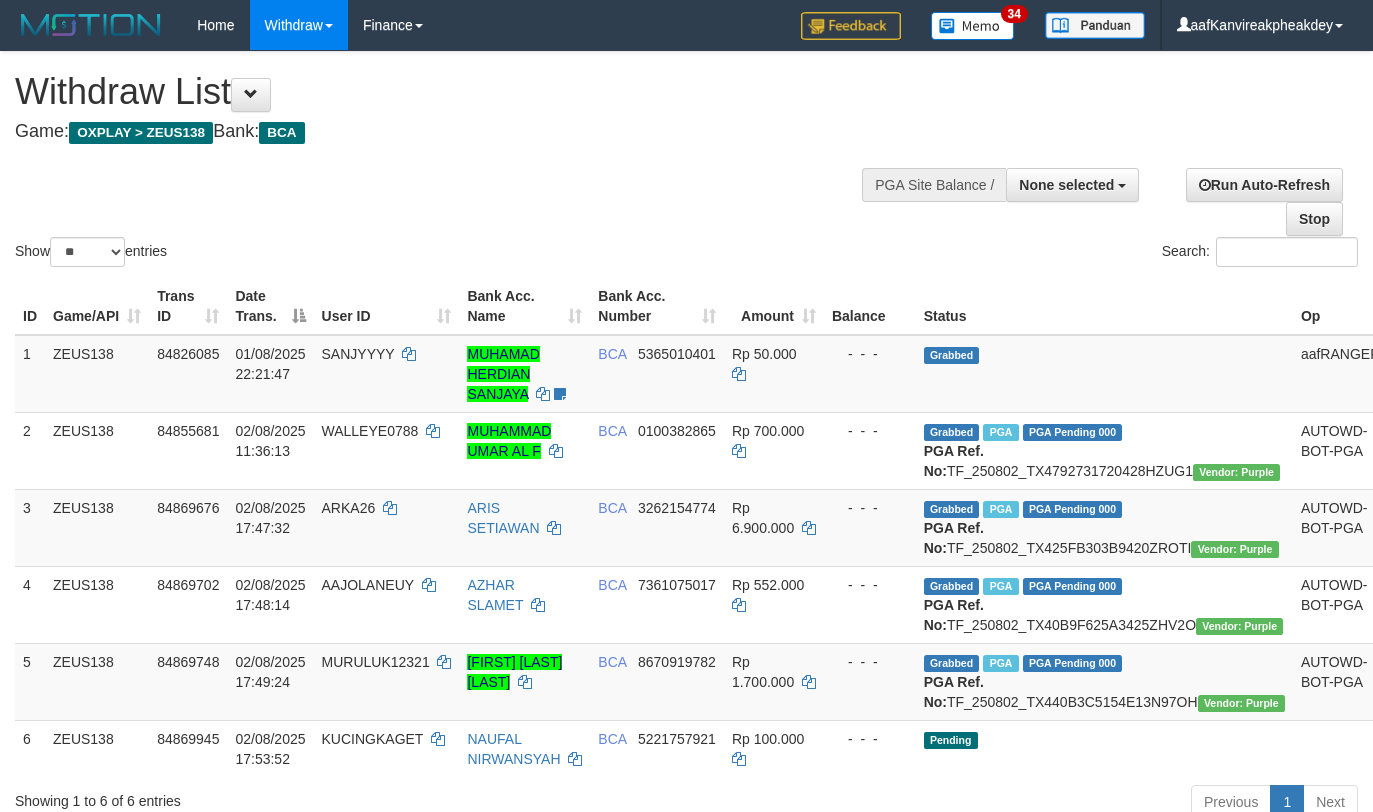 select 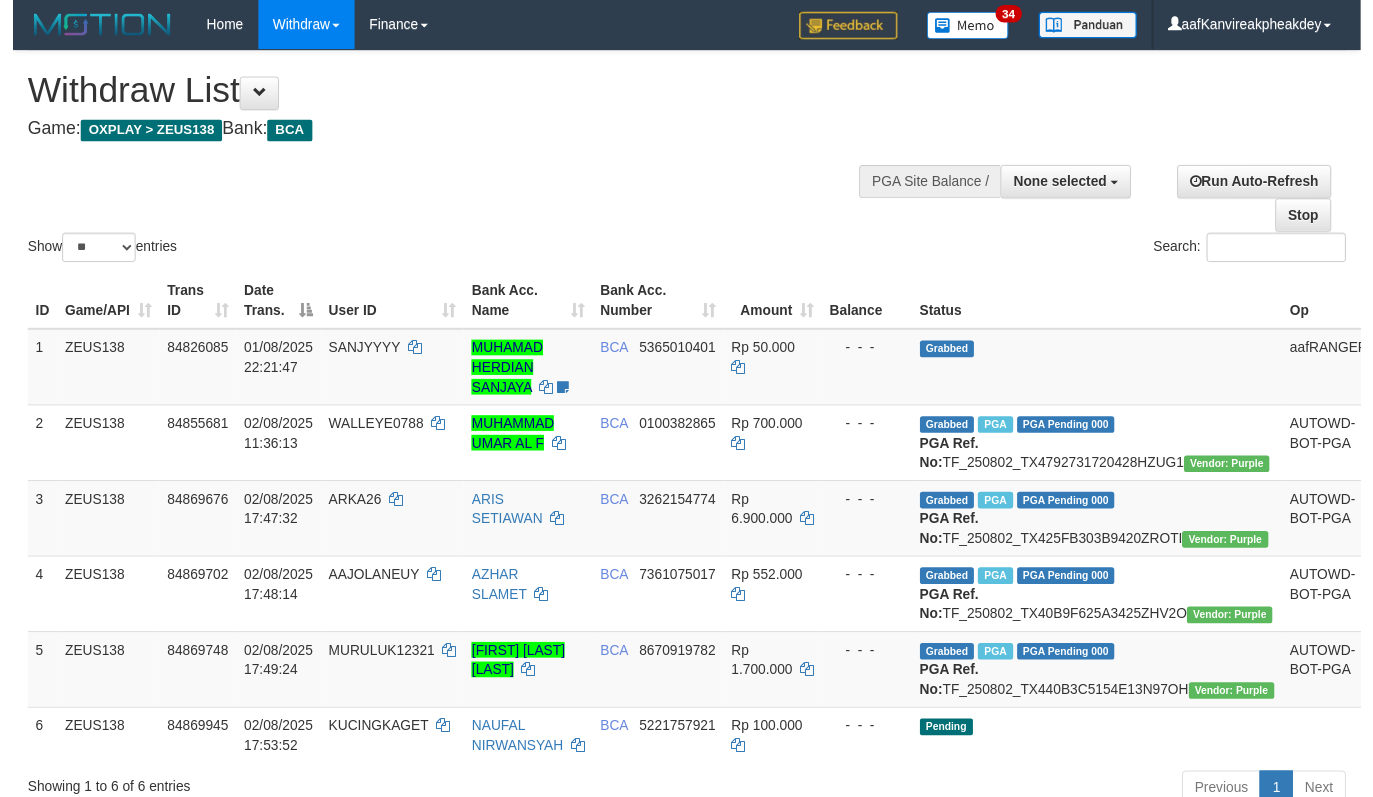 scroll, scrollTop: 0, scrollLeft: 0, axis: both 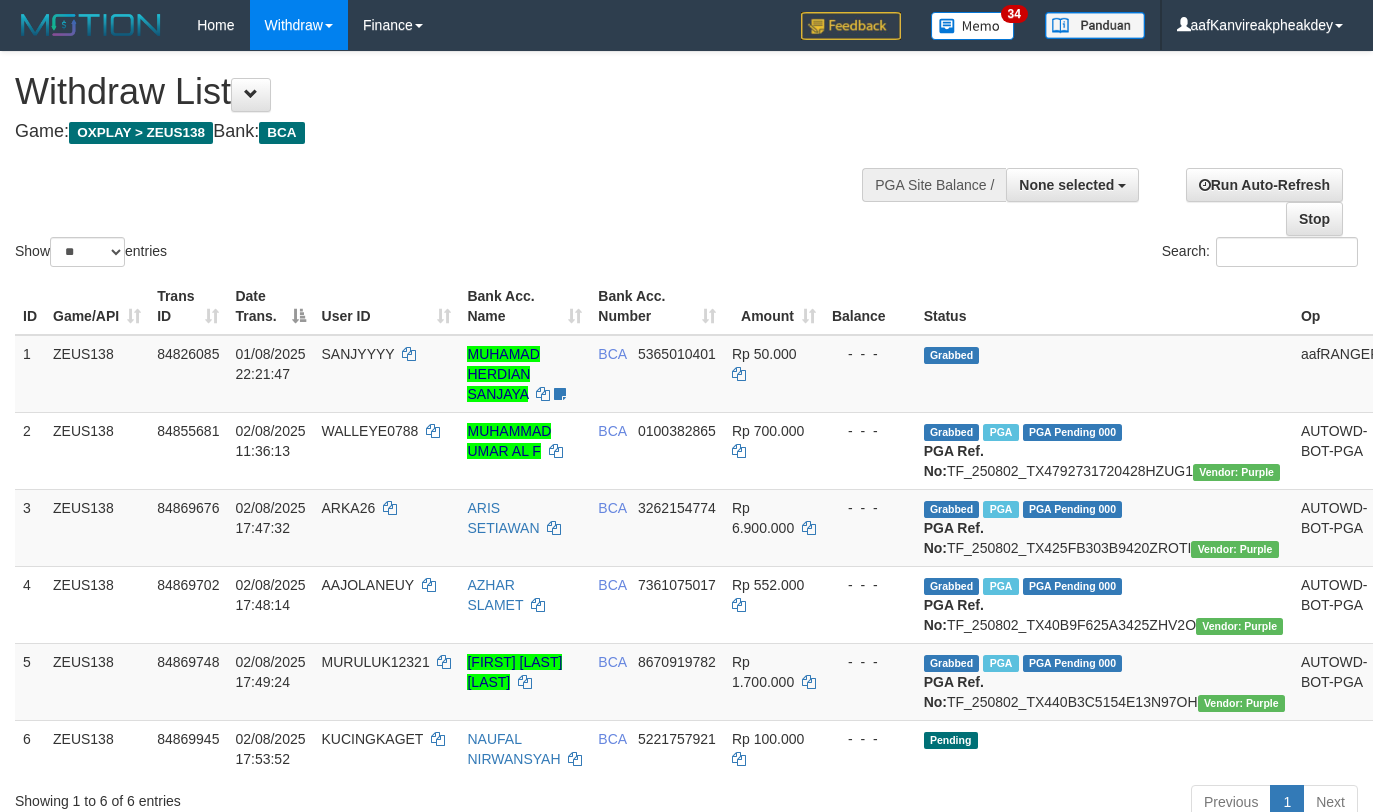 select 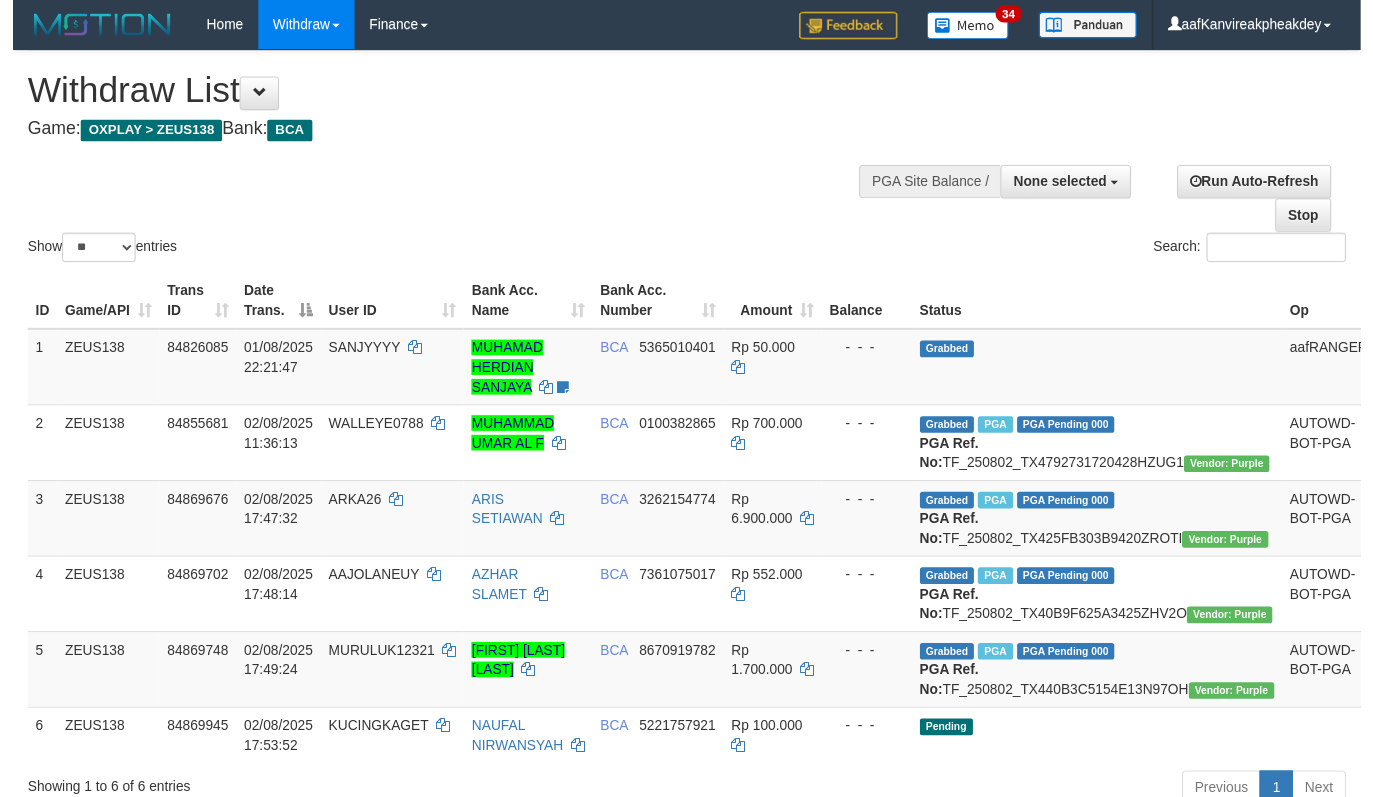scroll, scrollTop: 0, scrollLeft: 0, axis: both 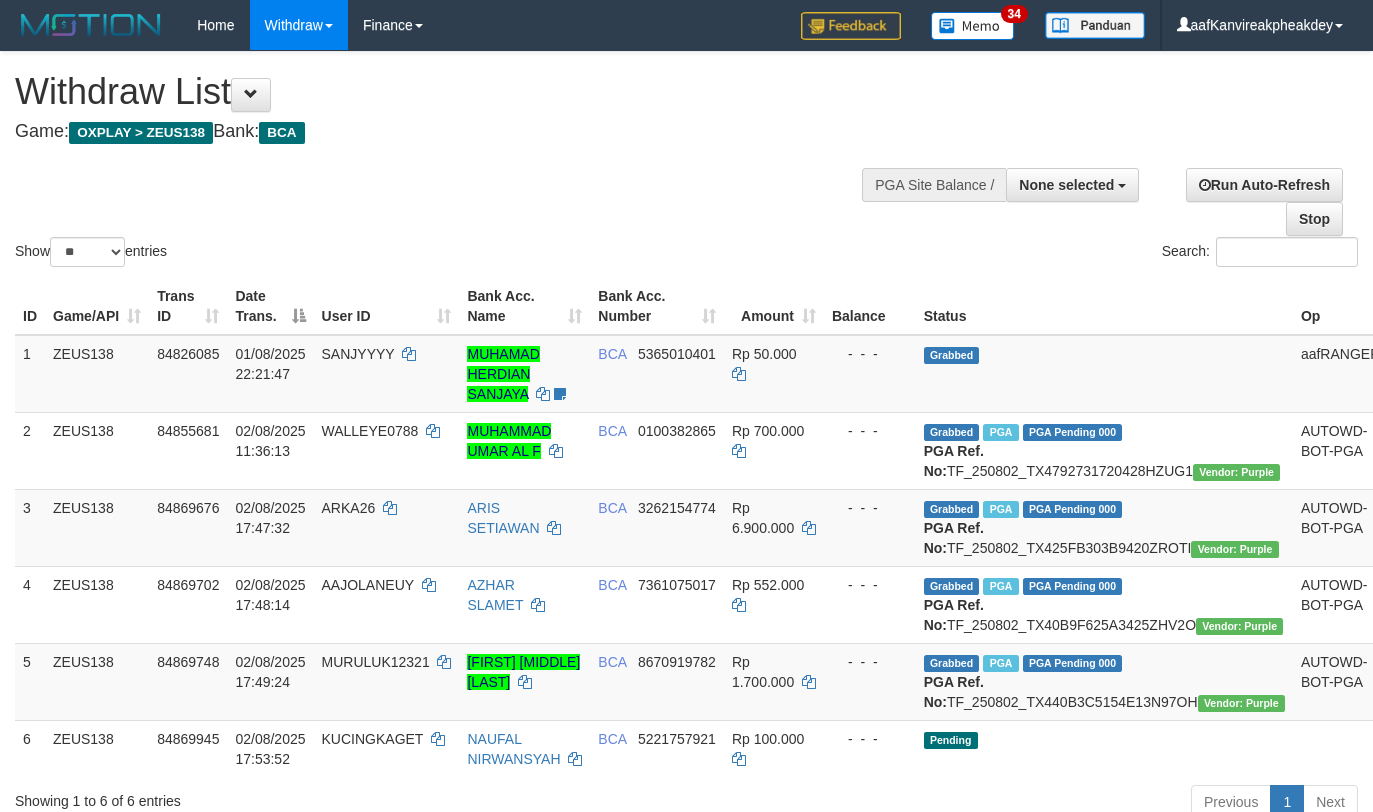 select 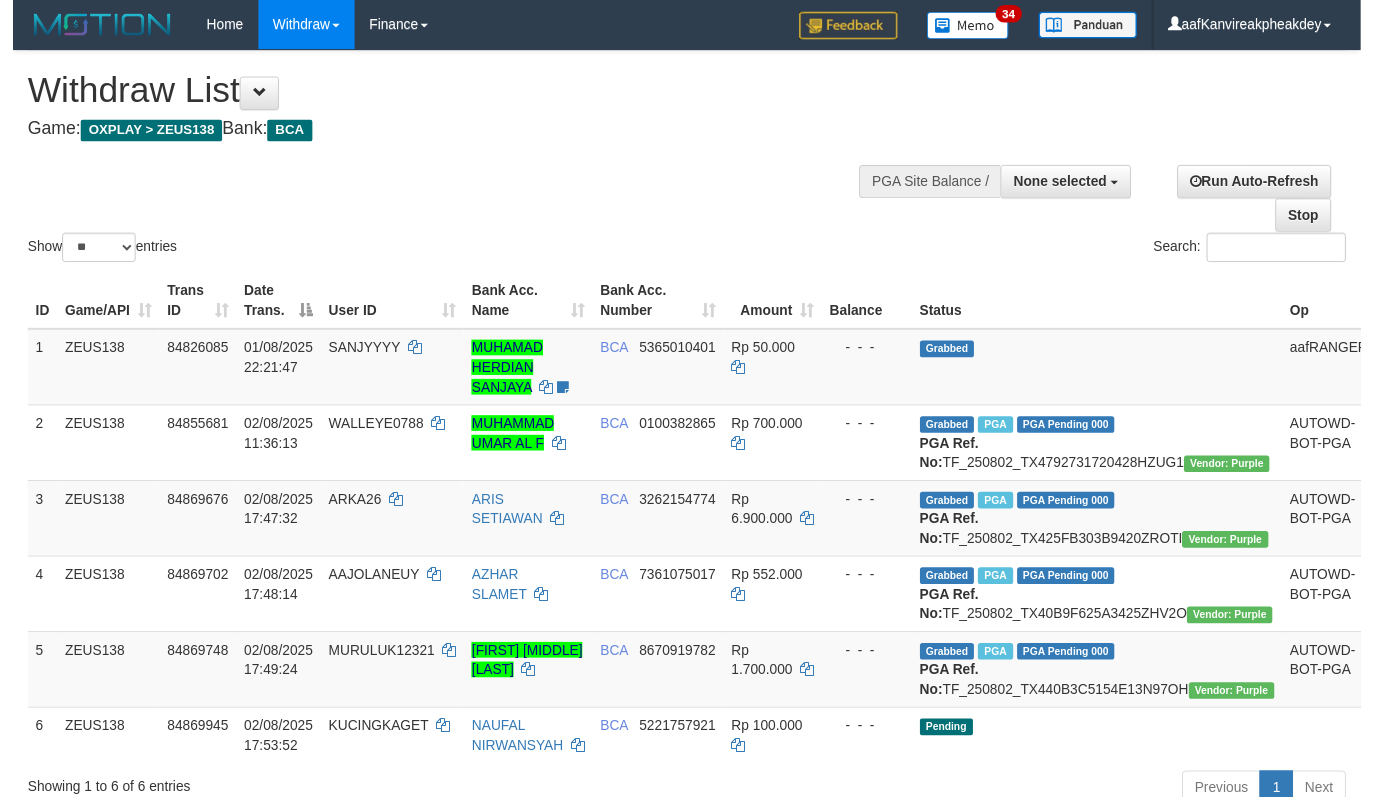 scroll, scrollTop: 0, scrollLeft: 0, axis: both 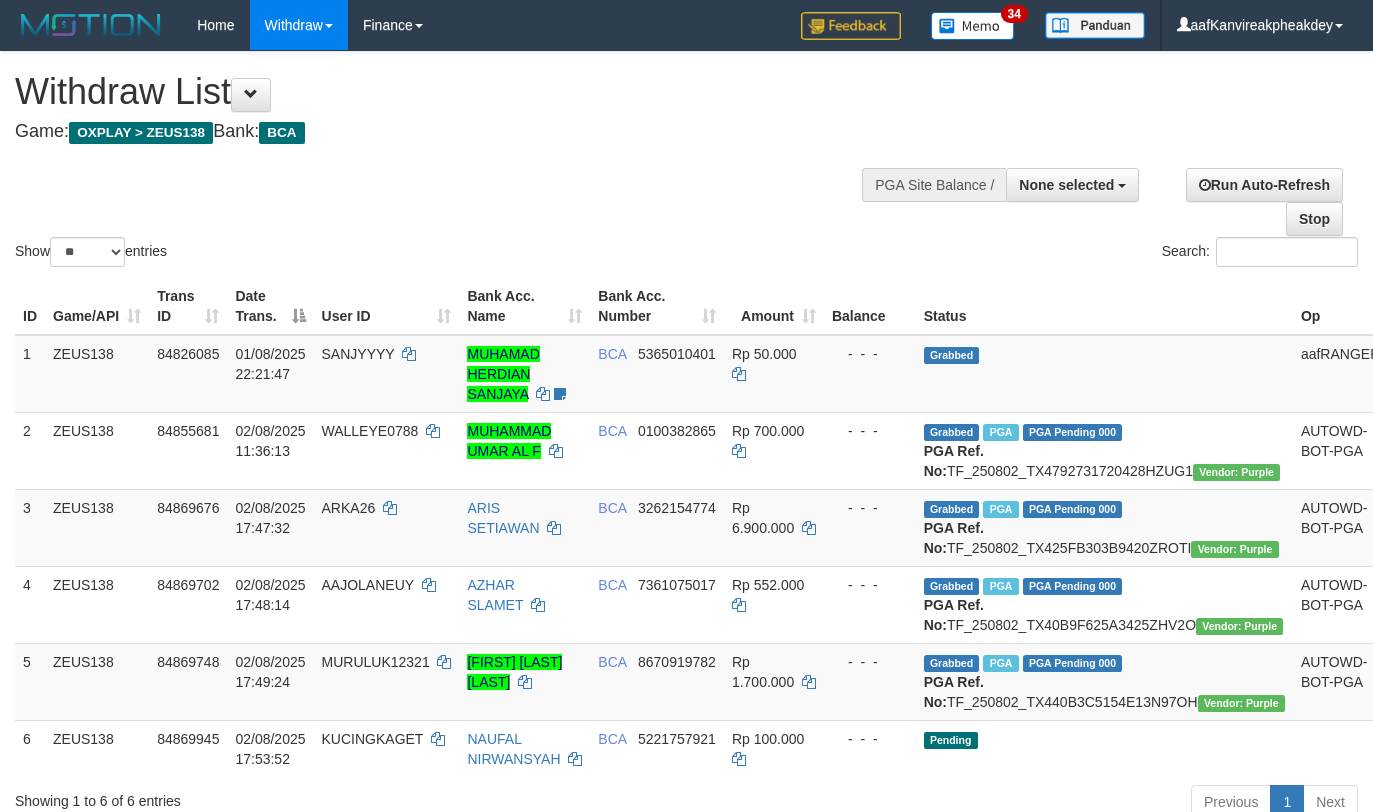 select 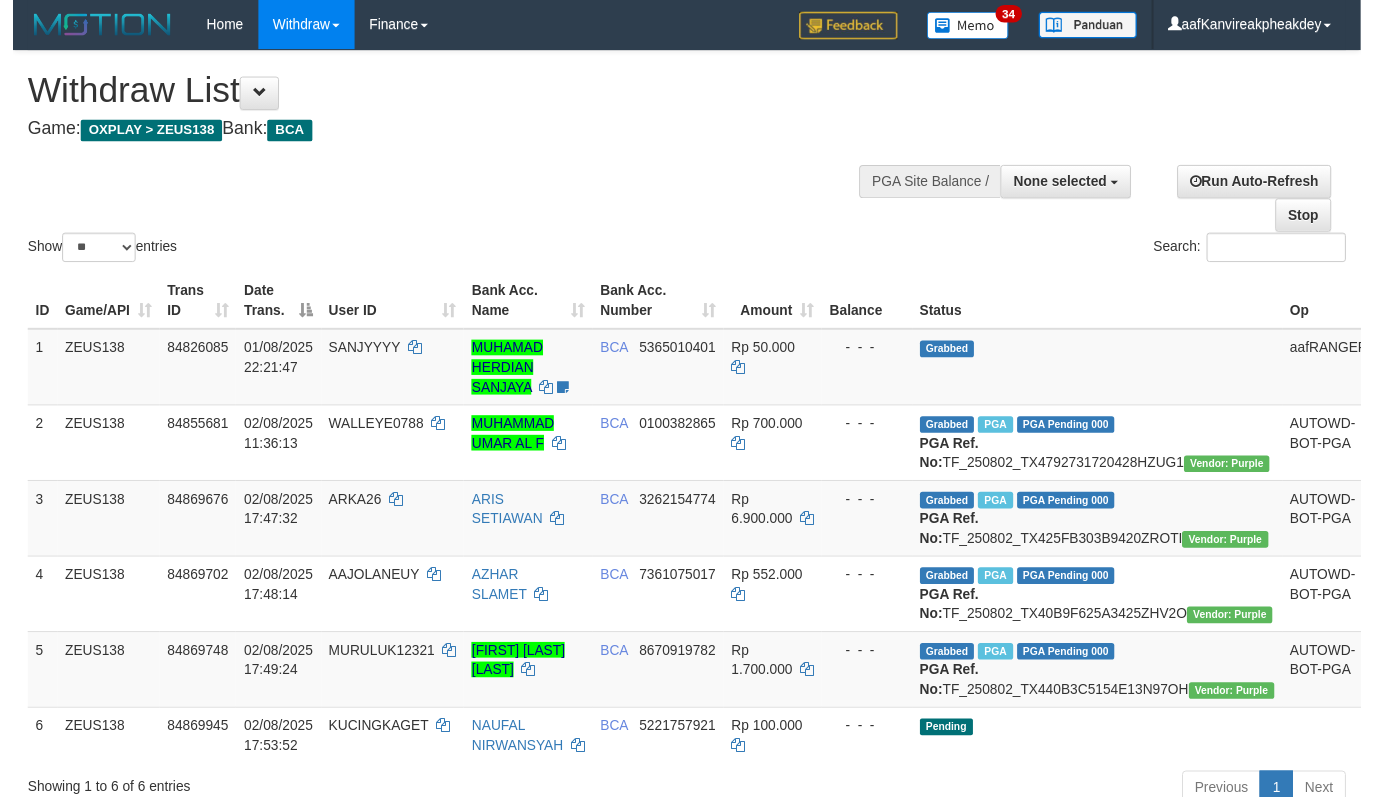 scroll, scrollTop: 0, scrollLeft: 0, axis: both 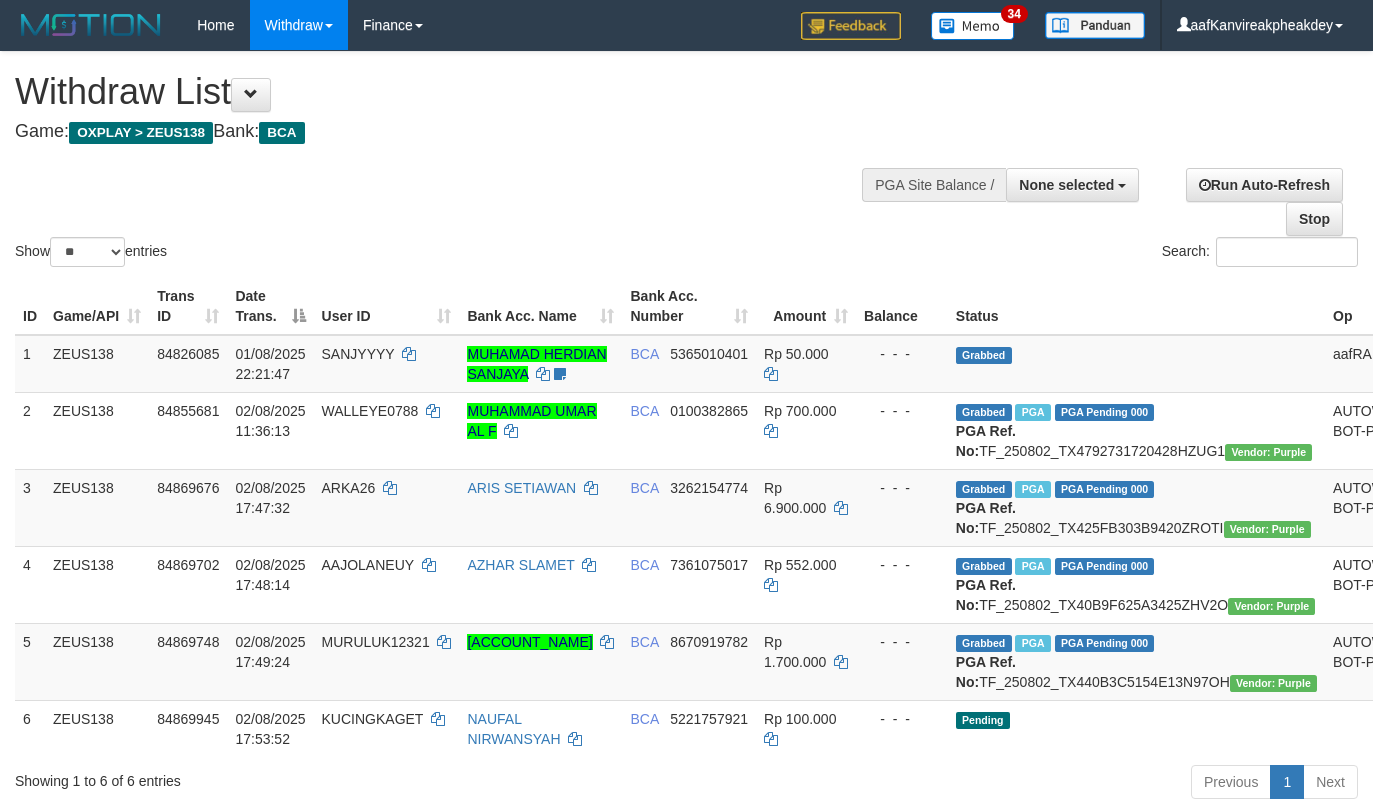 select 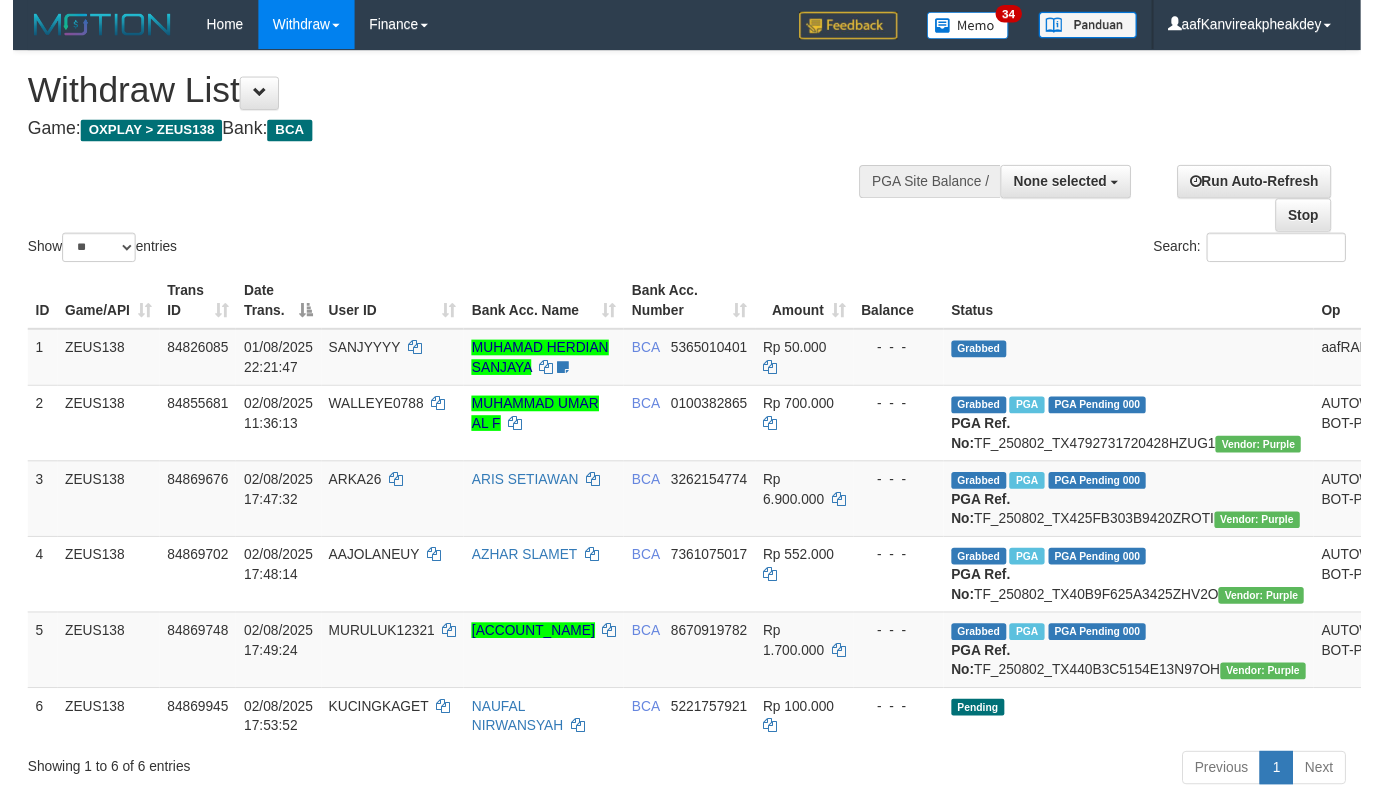 scroll, scrollTop: 0, scrollLeft: 0, axis: both 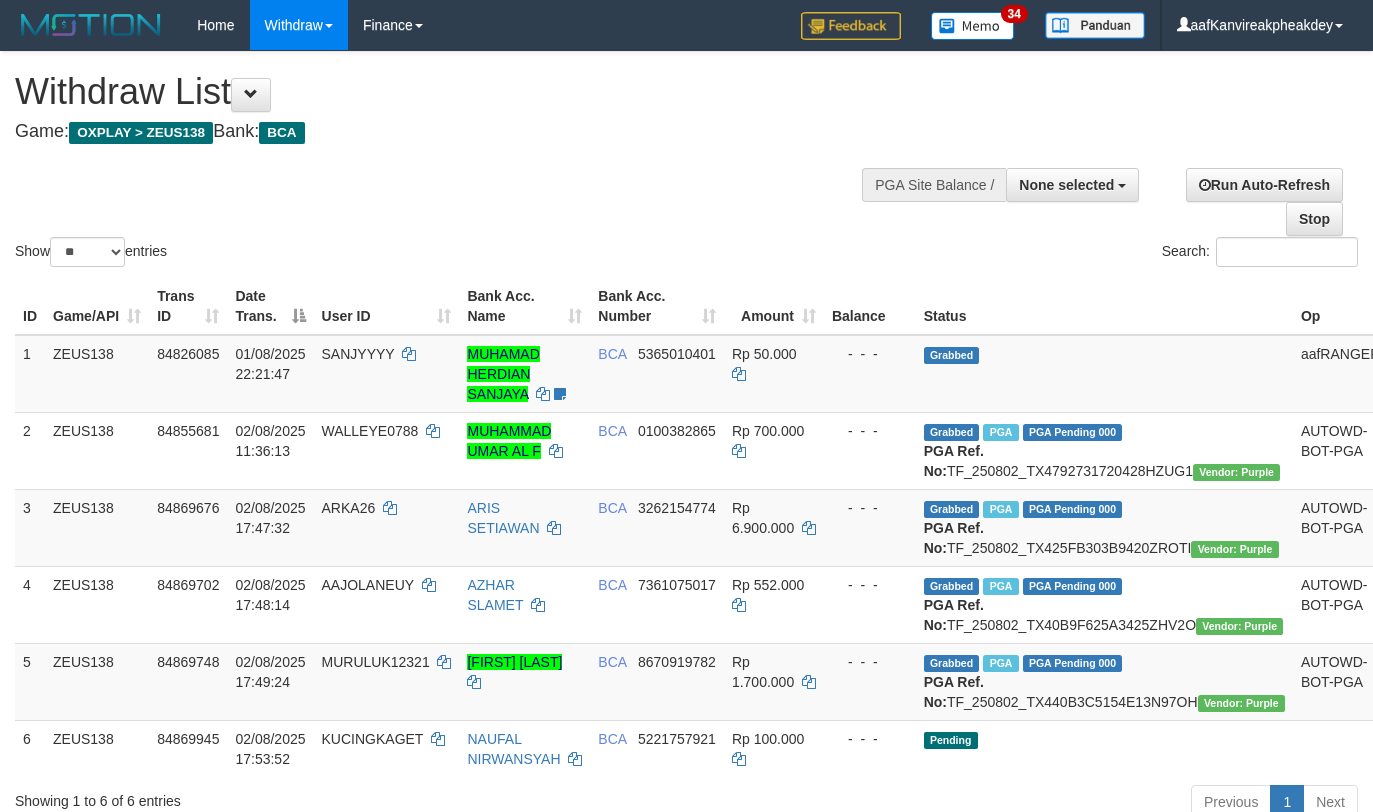 select 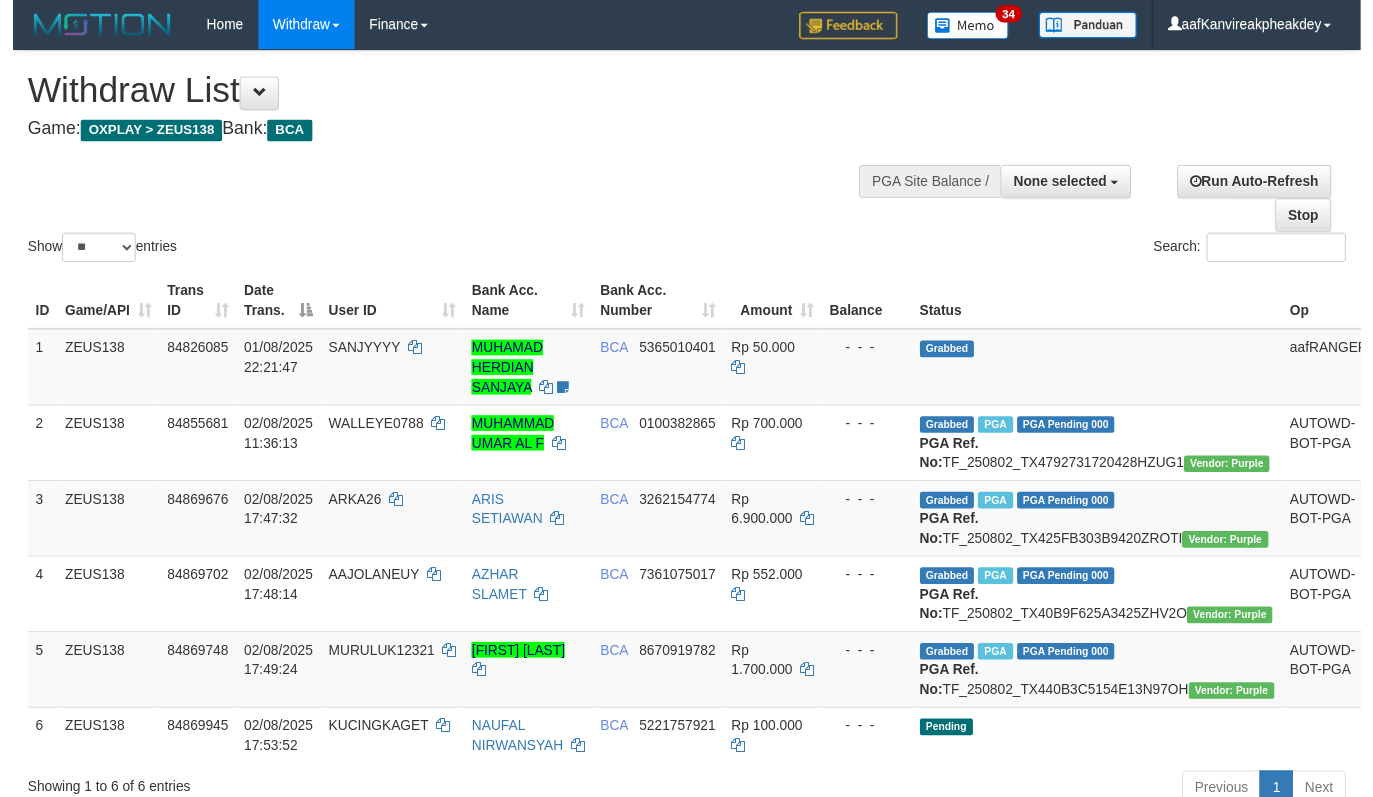 scroll, scrollTop: 0, scrollLeft: 0, axis: both 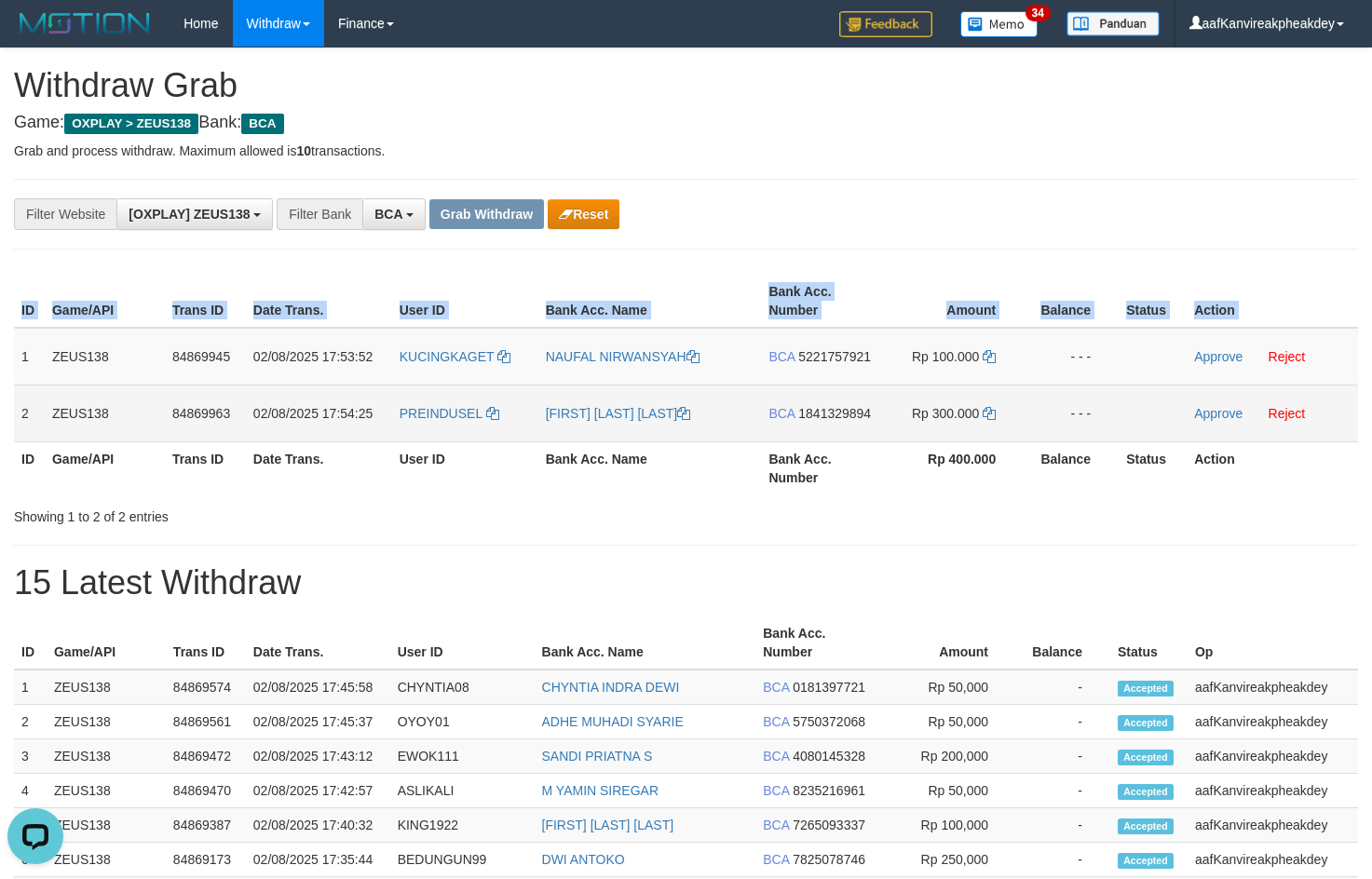 copy on "ID Game/API Trans ID Date Trans. User ID Bank Acc. Name Bank Acc. Number Amount Balance Status Action" 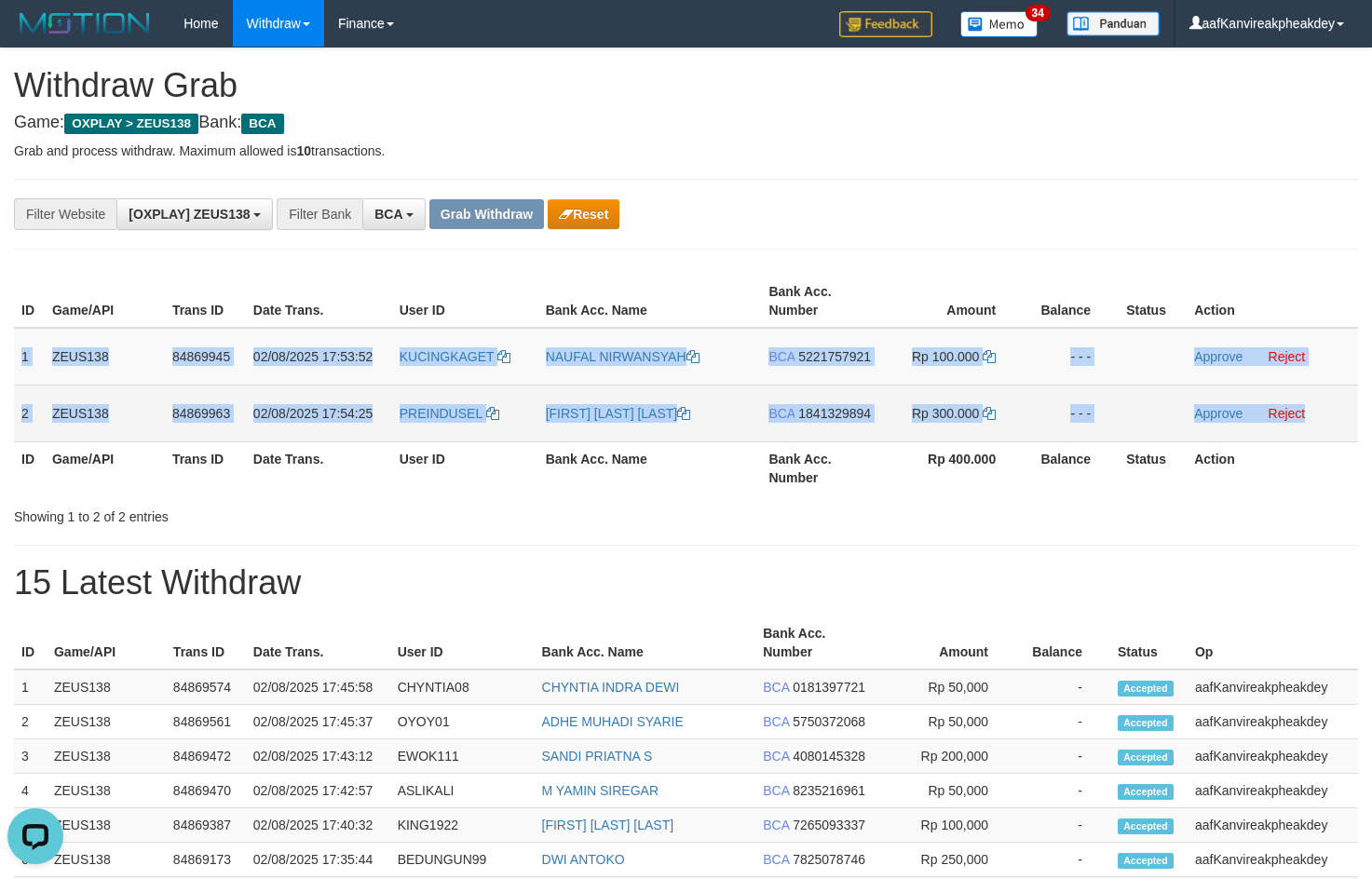 copy on "1
ZEUS138
84869945
02/08/2025 17:53:52
KUCINGKAGET
[FIRST] [LAST]
BCA
5221757921
Rp 100.000
- - -
Approve
Reject
2
ZEUS138
84869963
02/08/2025 17:54:25
PREINDUSEL
[FIRST] [LAST]
BCA
1841329894
Rp 300.000
- - -
Approve
Reject" 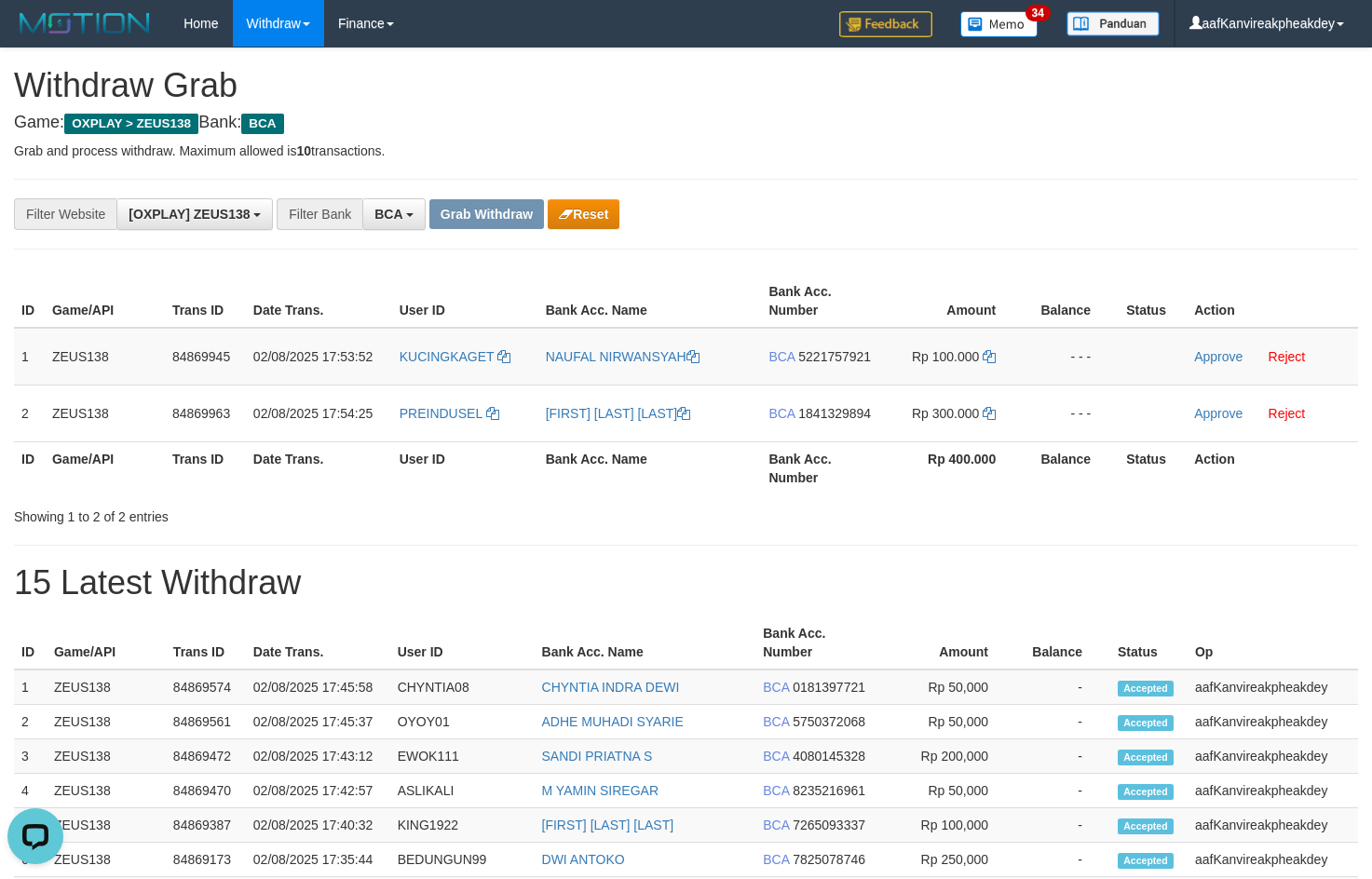 drag, startPoint x: 1008, startPoint y: 228, endPoint x: 1351, endPoint y: 265, distance: 344.98985 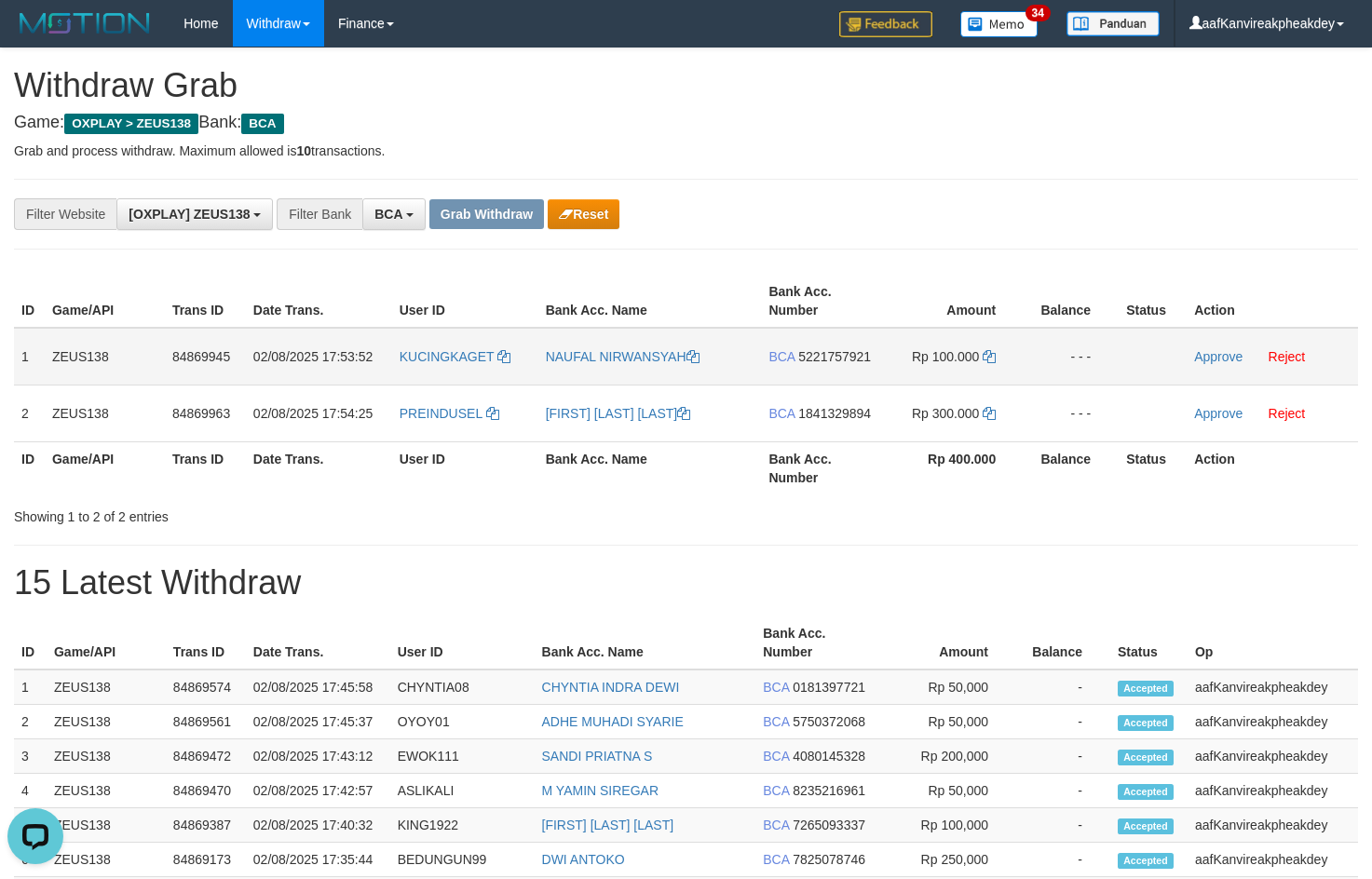 click on "5221757921" at bounding box center (835, 357) 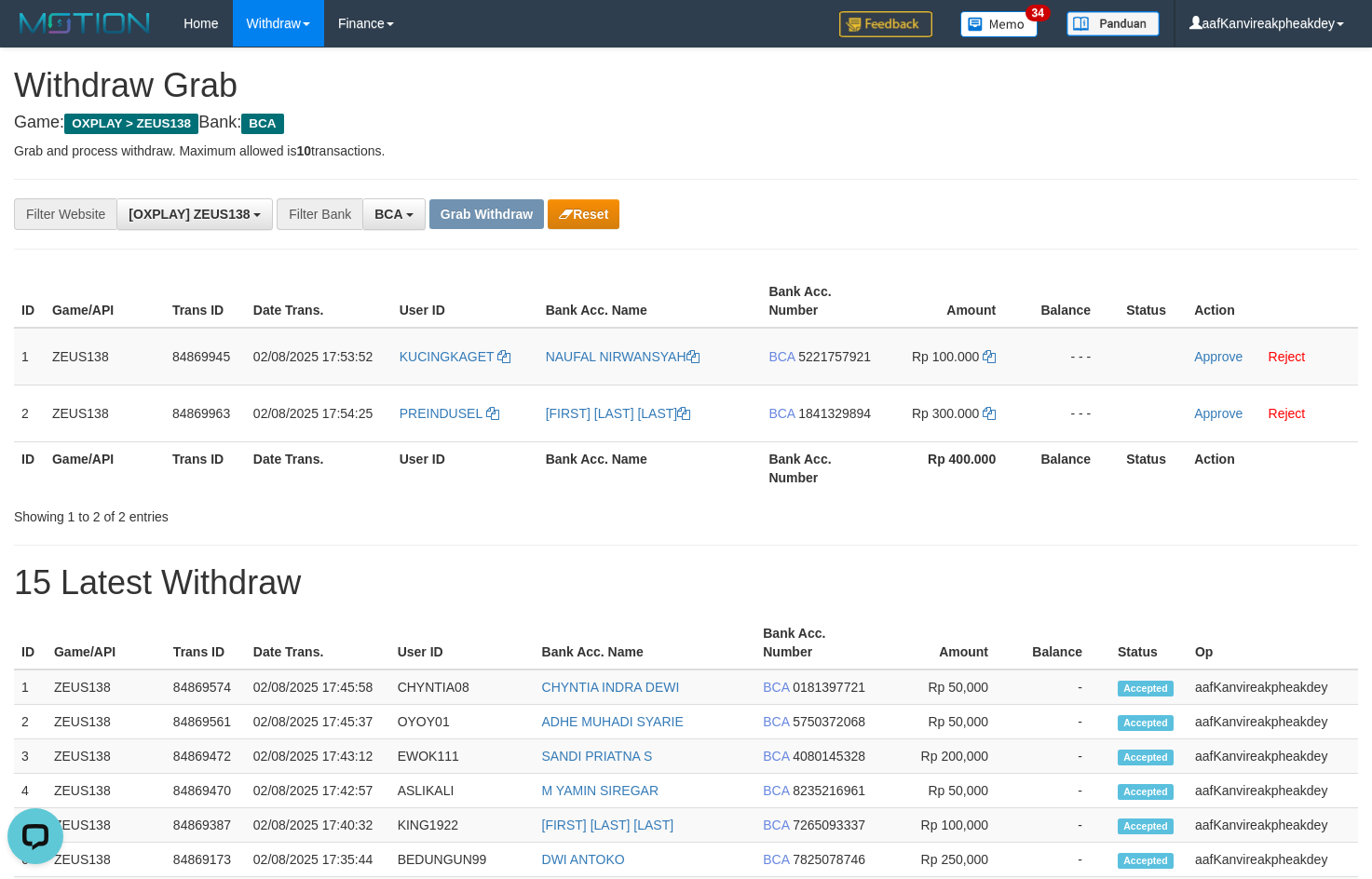 drag, startPoint x: 823, startPoint y: 358, endPoint x: 1383, endPoint y: 239, distance: 572.50415 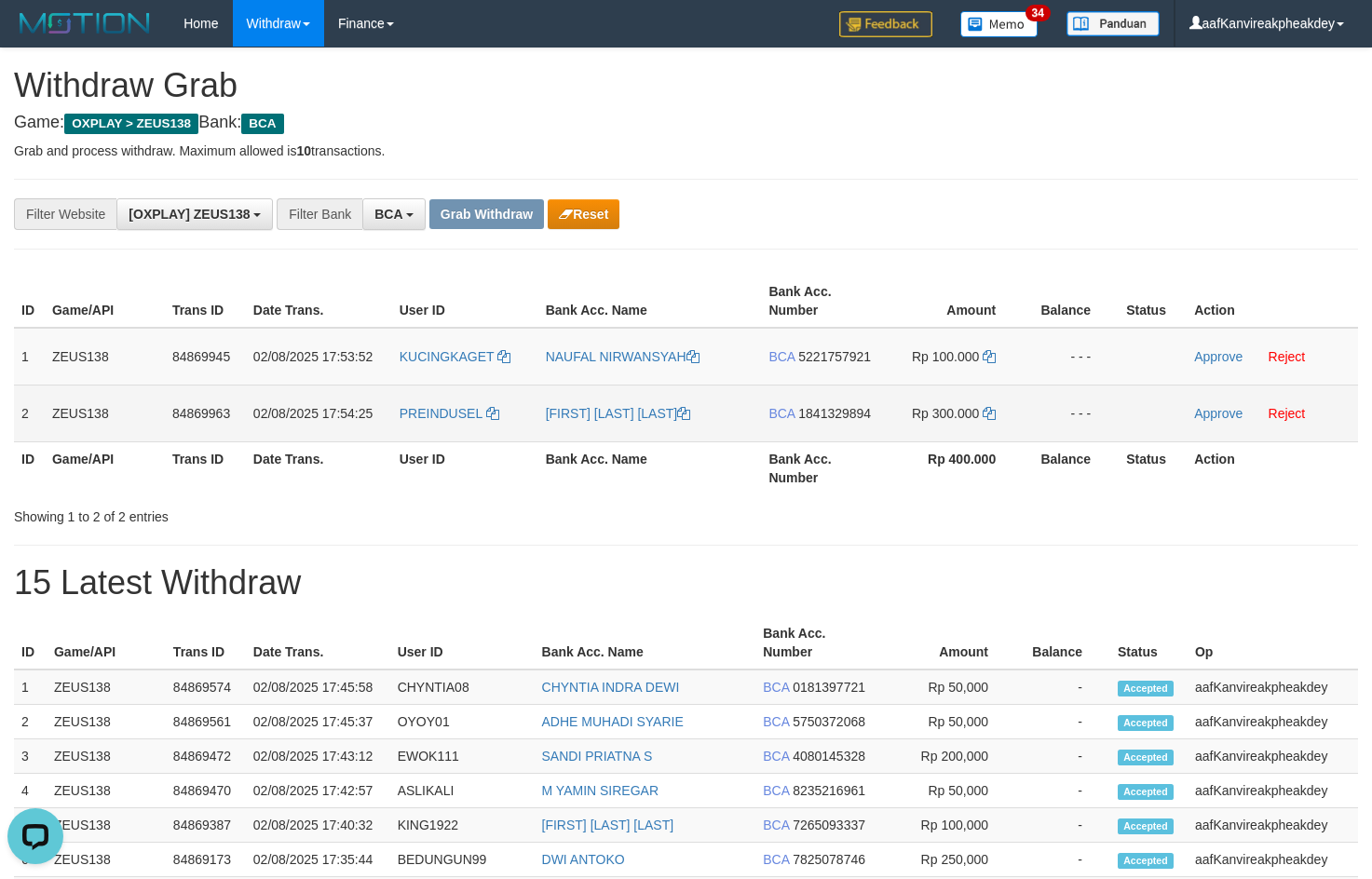 click on "1841329894" at bounding box center (835, 413) 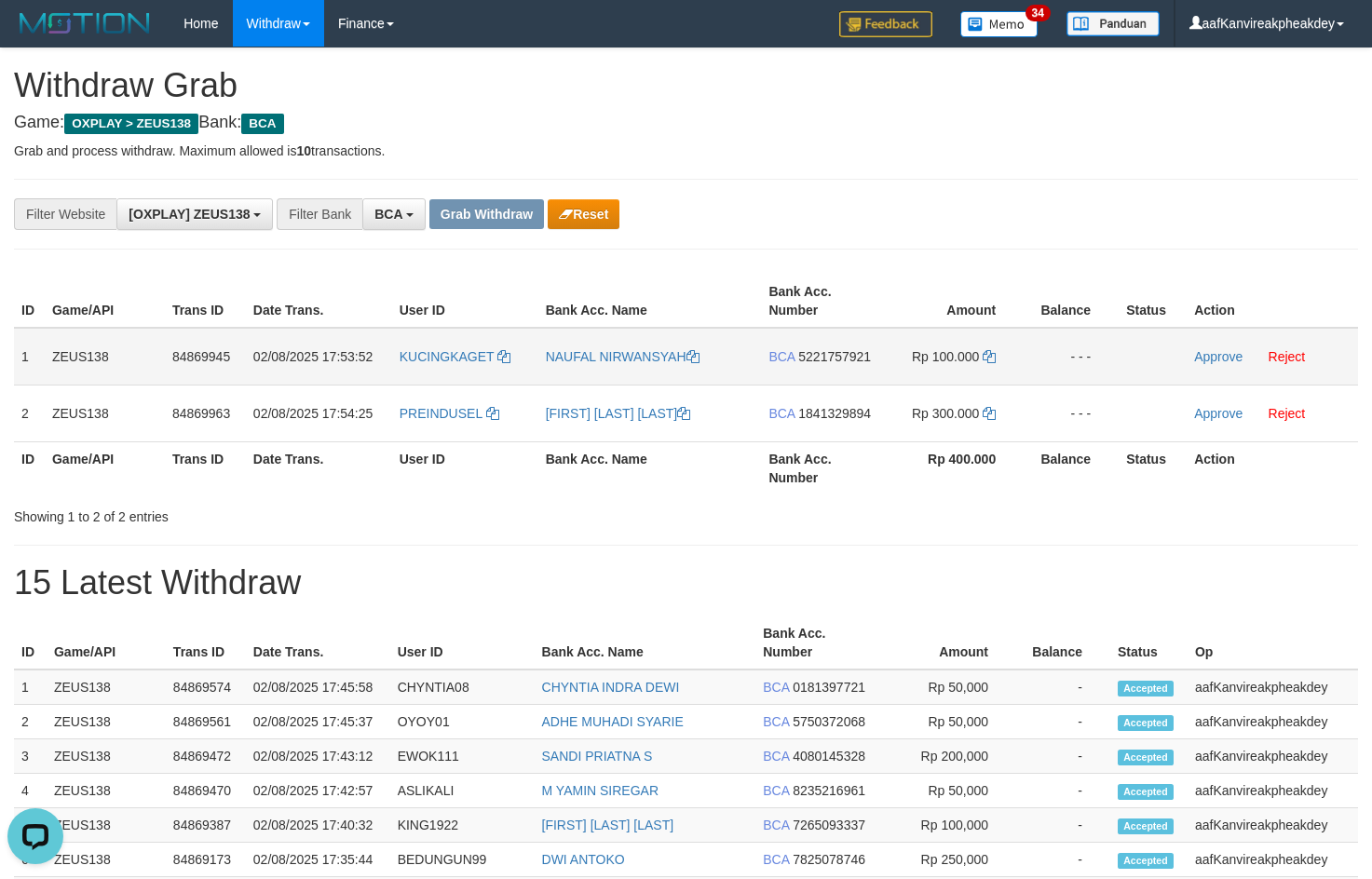 click on "KUCINGKAGET" at bounding box center [465, 357] 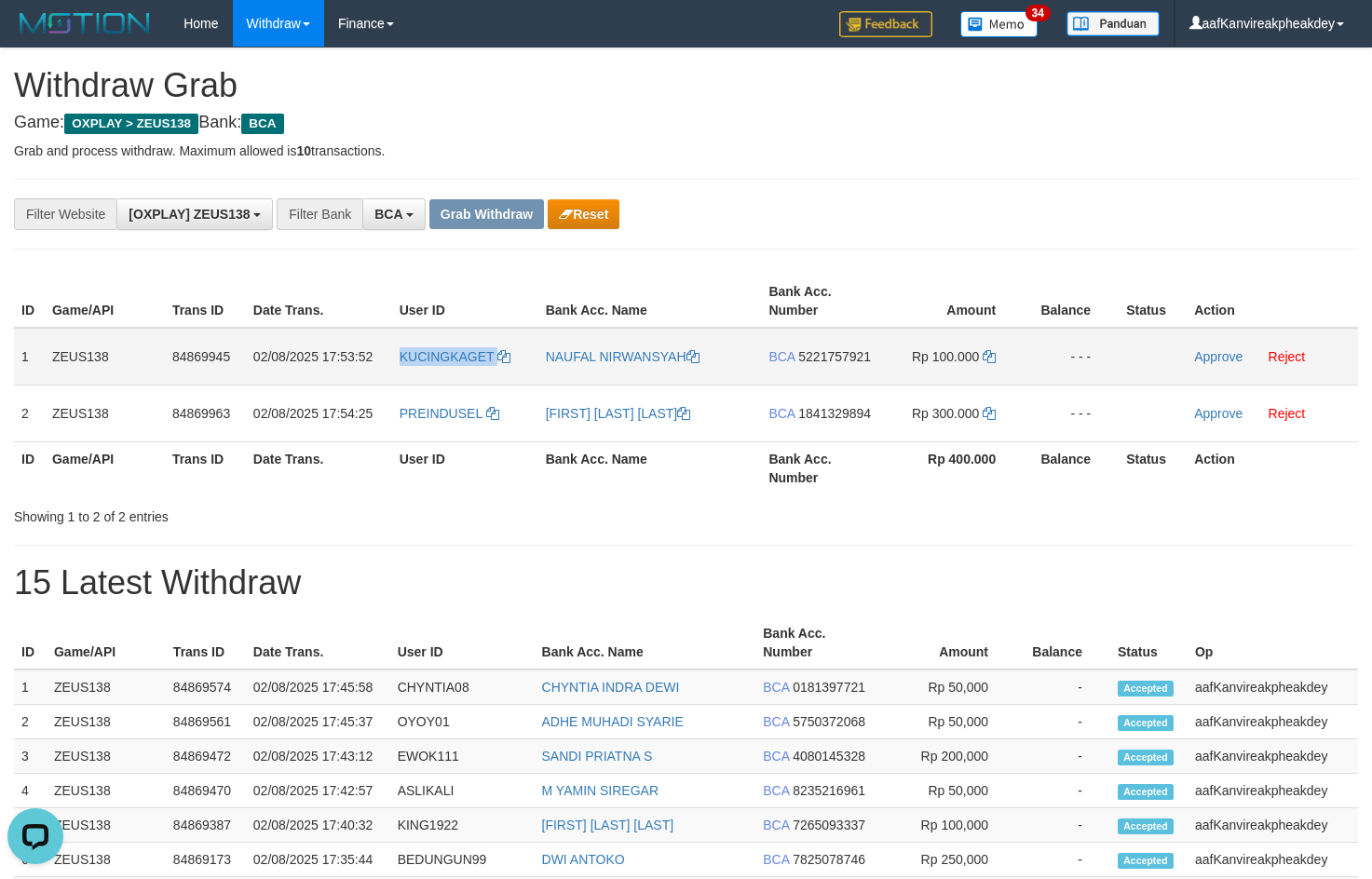 click on "KUCINGKAGET" at bounding box center (465, 357) 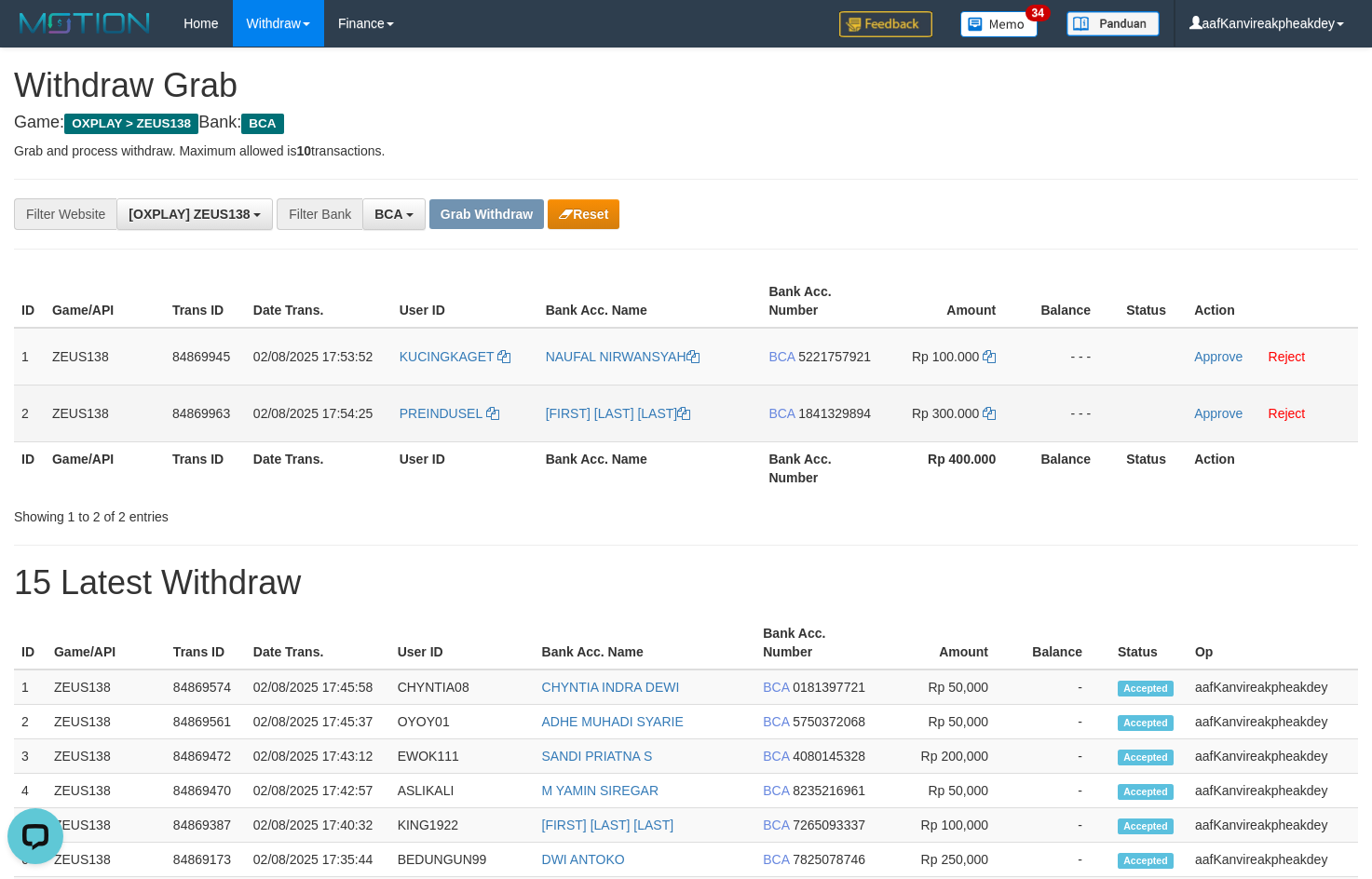 click on "PREINDUSEL" at bounding box center (465, 412) 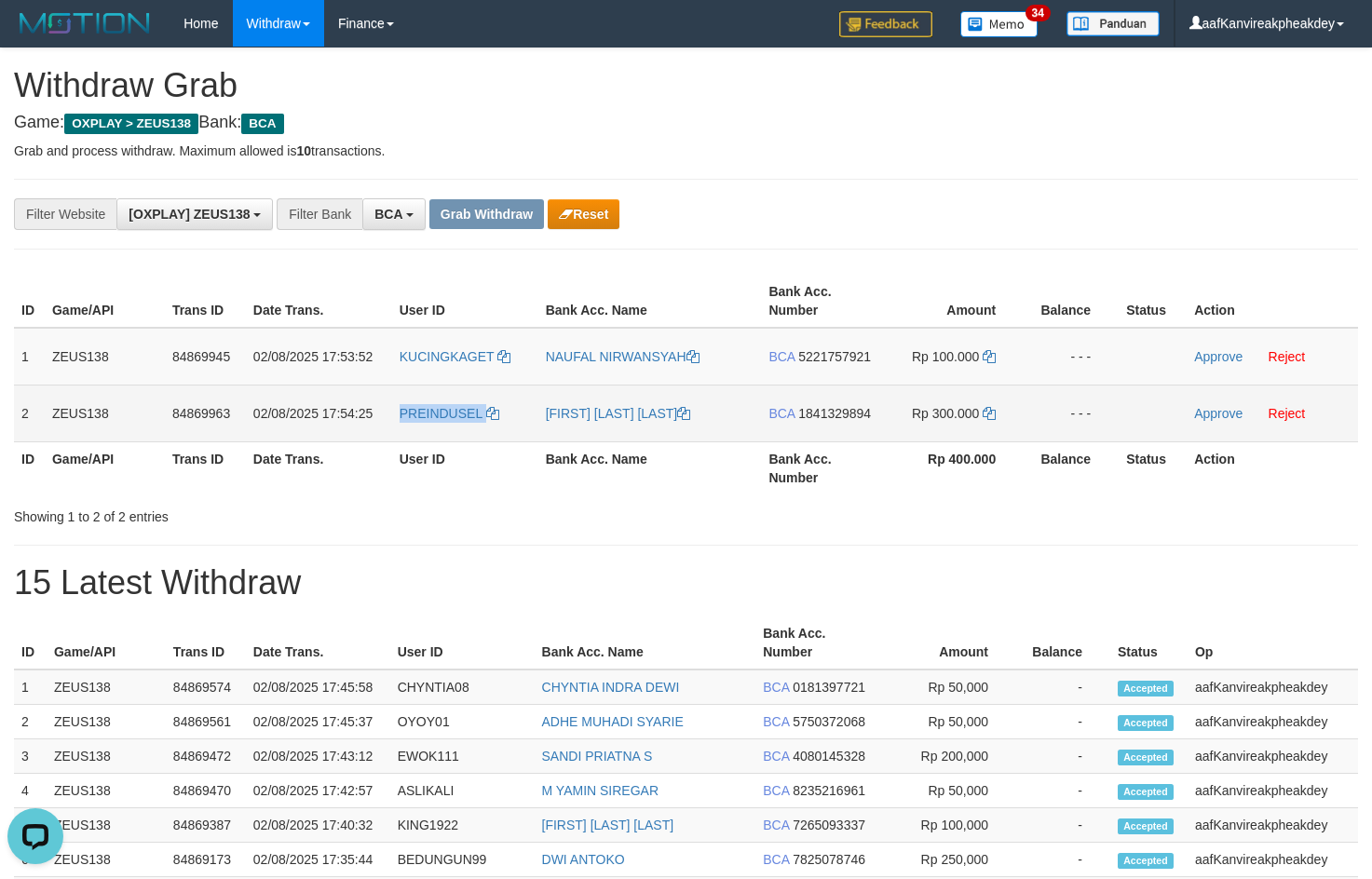 click on "PREINDUSEL" at bounding box center (465, 412) 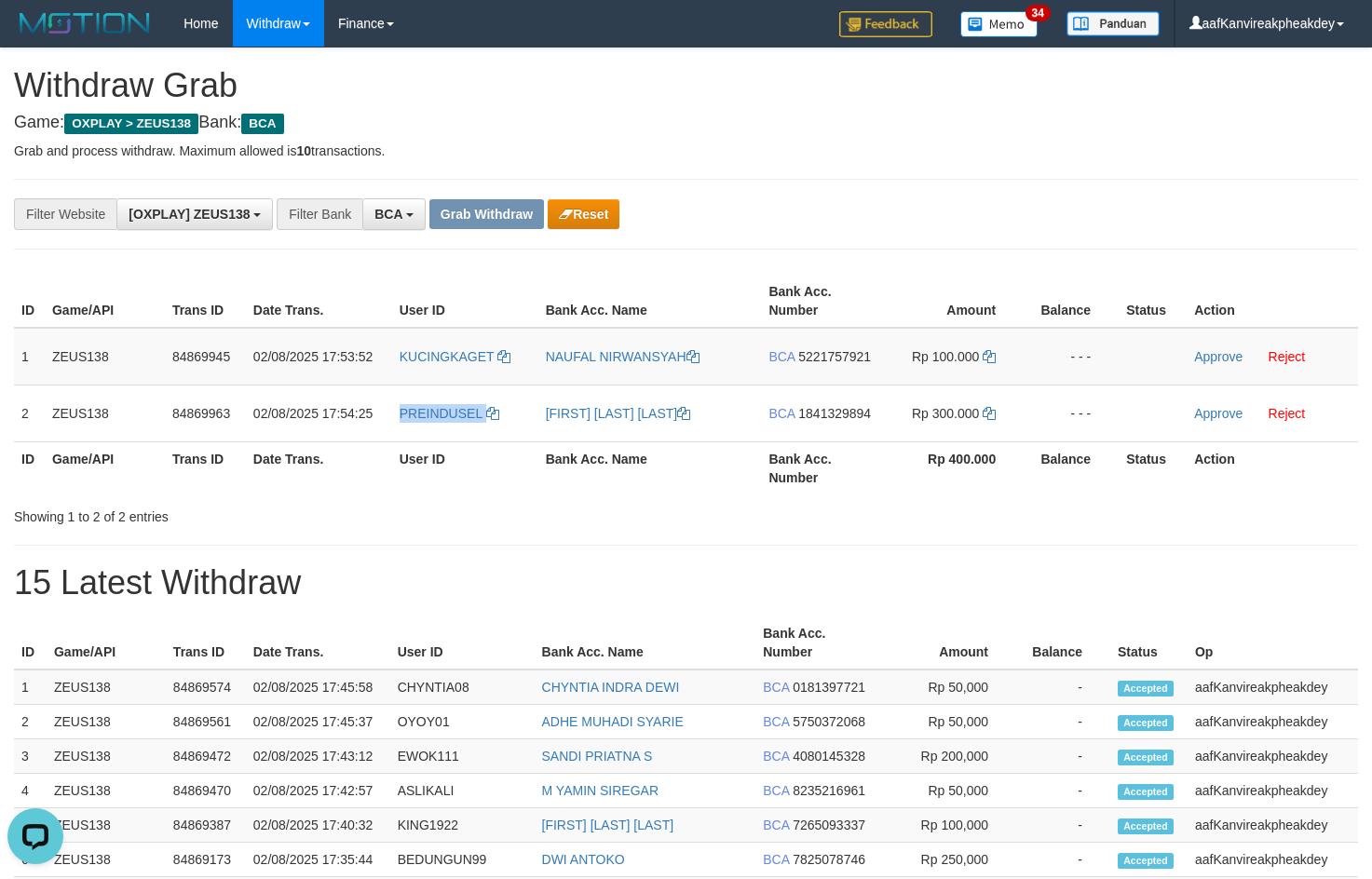 copy on "PREINDUSEL" 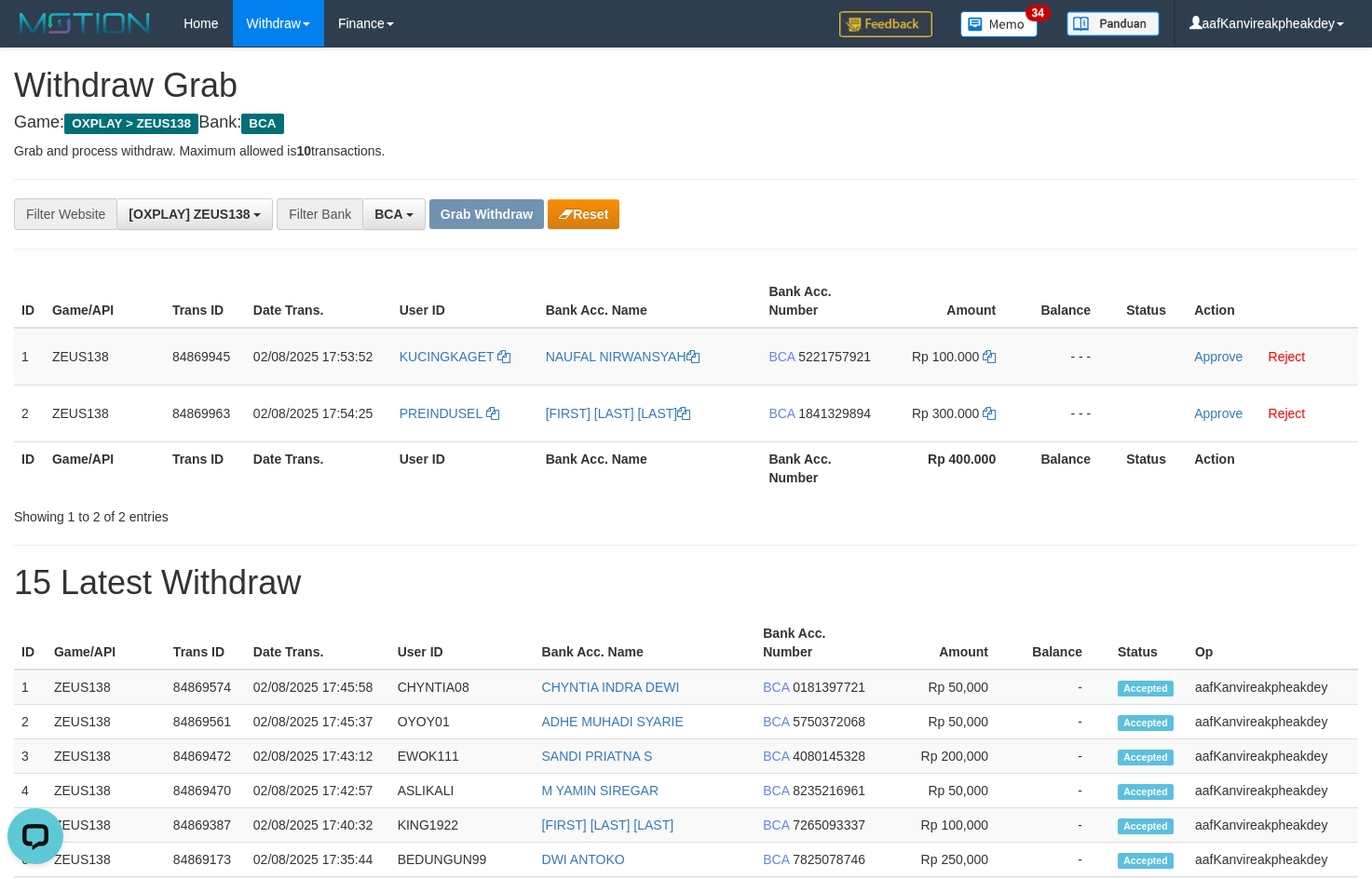click on "Game:   OXPLAY > ZEUS138    		Bank:   BCA" at bounding box center (686, 123) 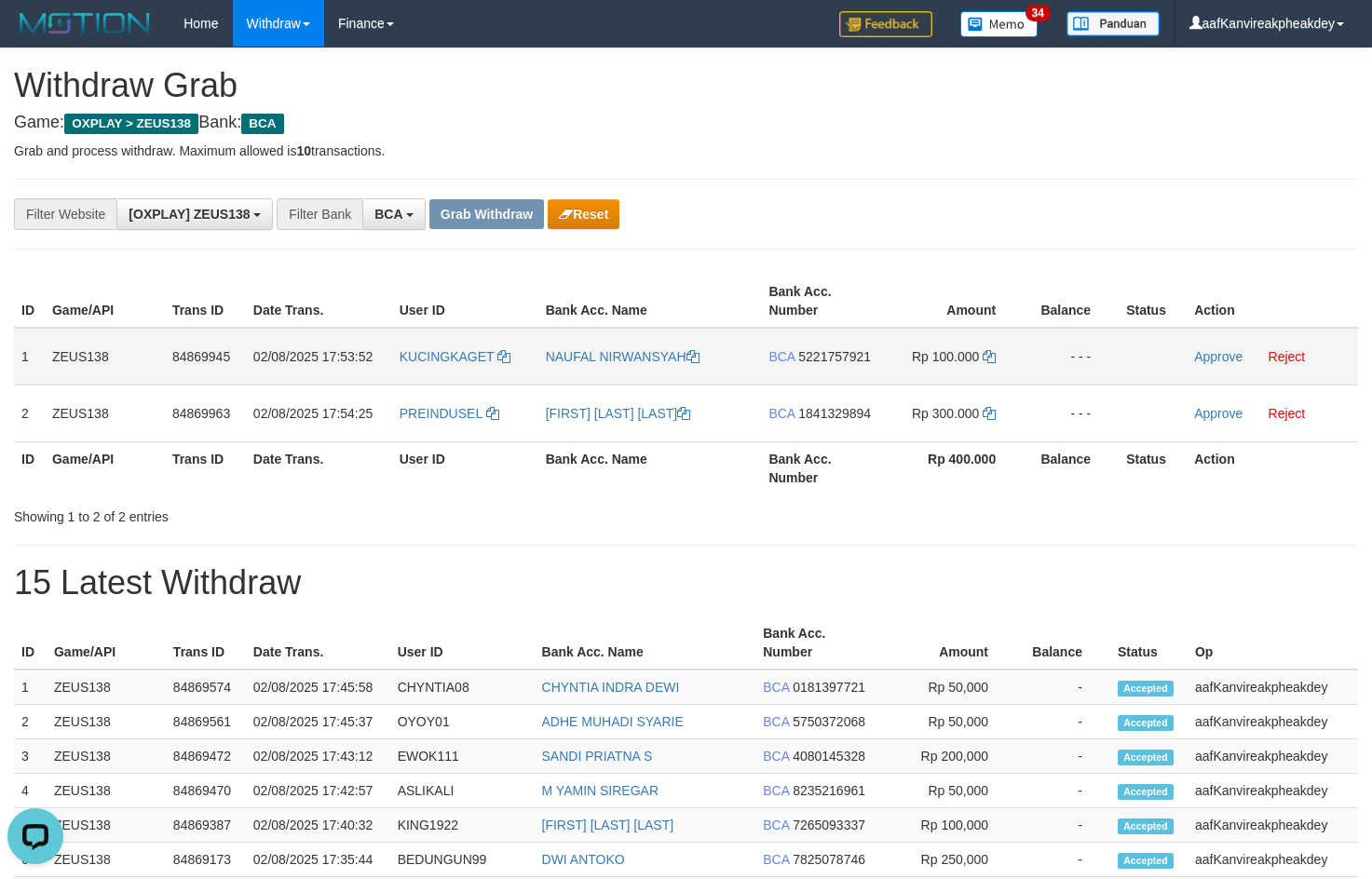 click on "5221757921" at bounding box center [835, 357] 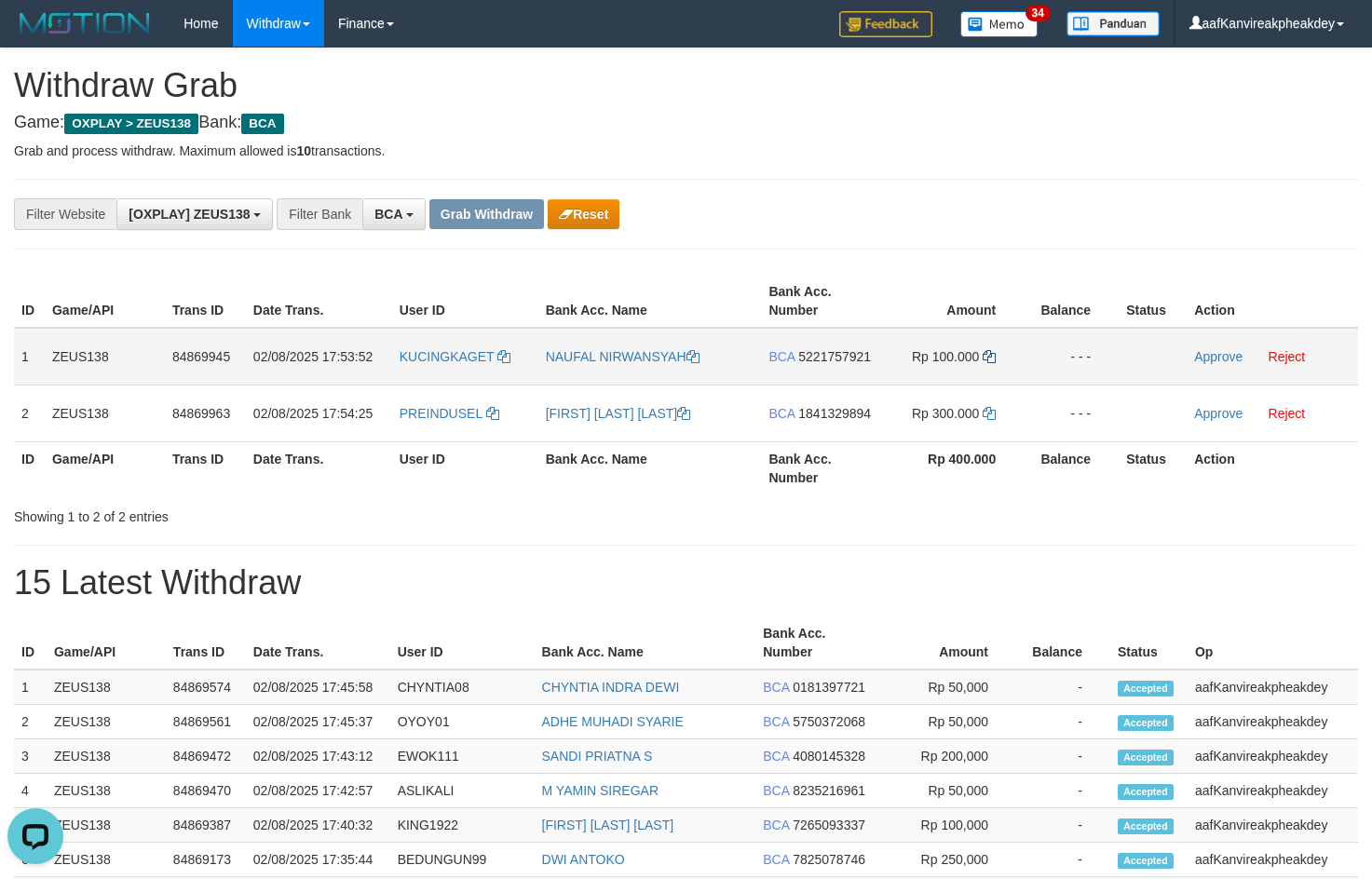 click on "Rp 100.000" at bounding box center [952, 357] 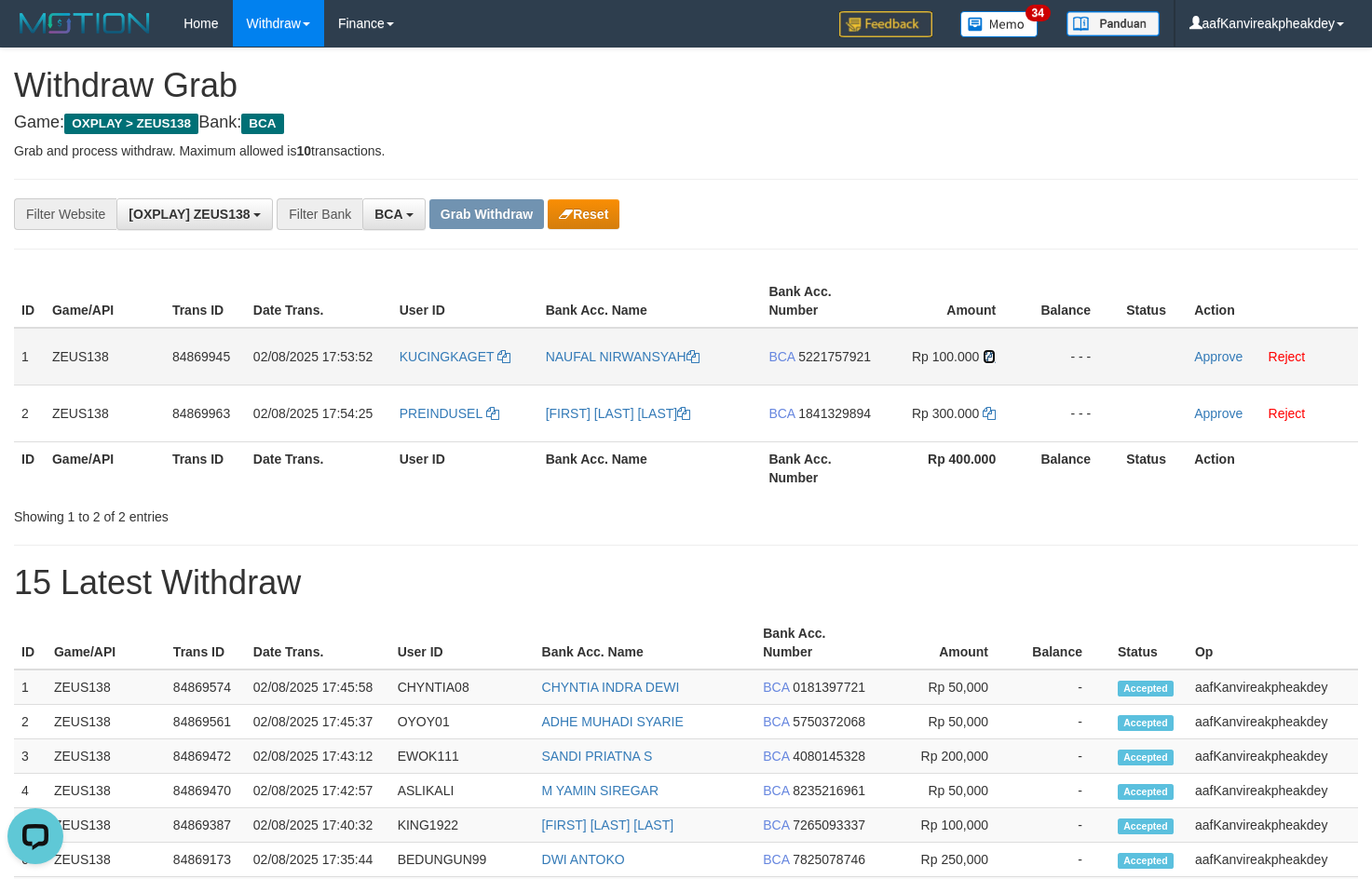 click at bounding box center (989, 357) 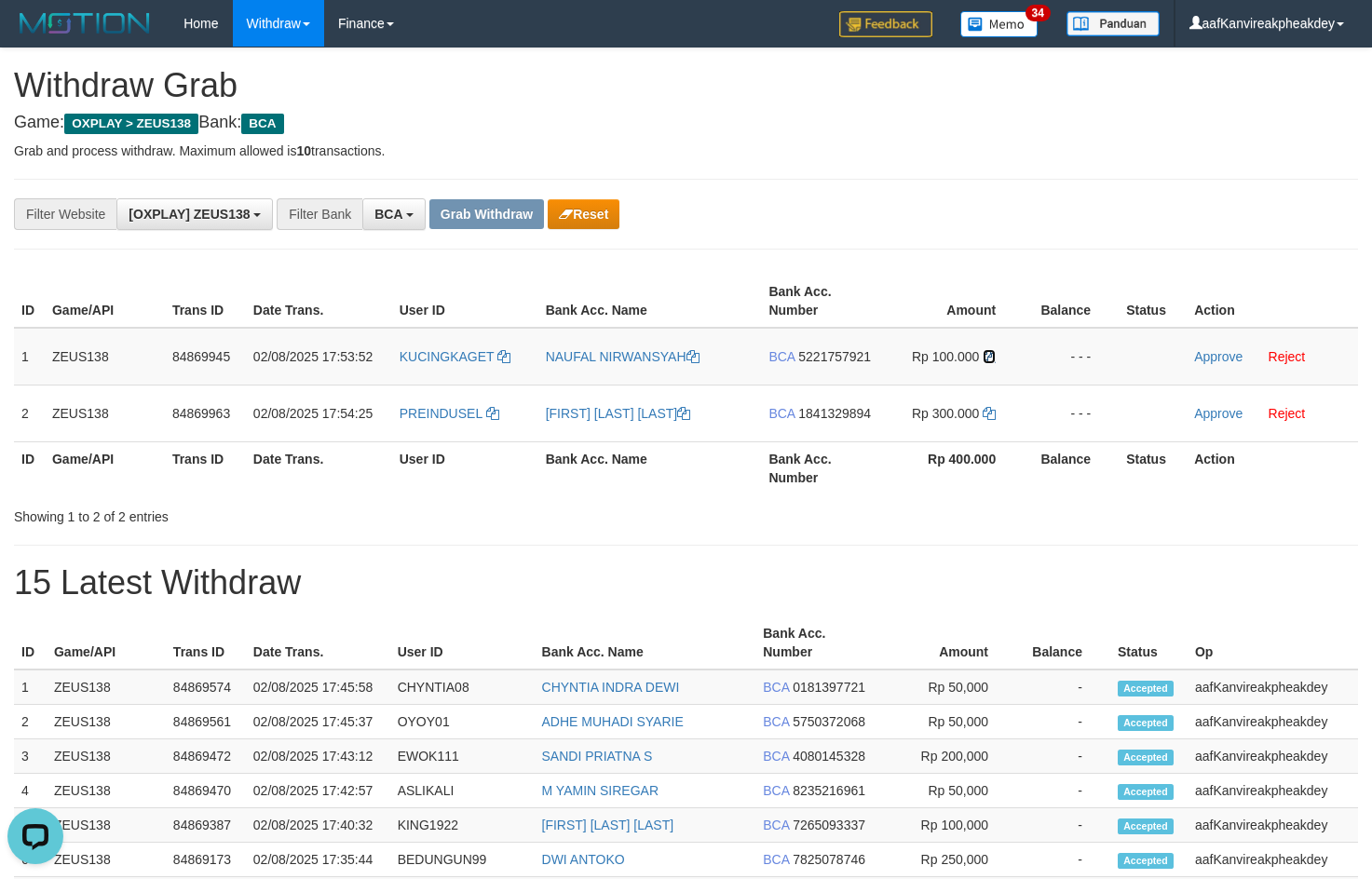 drag, startPoint x: 988, startPoint y: 358, endPoint x: 1373, endPoint y: 329, distance: 386.09066 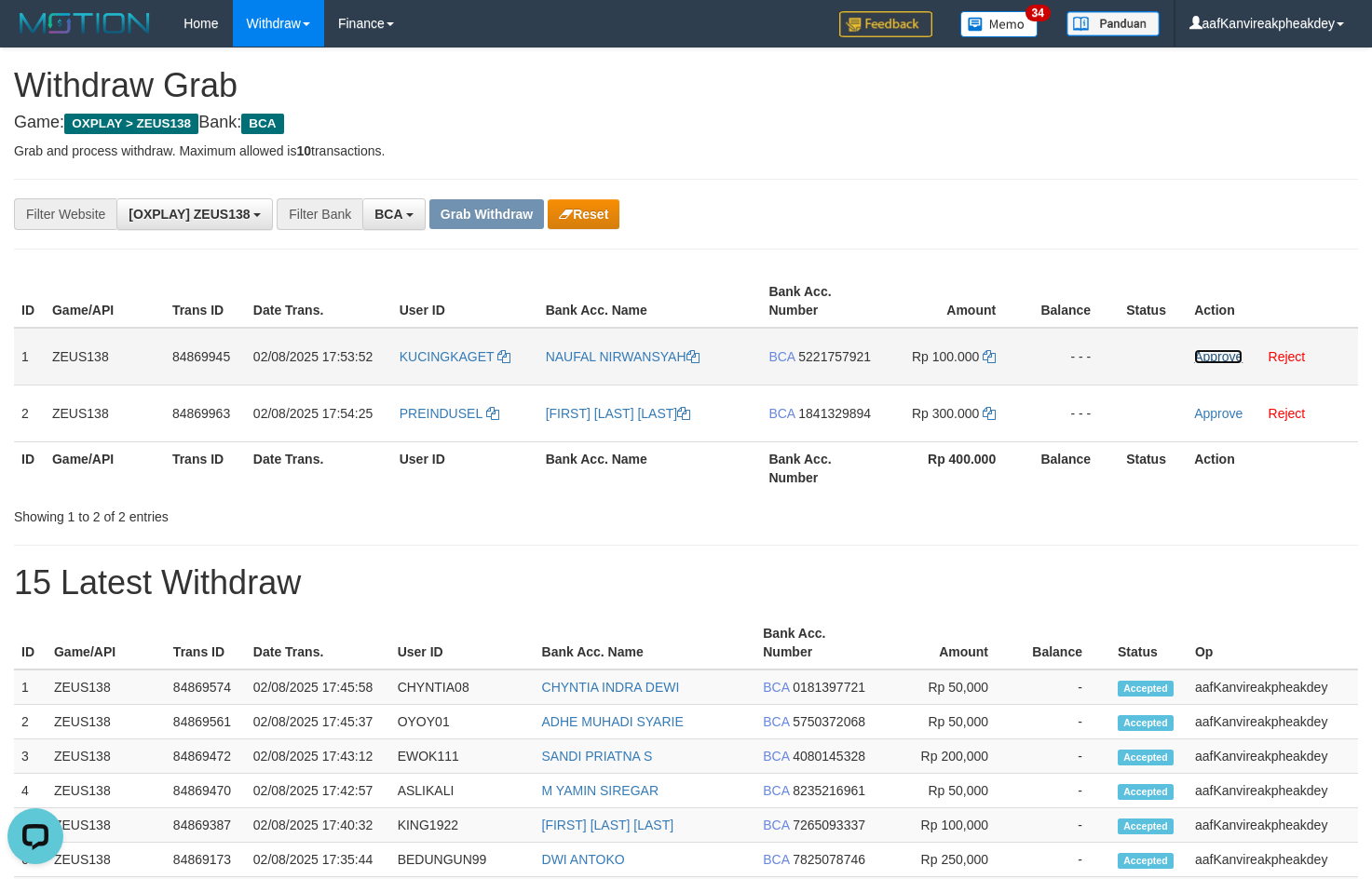 click on "Approve" at bounding box center [1218, 357] 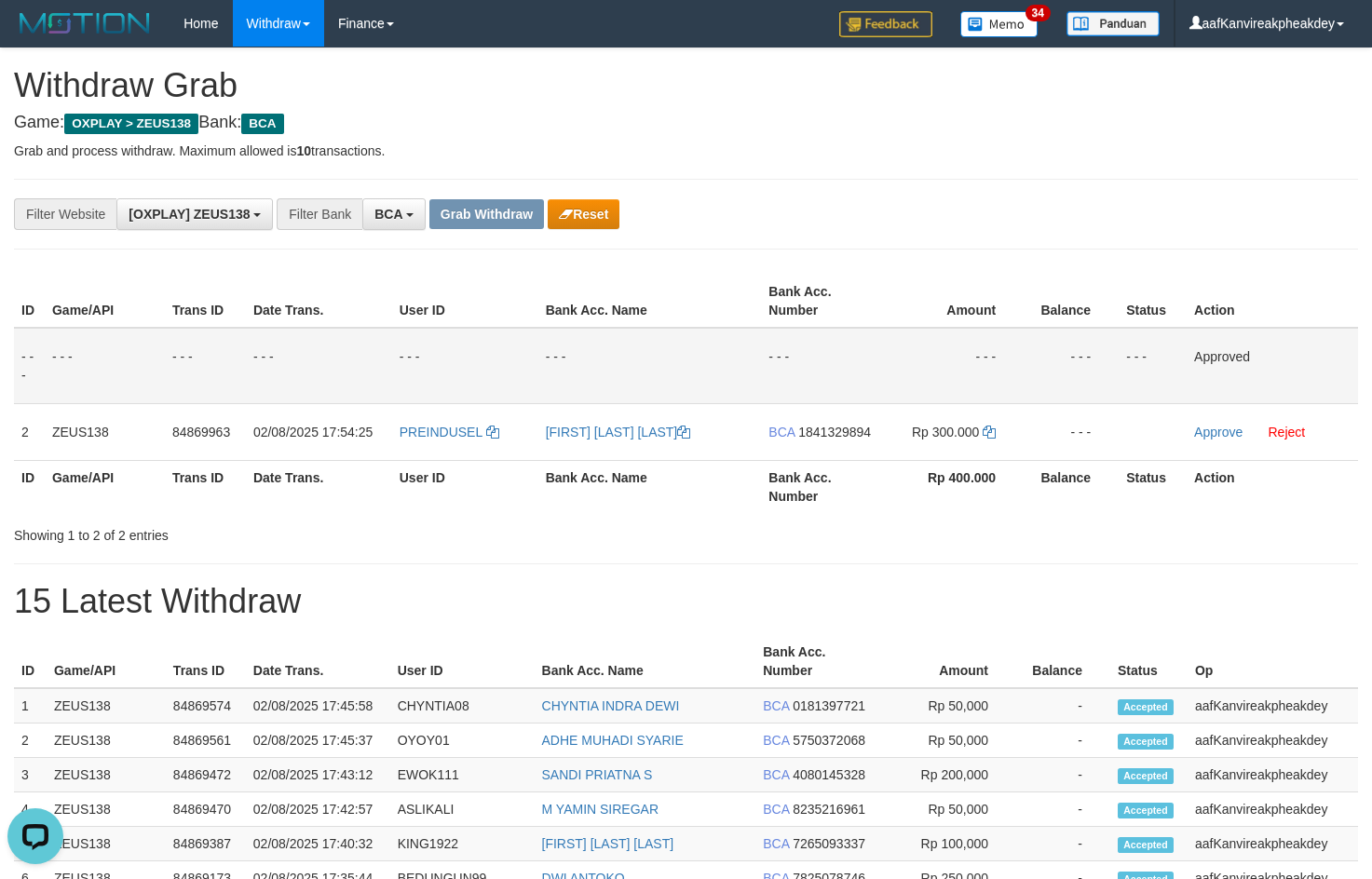 click on "Balance" at bounding box center [1071, 301] 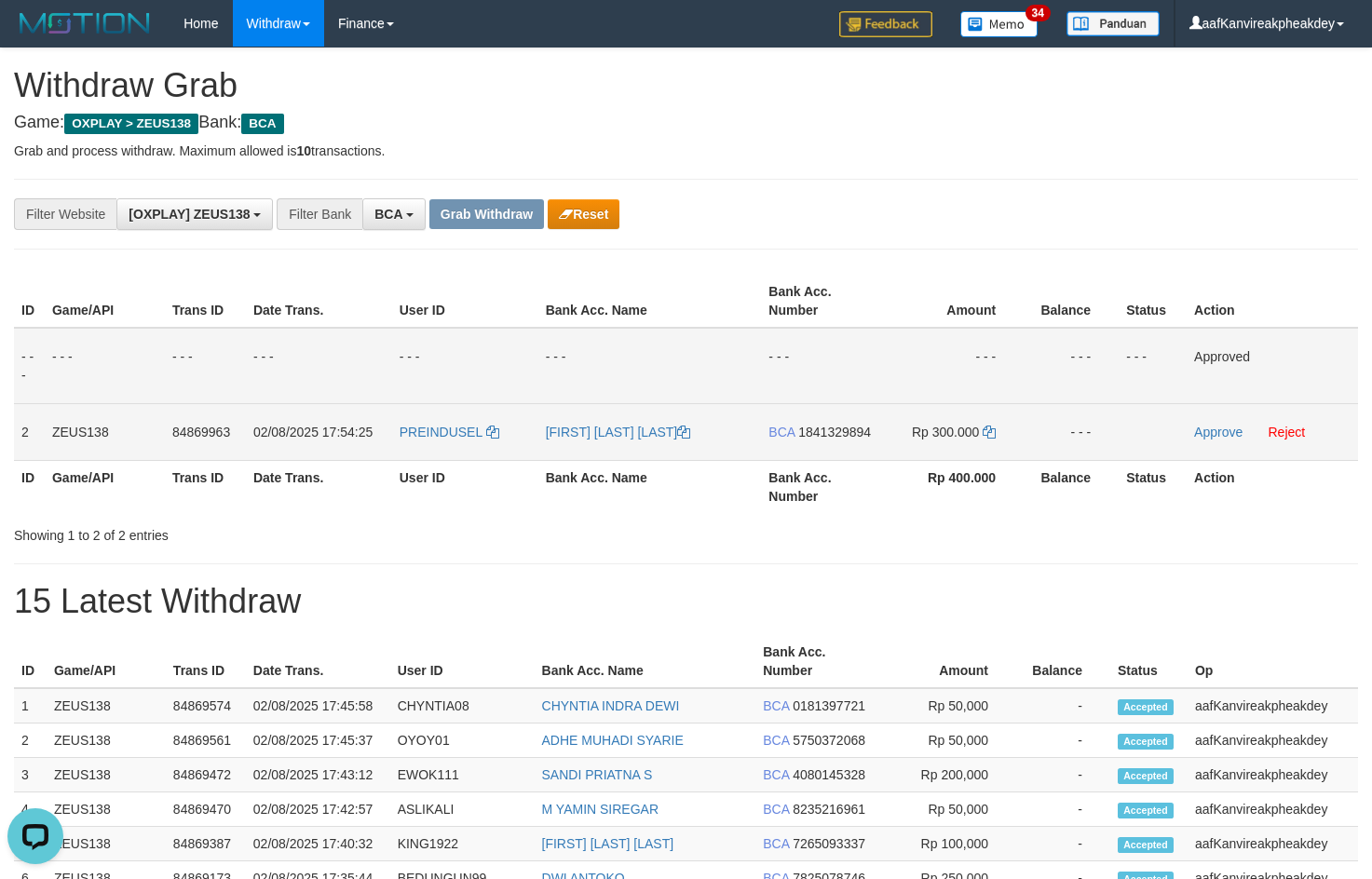 click on "1841329894" at bounding box center (835, 432) 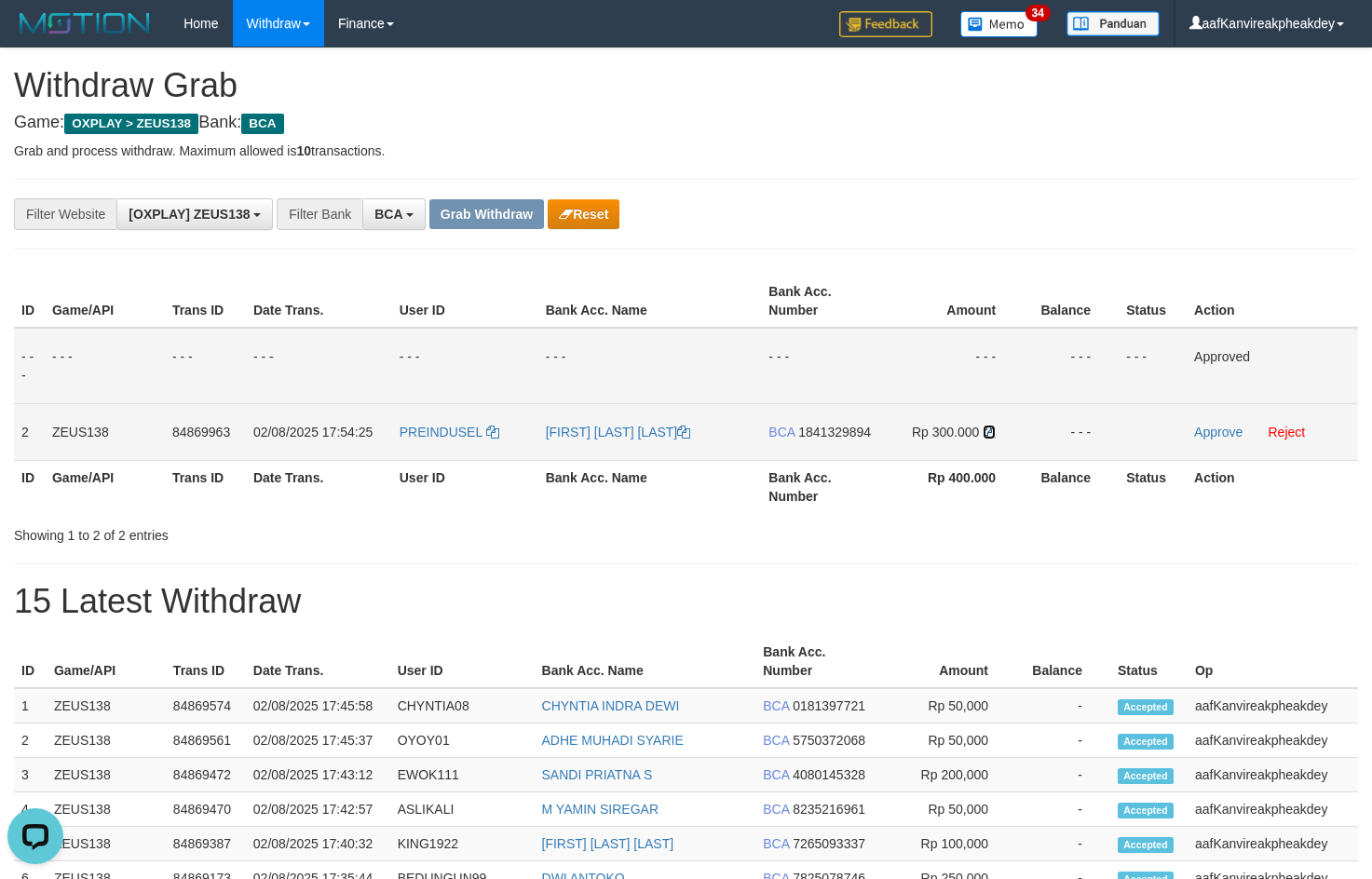 click at bounding box center (989, 432) 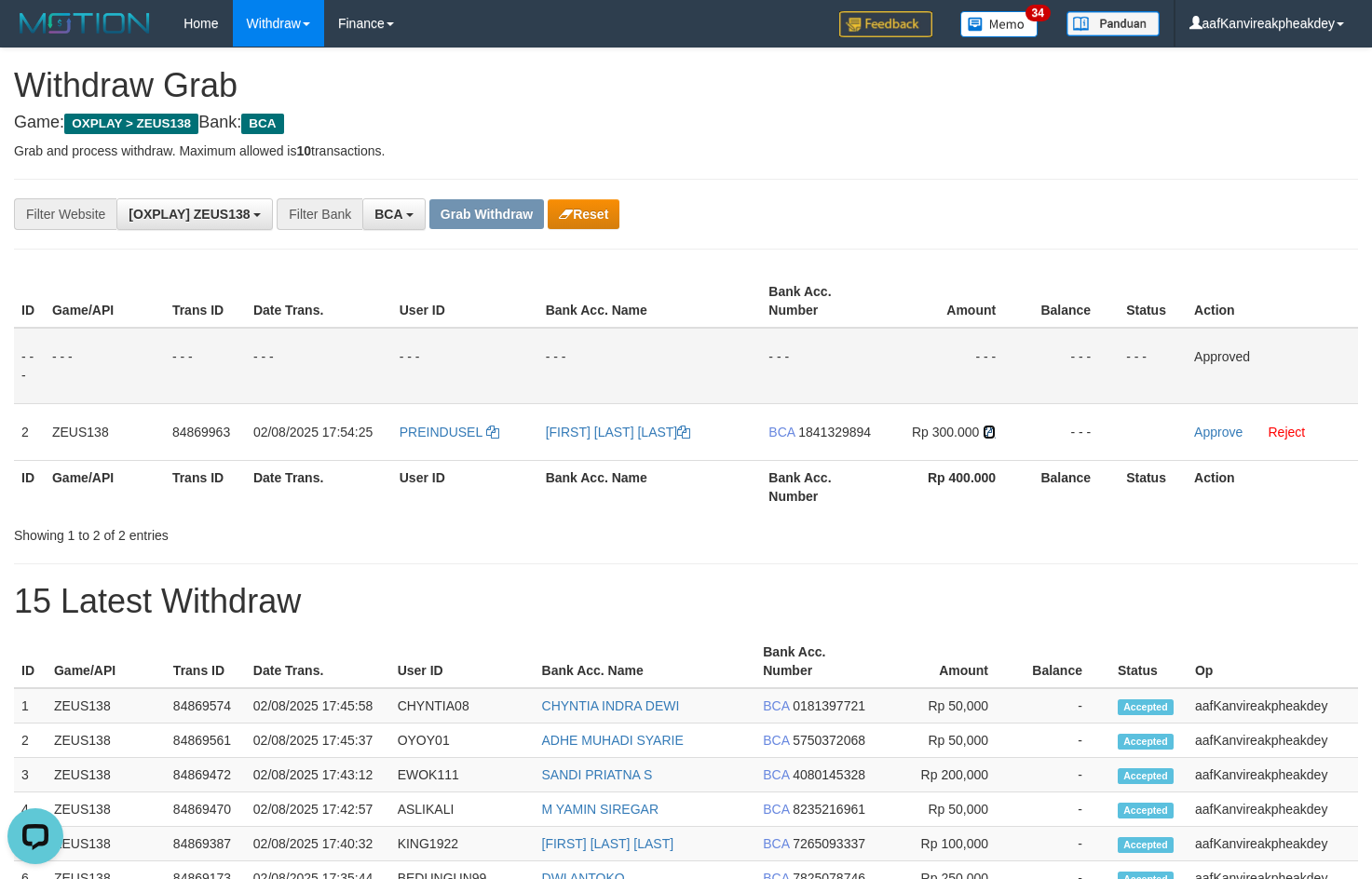 drag, startPoint x: 989, startPoint y: 433, endPoint x: 1383, endPoint y: 412, distance: 394.55925 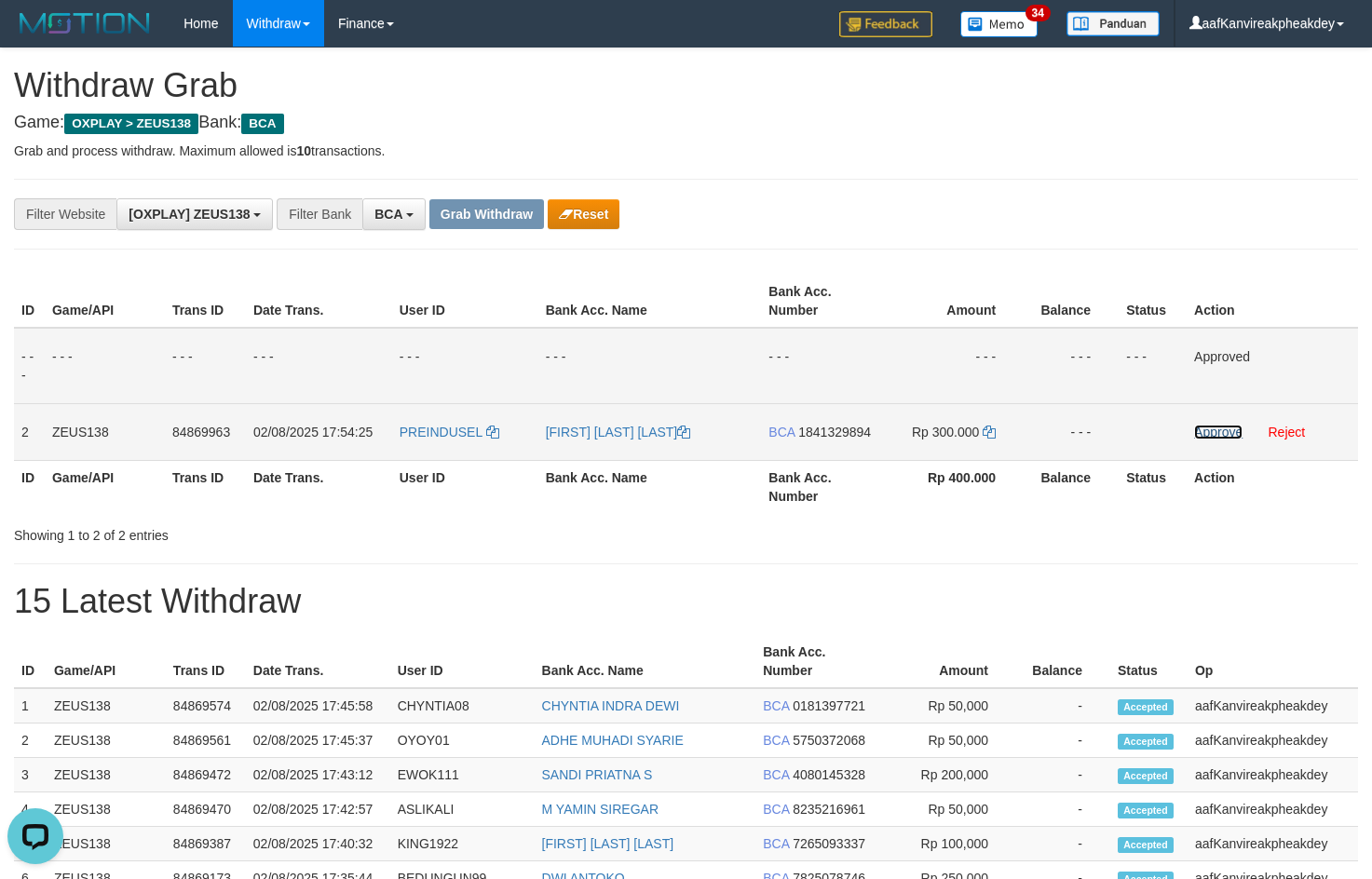 click on "Approve" at bounding box center [1218, 432] 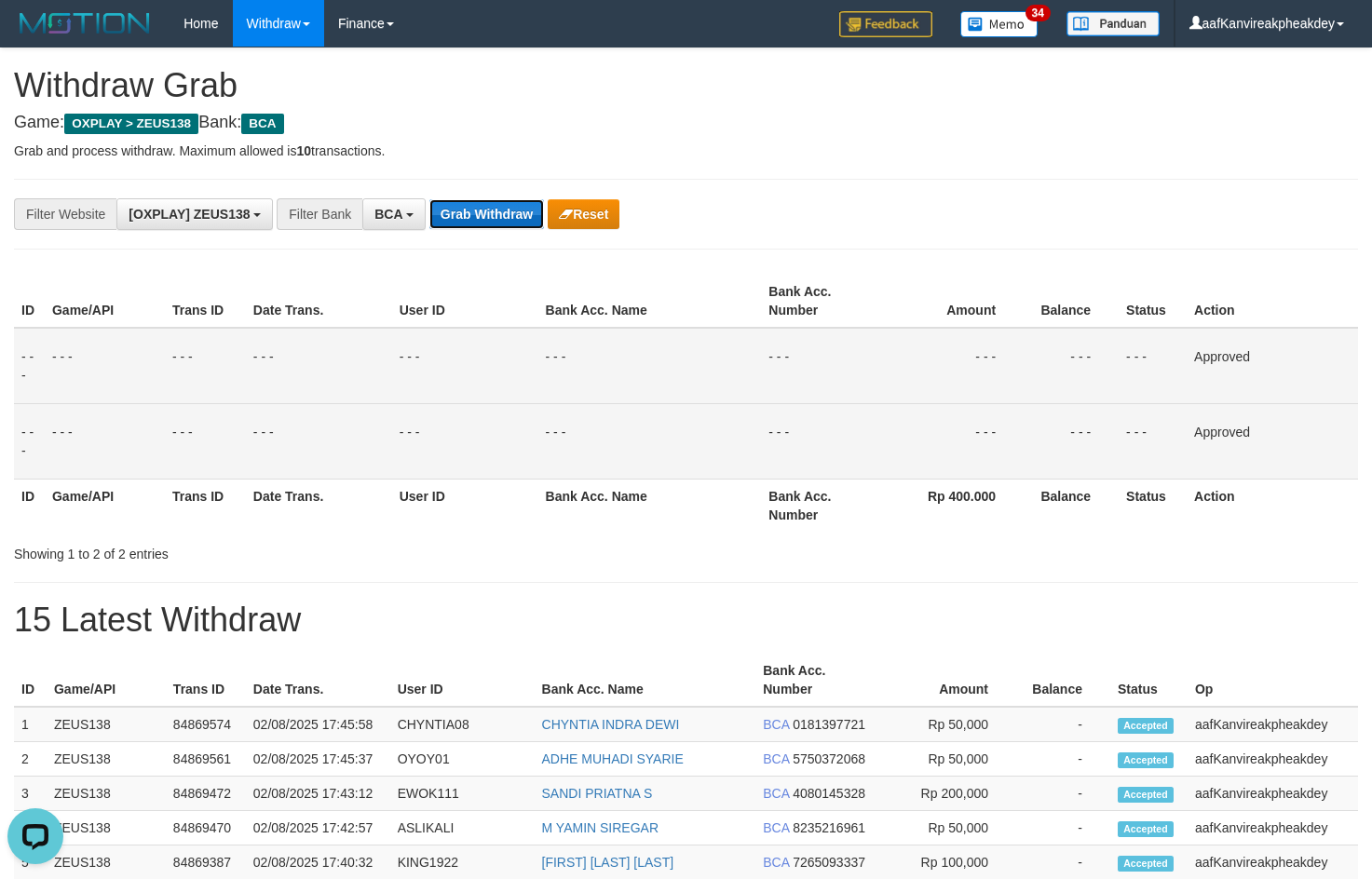 click on "Grab Withdraw" at bounding box center (486, 214) 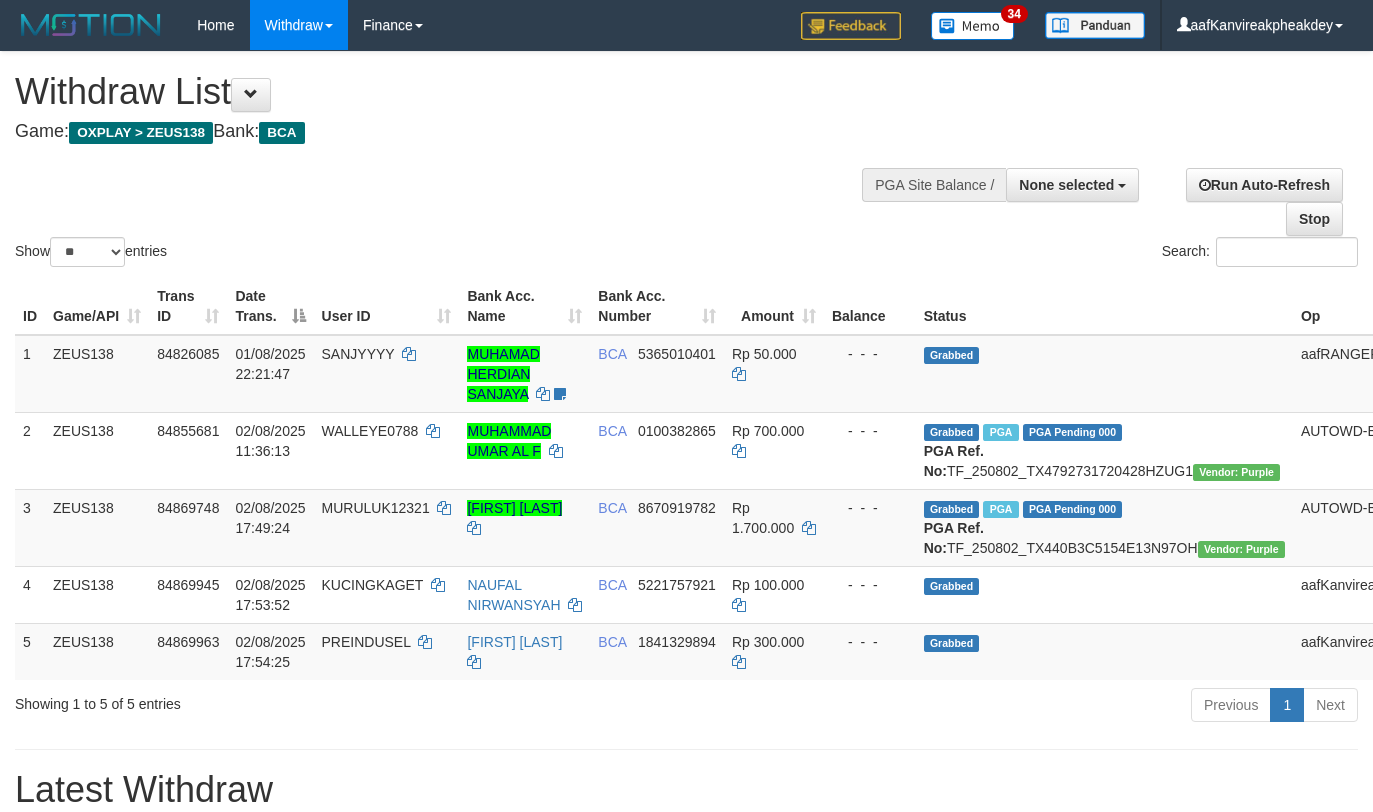 select 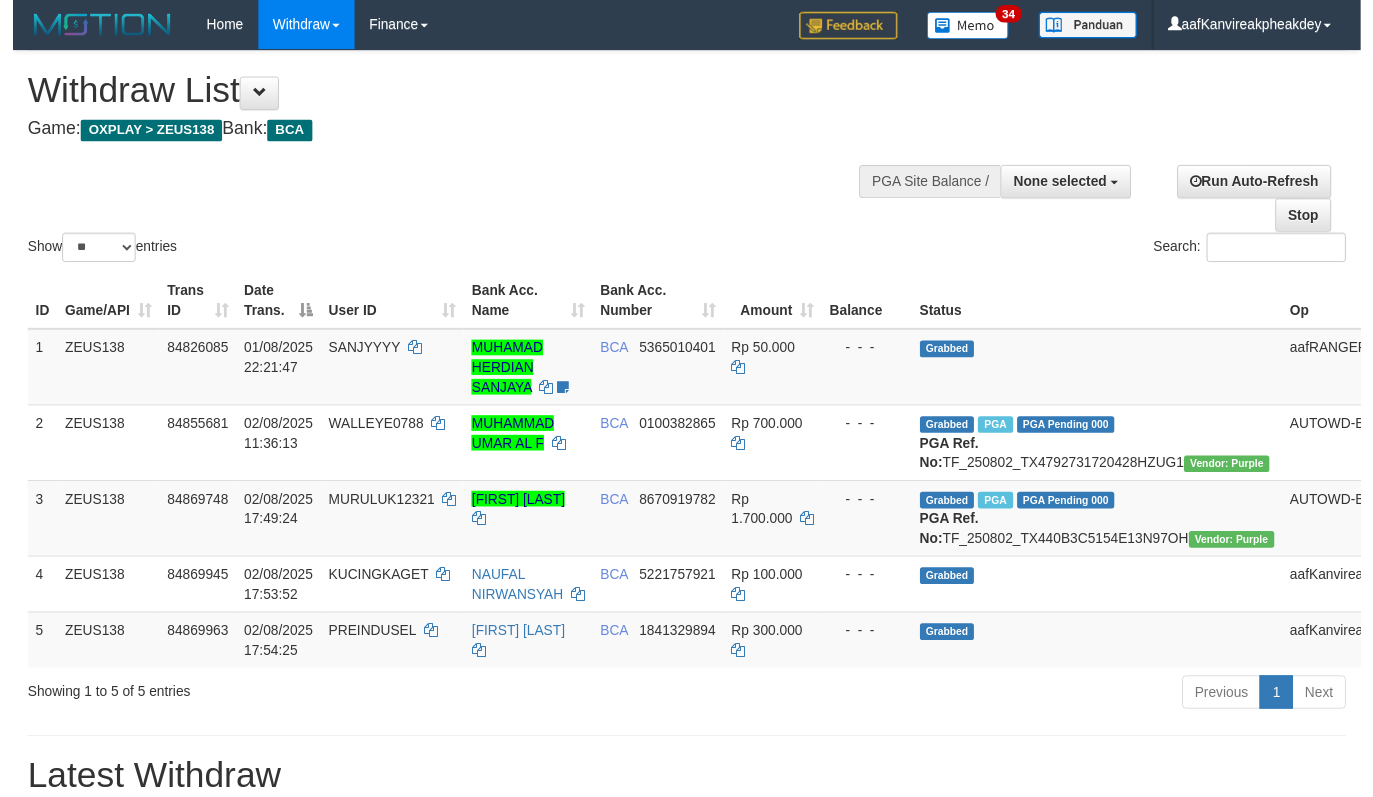 scroll, scrollTop: 134, scrollLeft: 0, axis: vertical 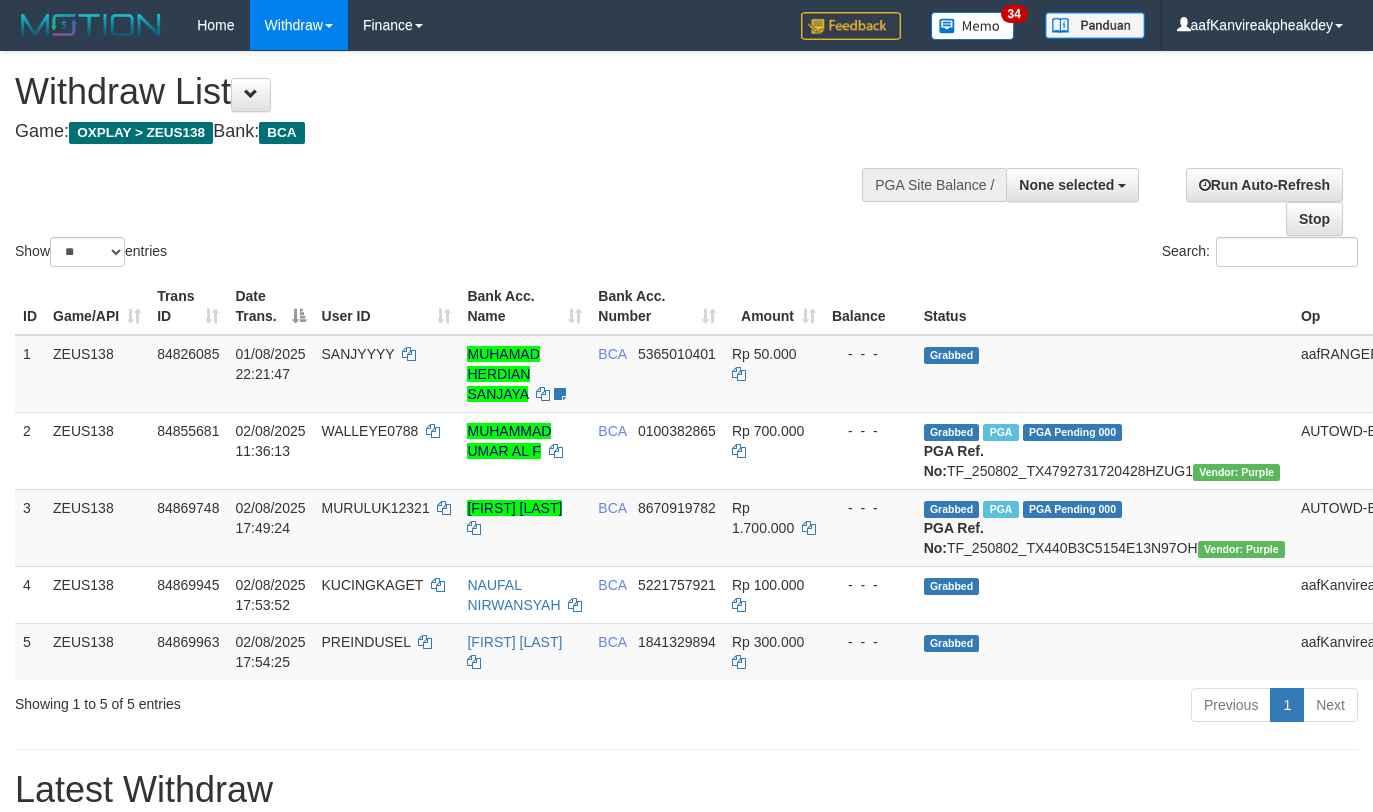 select 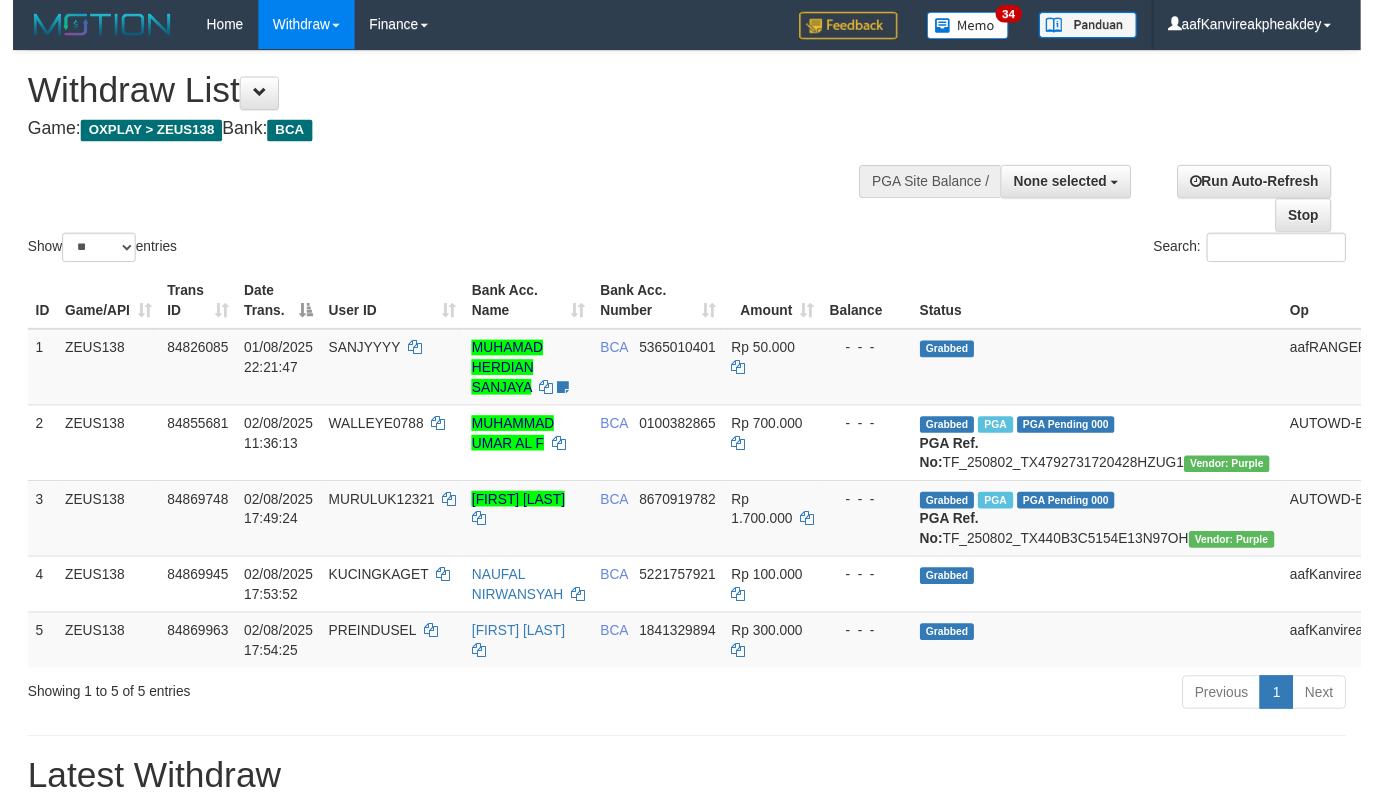 scroll, scrollTop: 134, scrollLeft: 0, axis: vertical 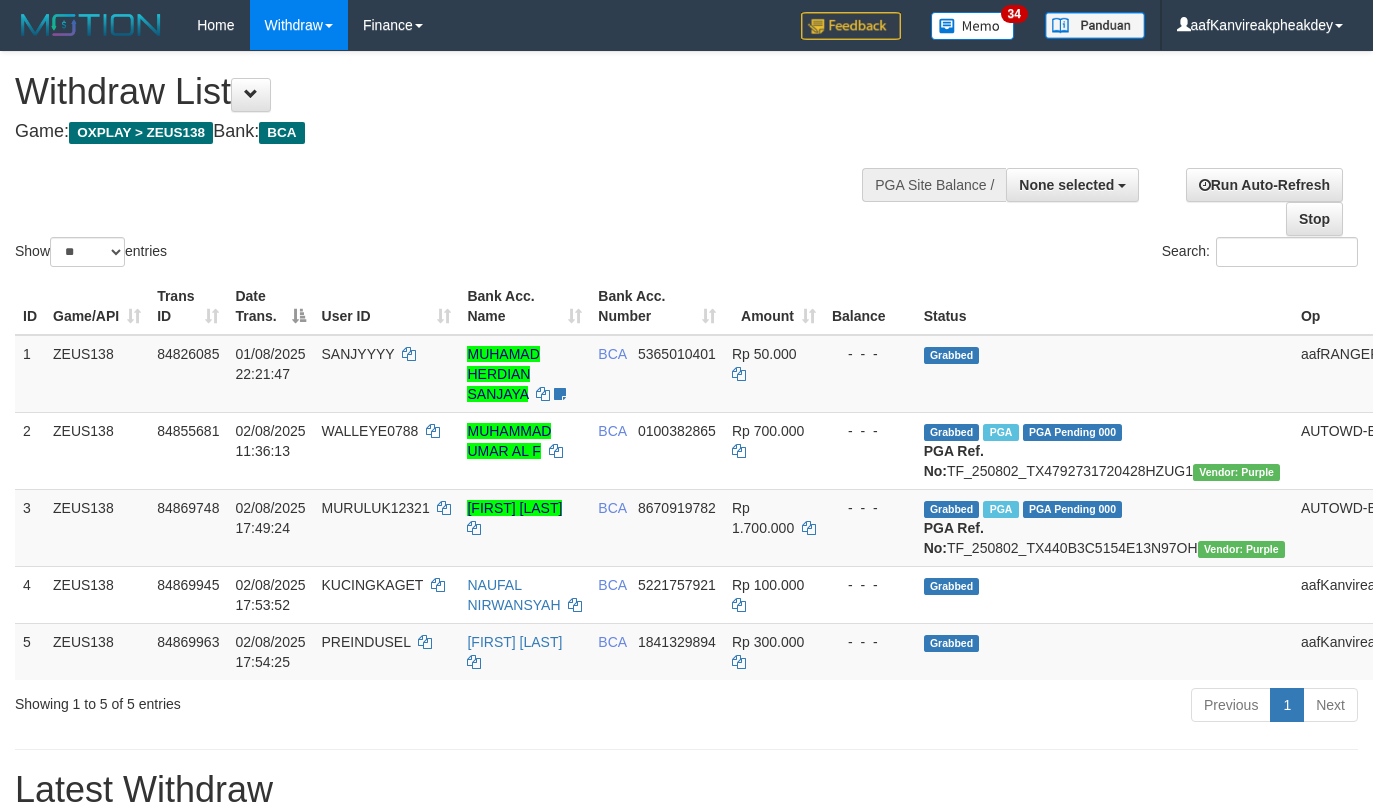 select 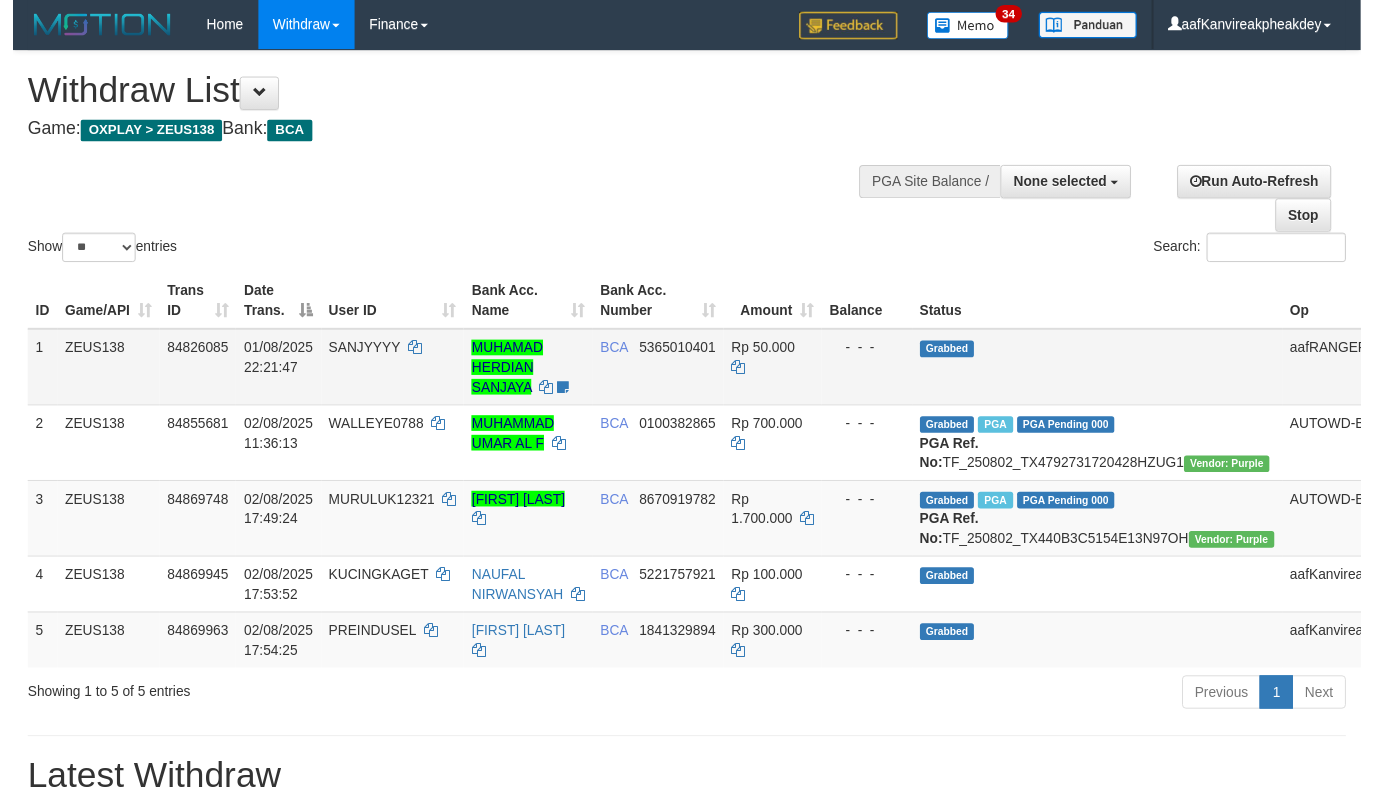 scroll, scrollTop: 134, scrollLeft: 0, axis: vertical 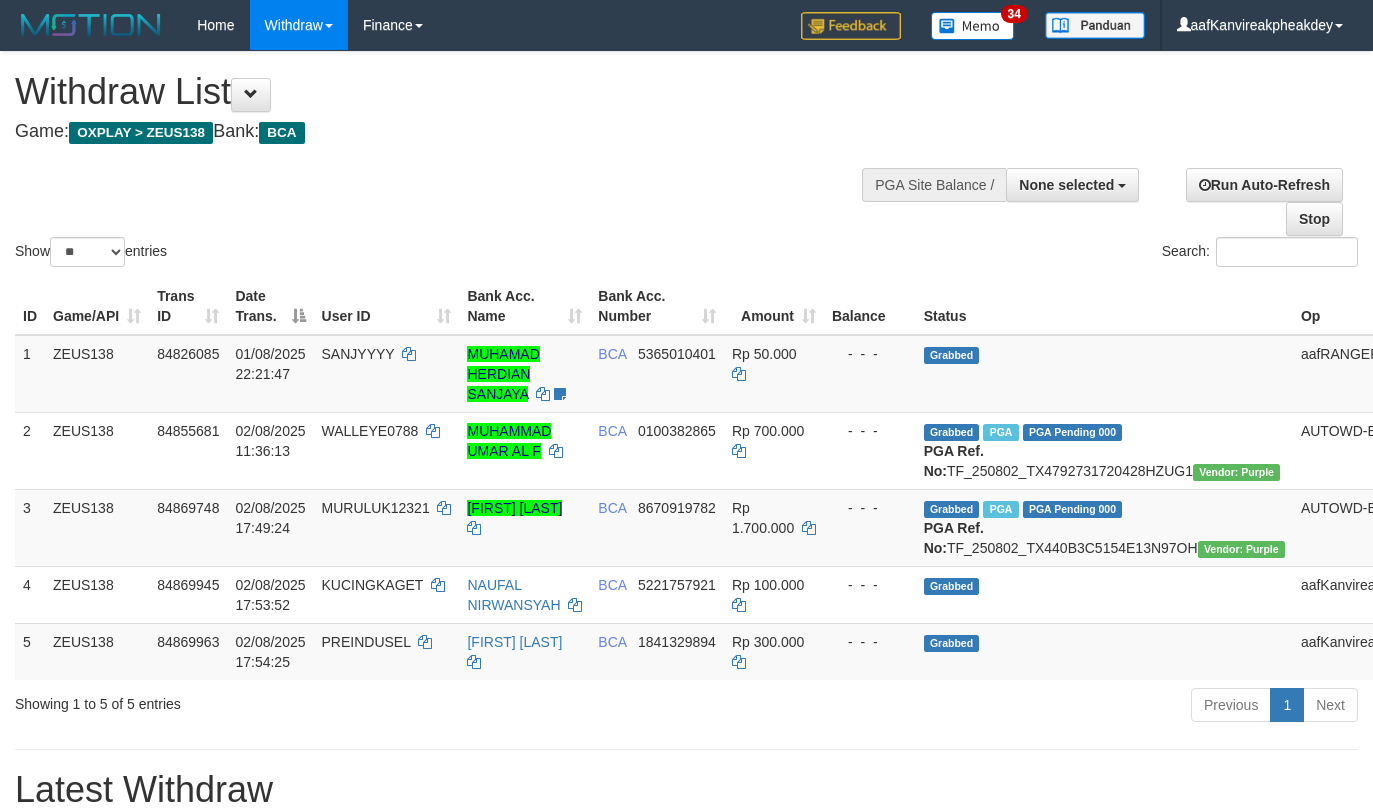select 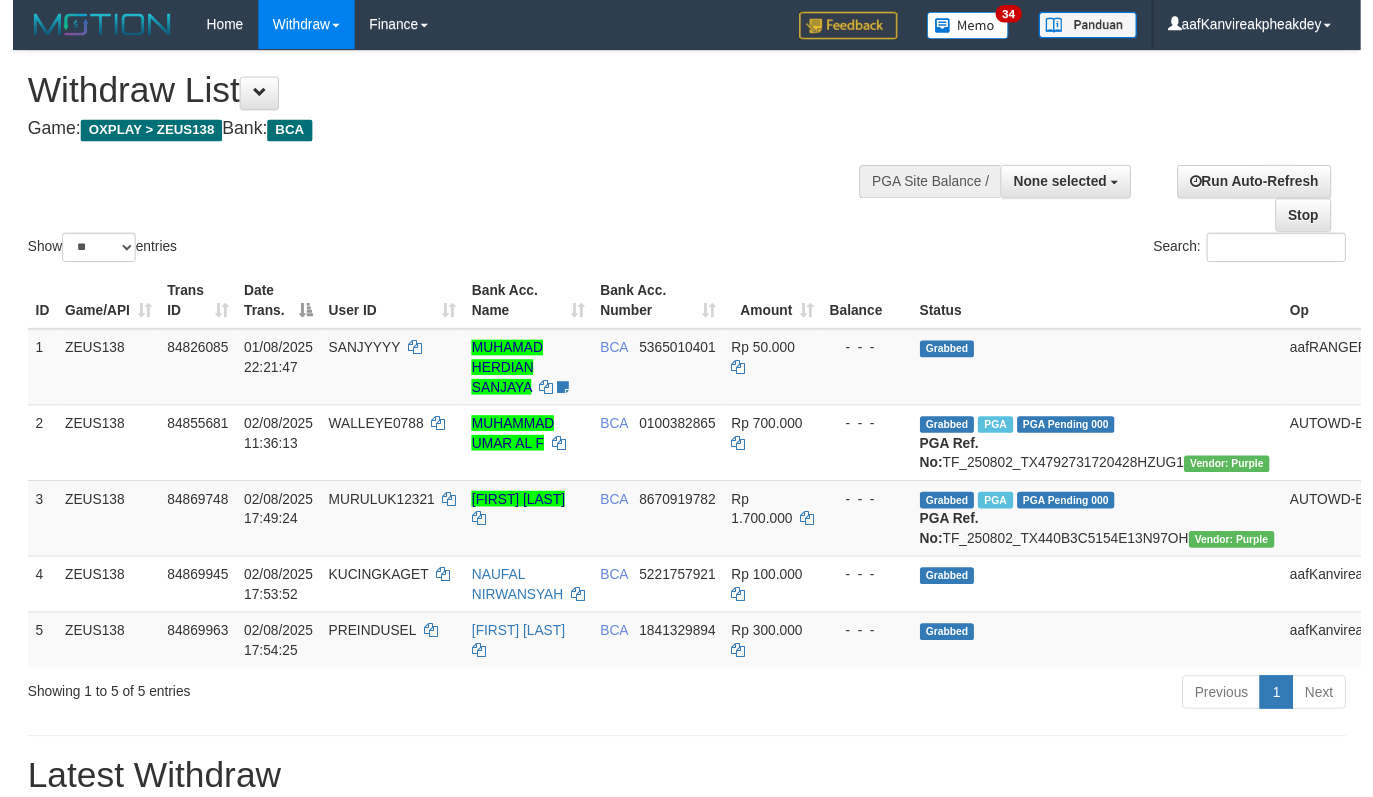 scroll, scrollTop: 134, scrollLeft: 0, axis: vertical 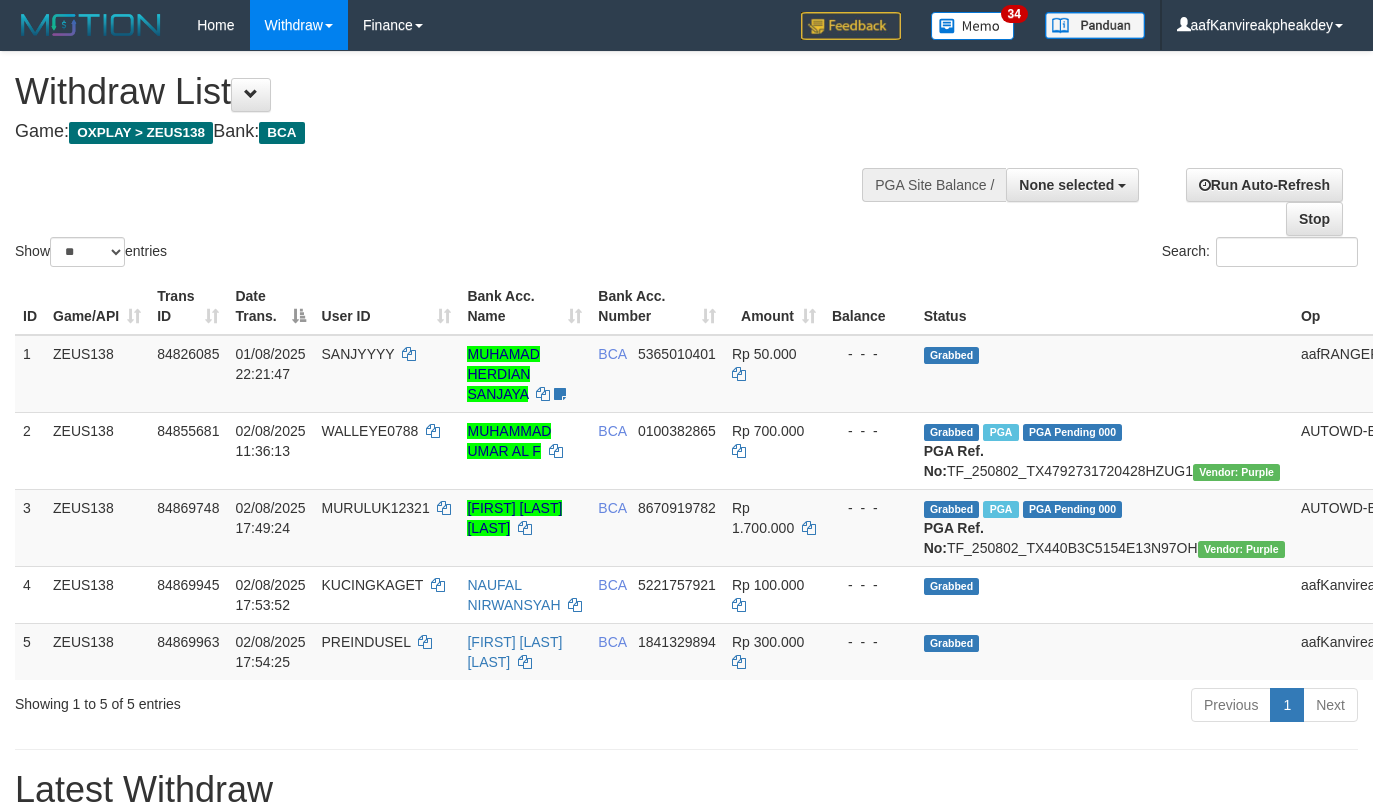 select 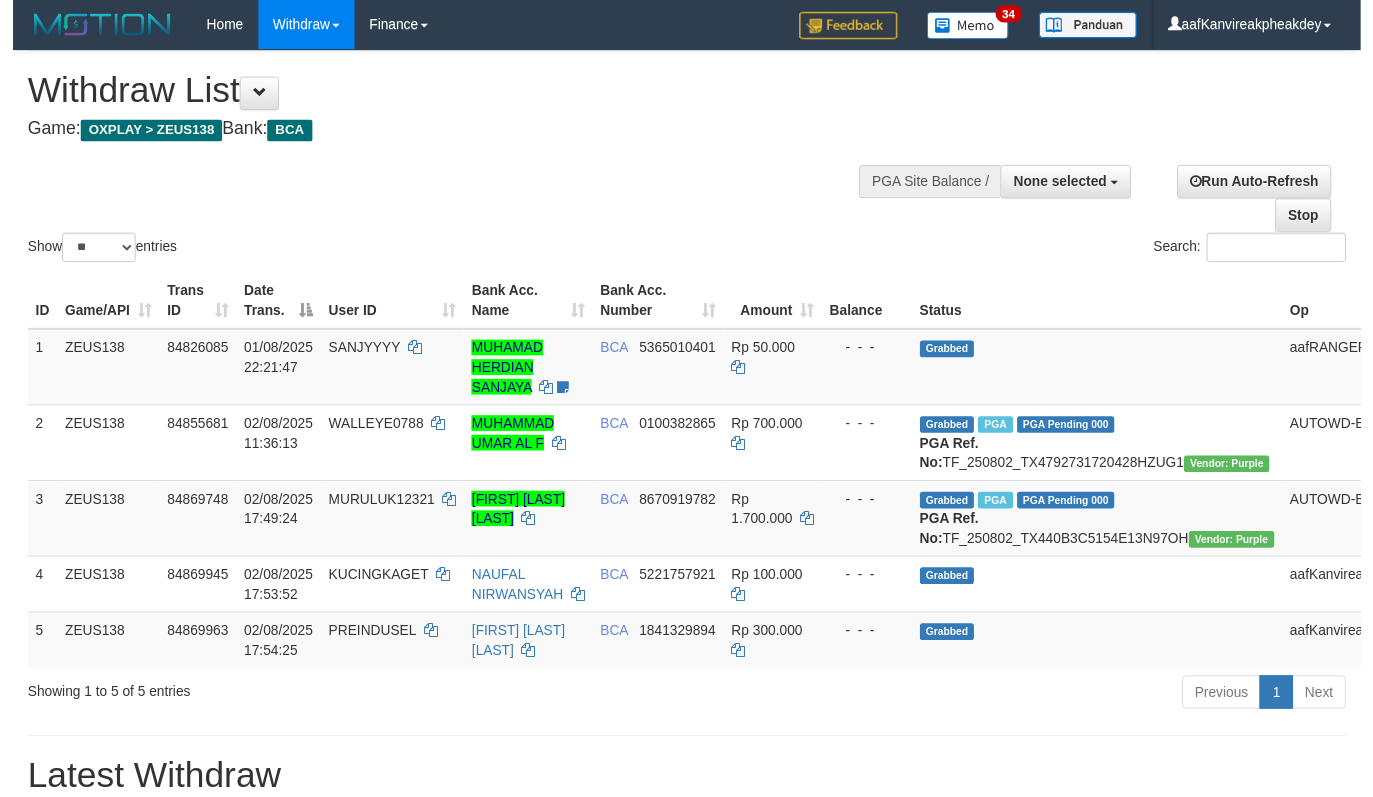 scroll, scrollTop: 134, scrollLeft: 0, axis: vertical 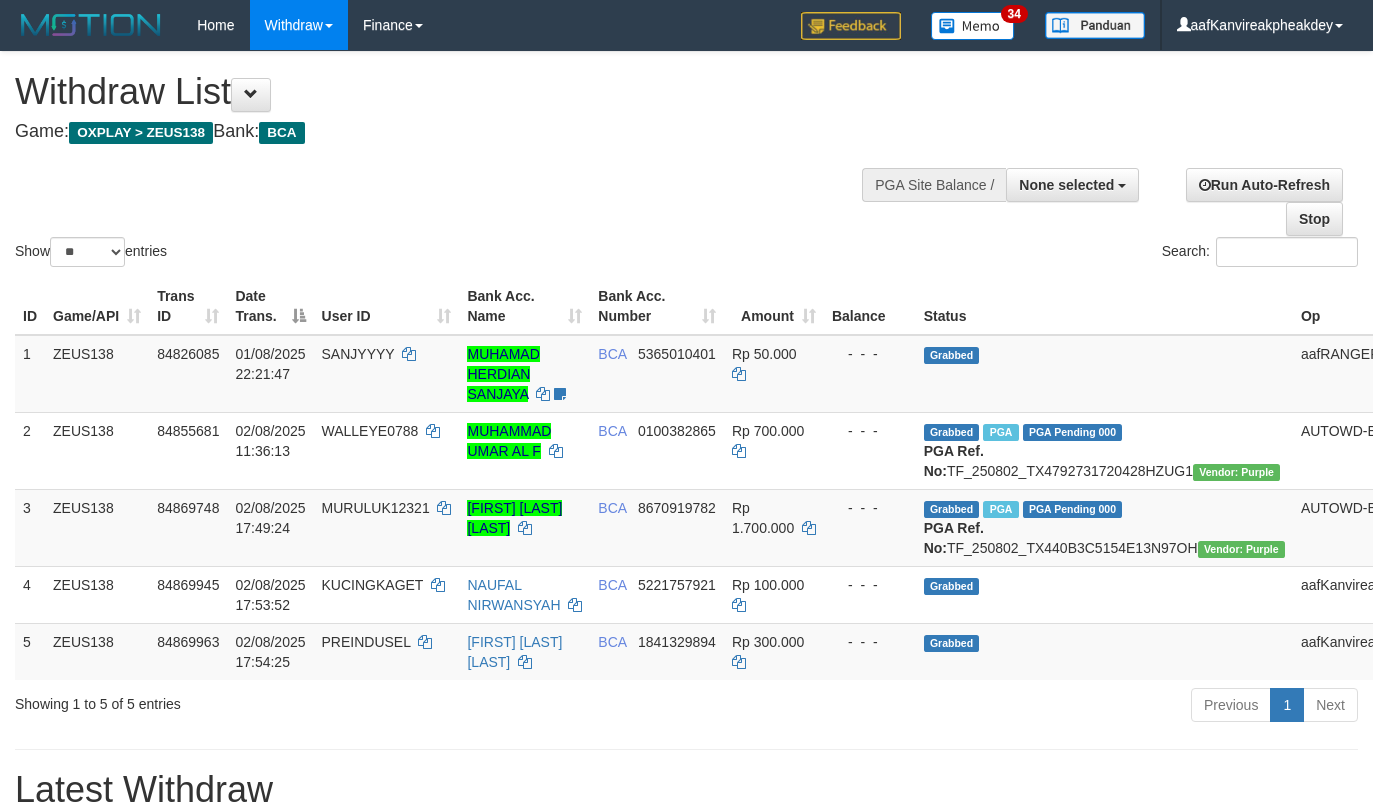 select 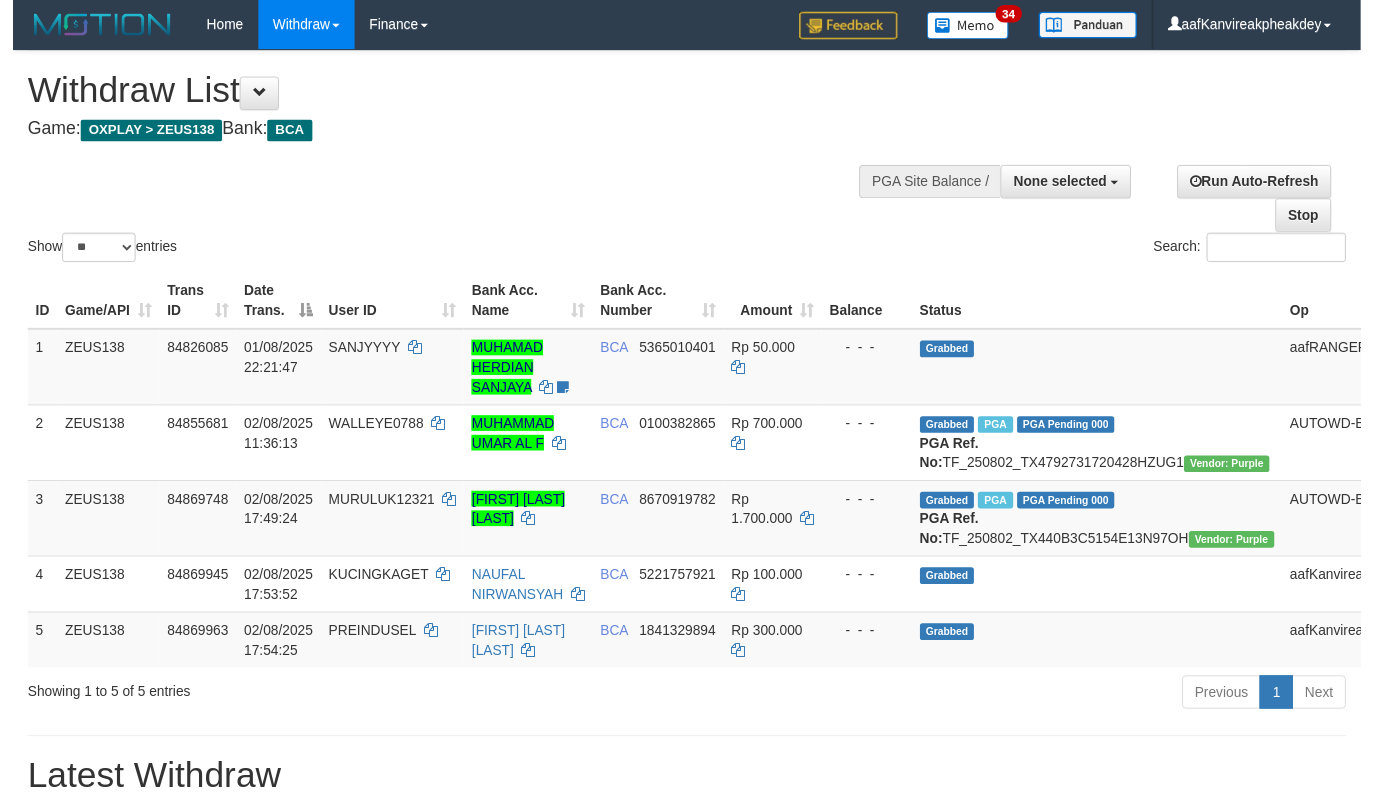 scroll, scrollTop: 134, scrollLeft: 0, axis: vertical 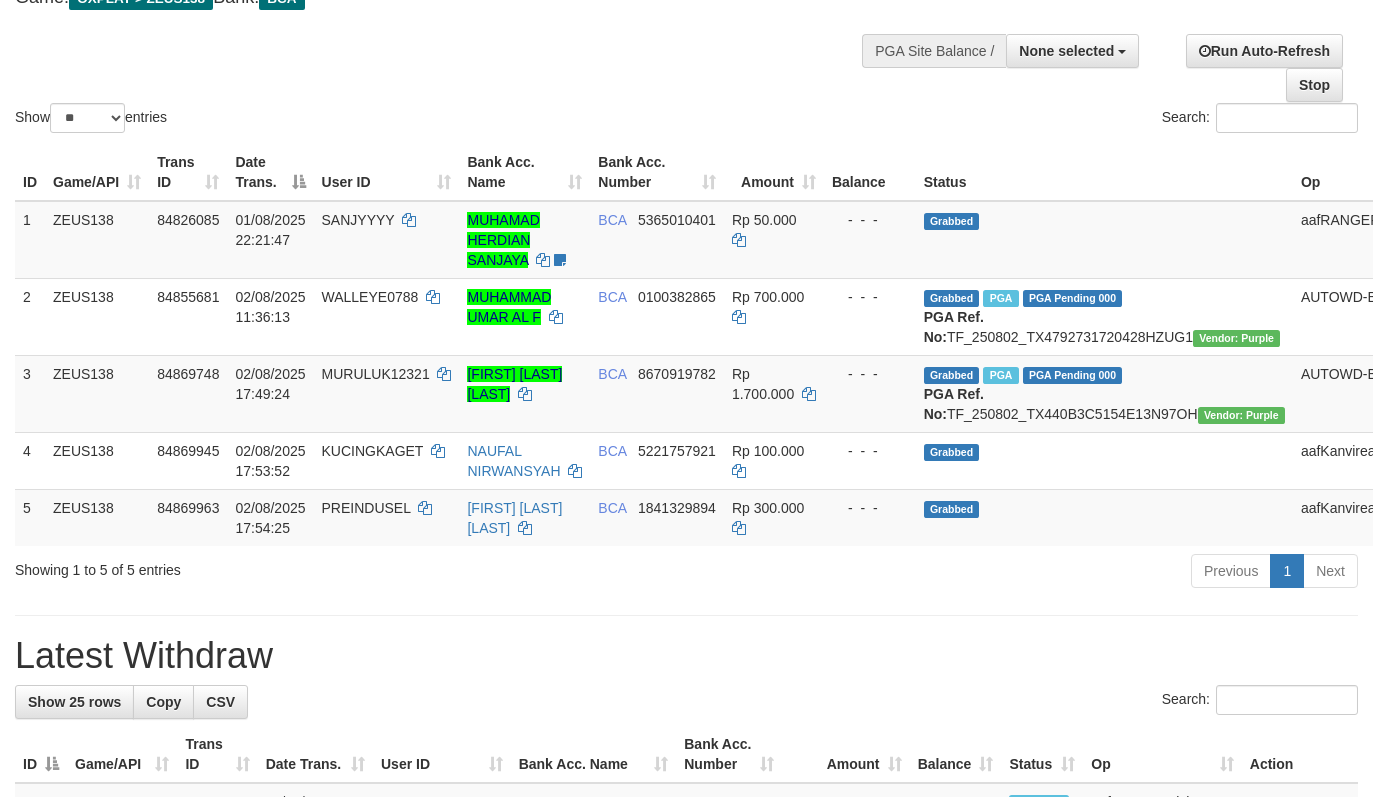 click on "Search:" at bounding box center [1030, 120] 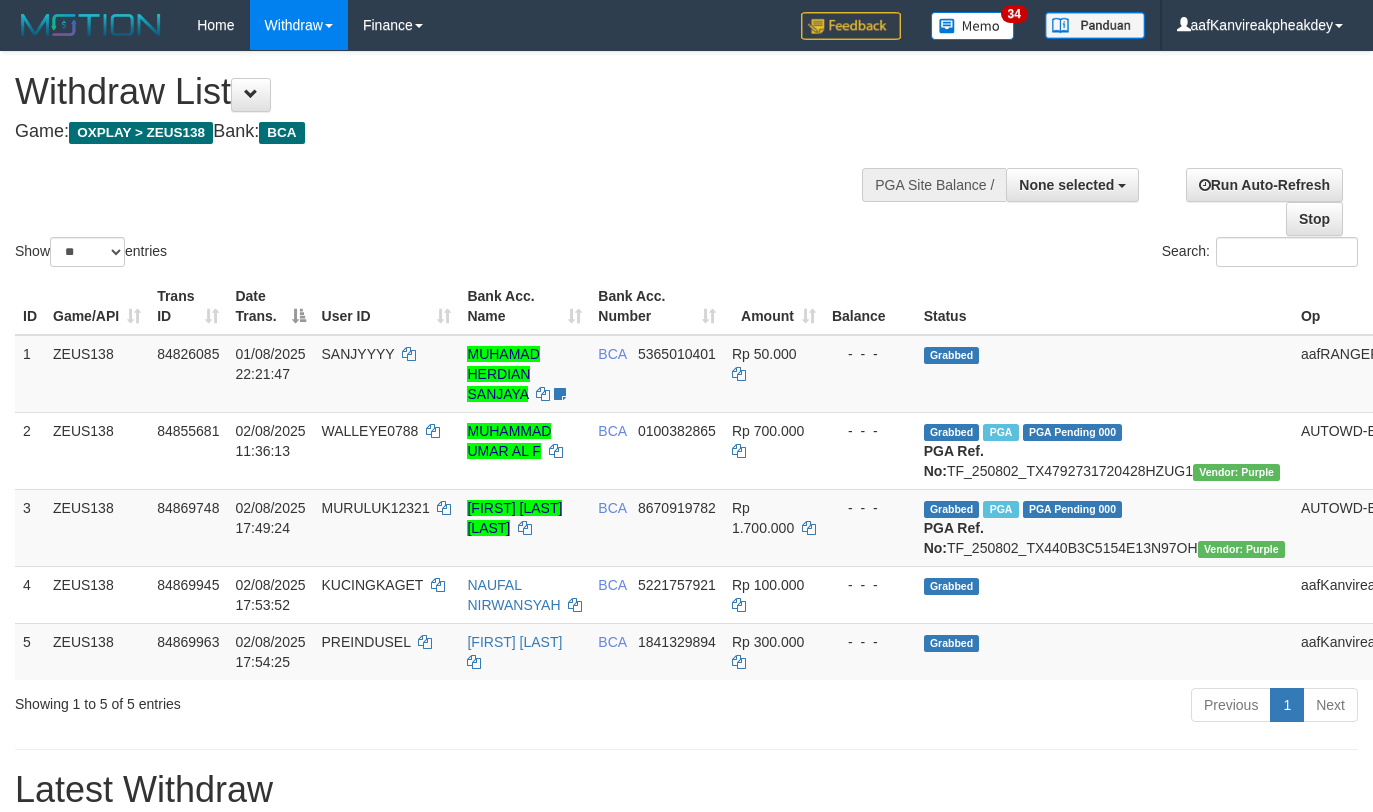 select 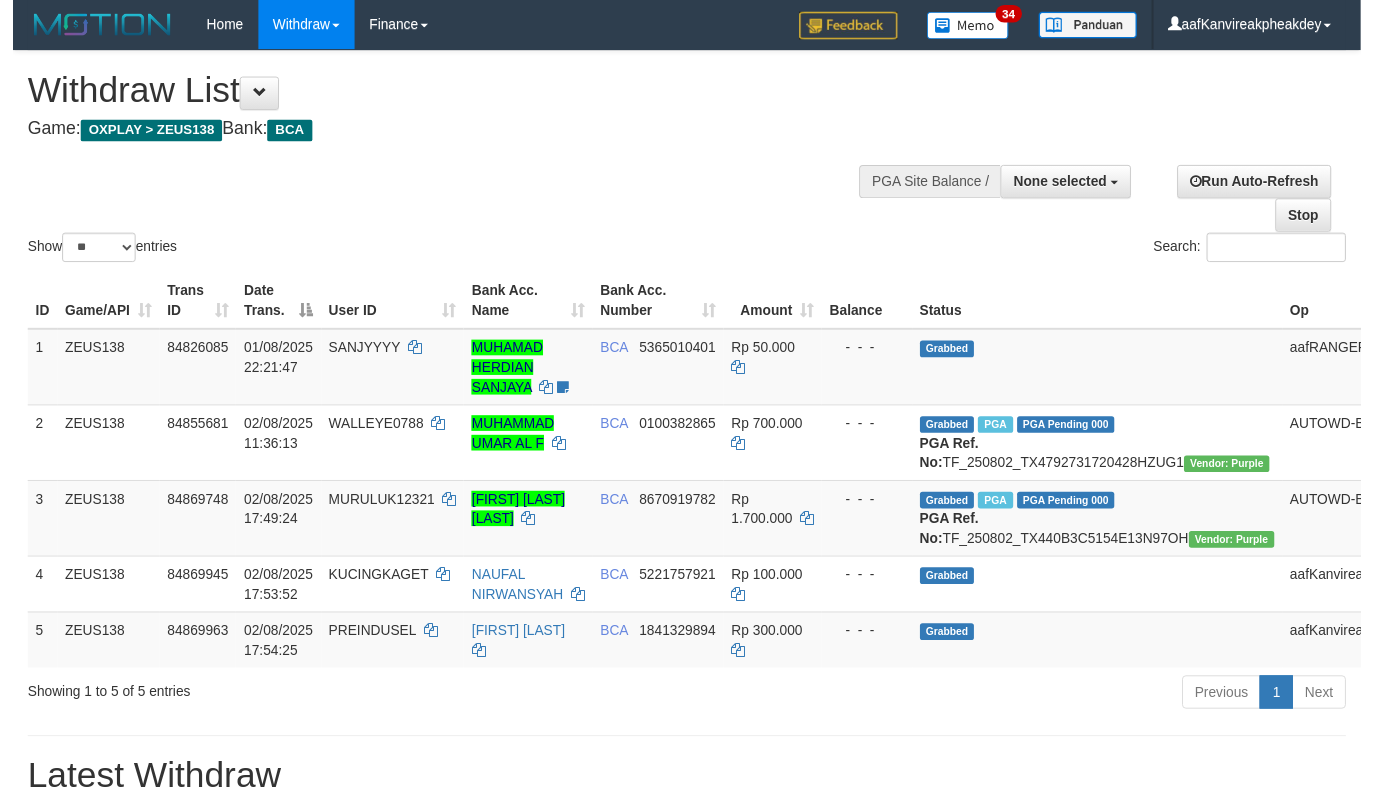 scroll, scrollTop: 134, scrollLeft: 0, axis: vertical 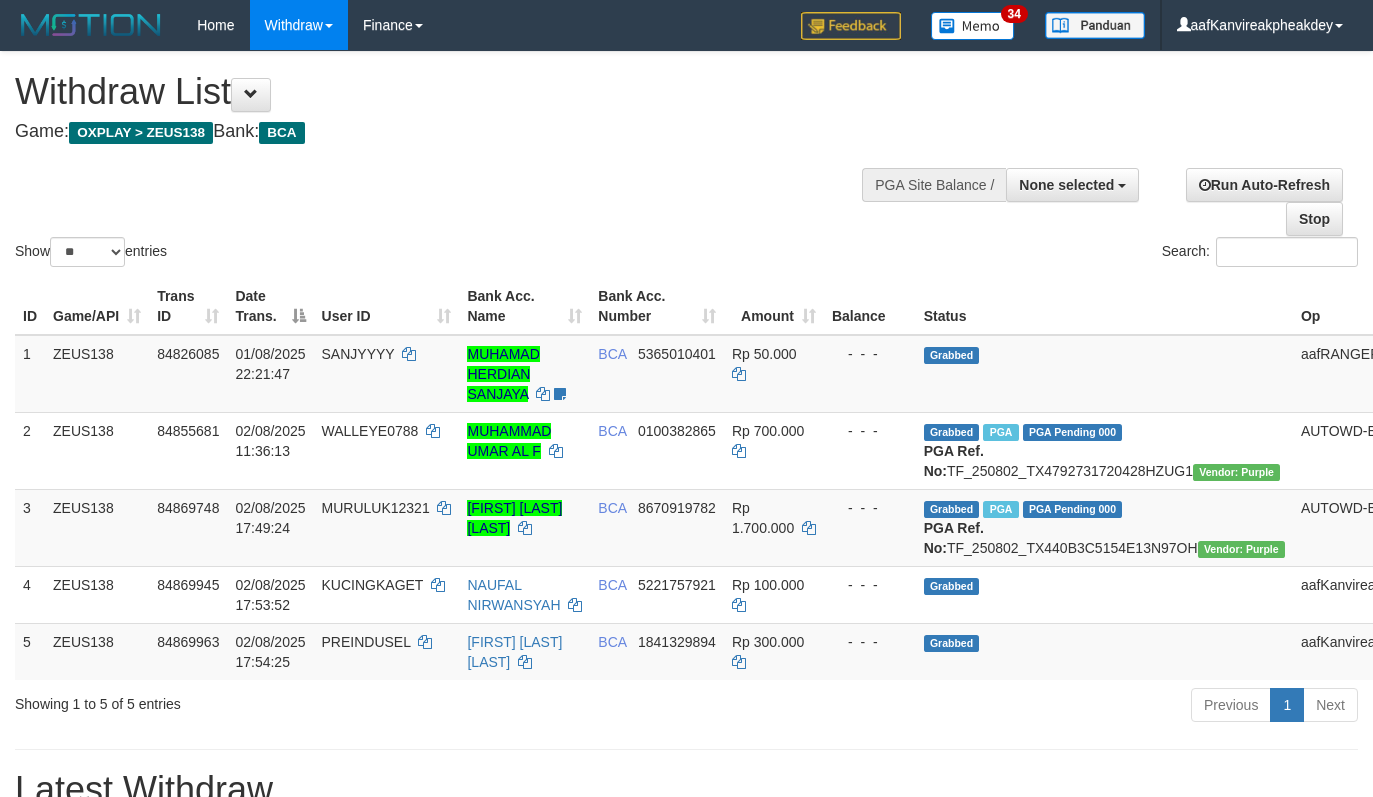 select 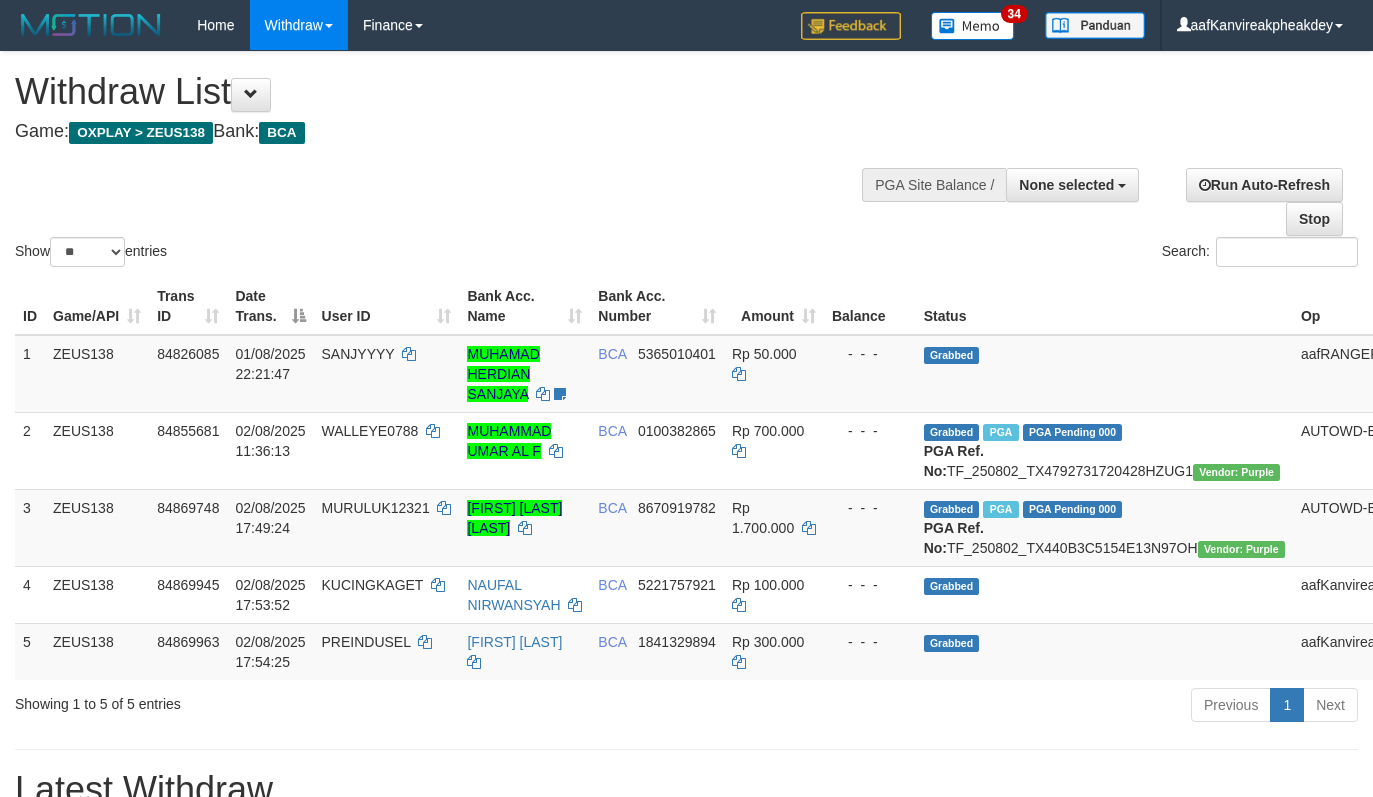 select 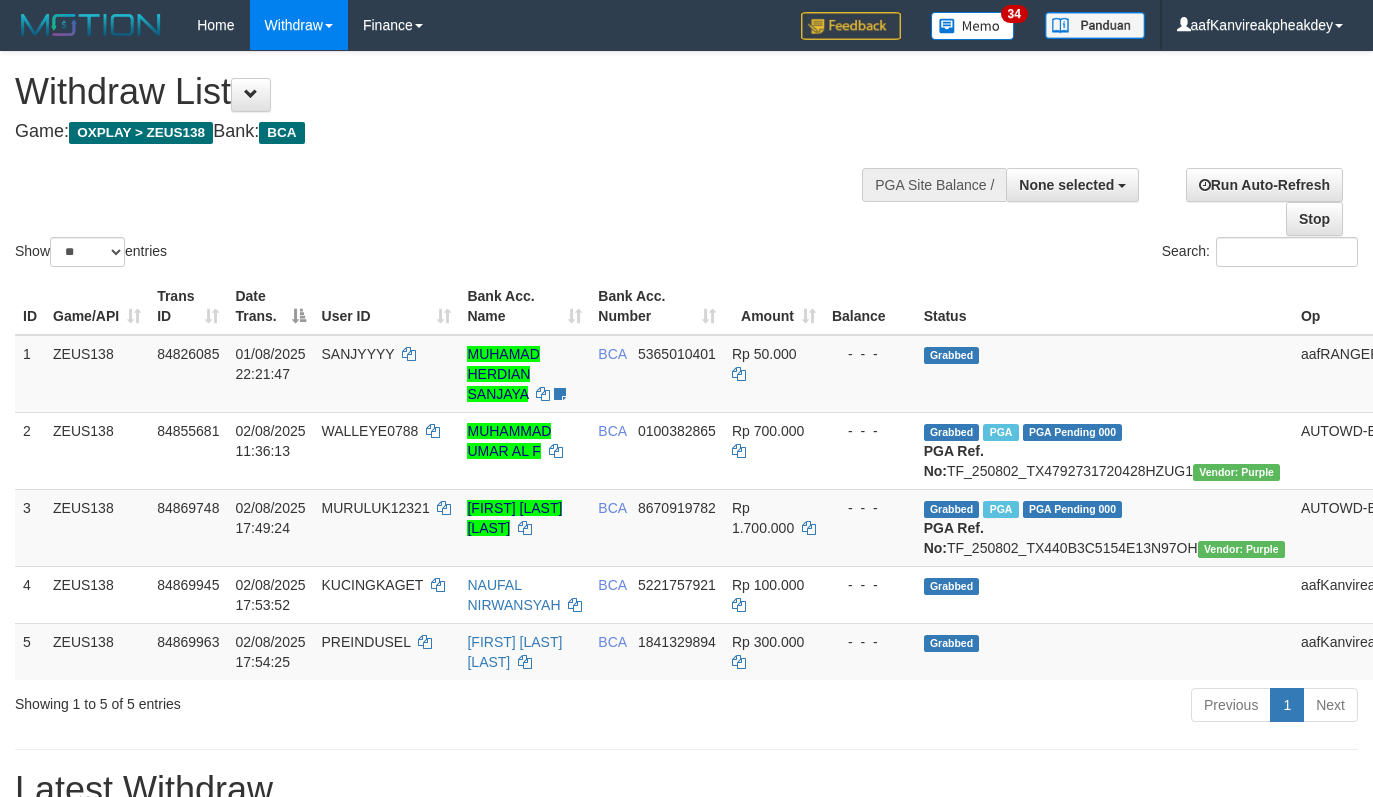 select 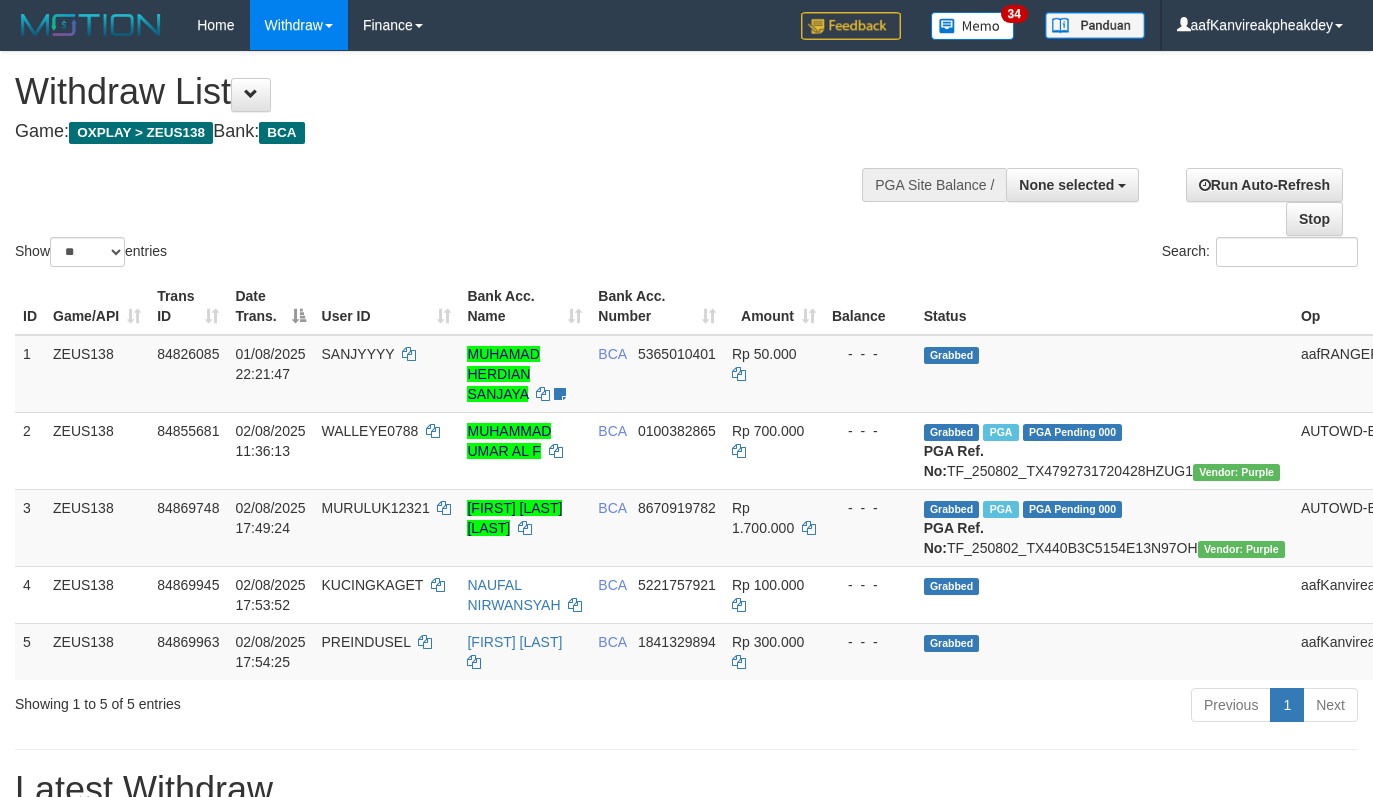 select 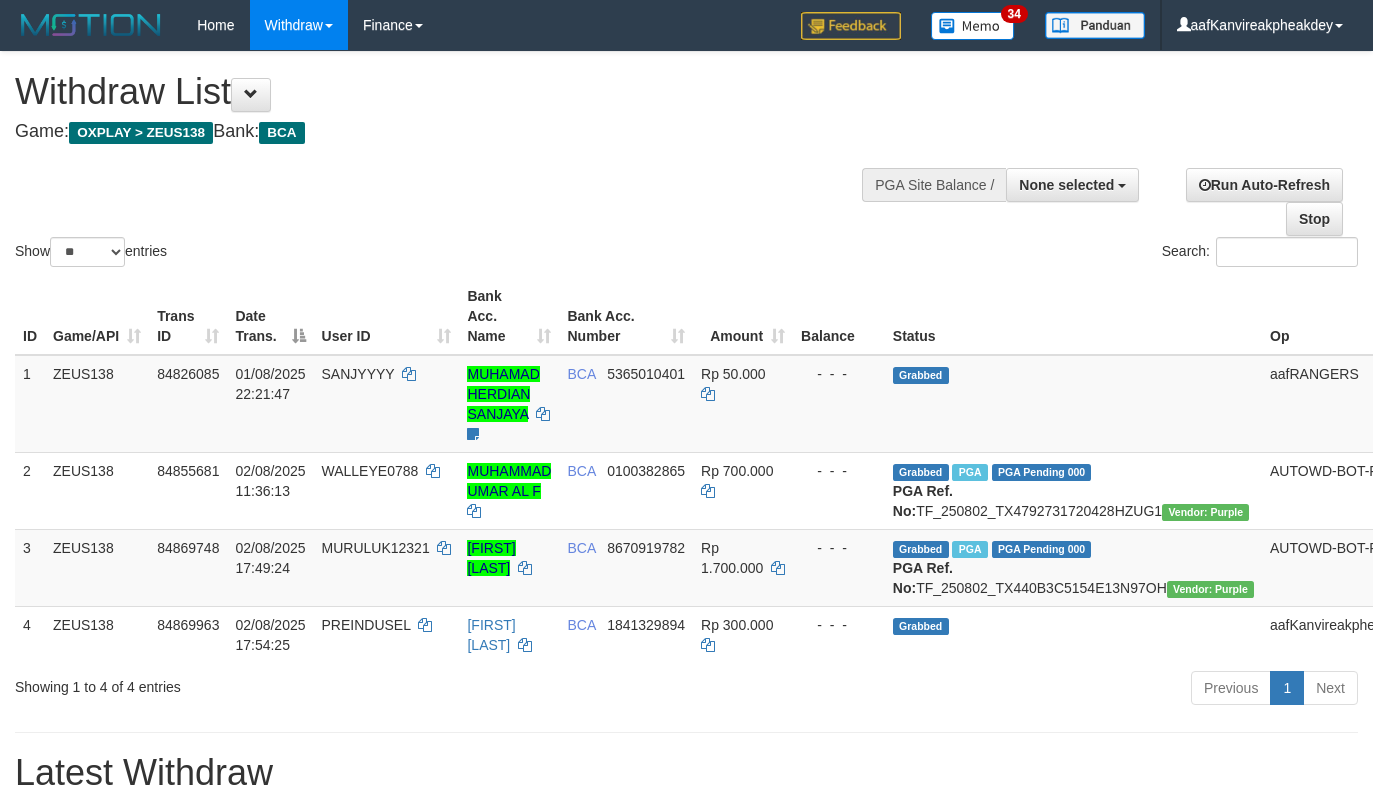 select 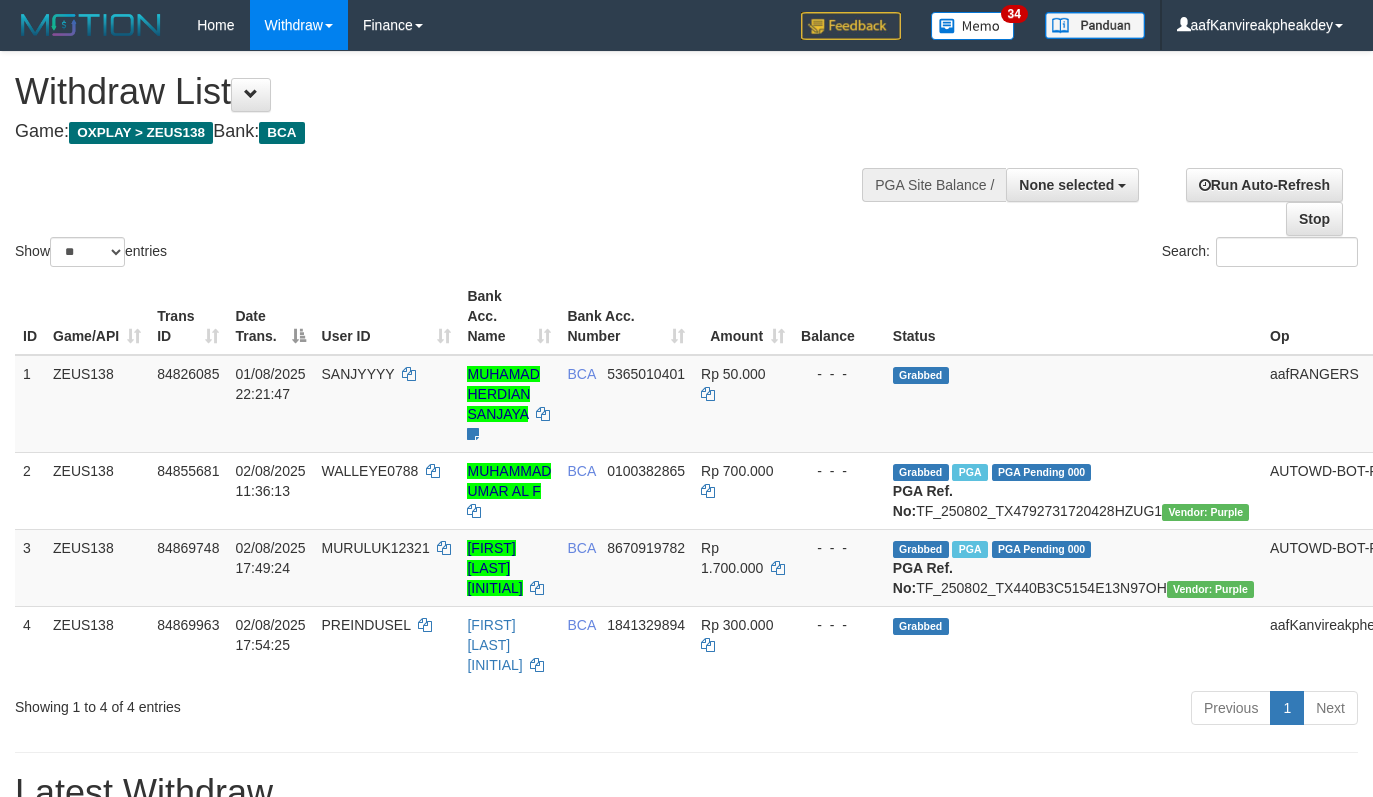 select 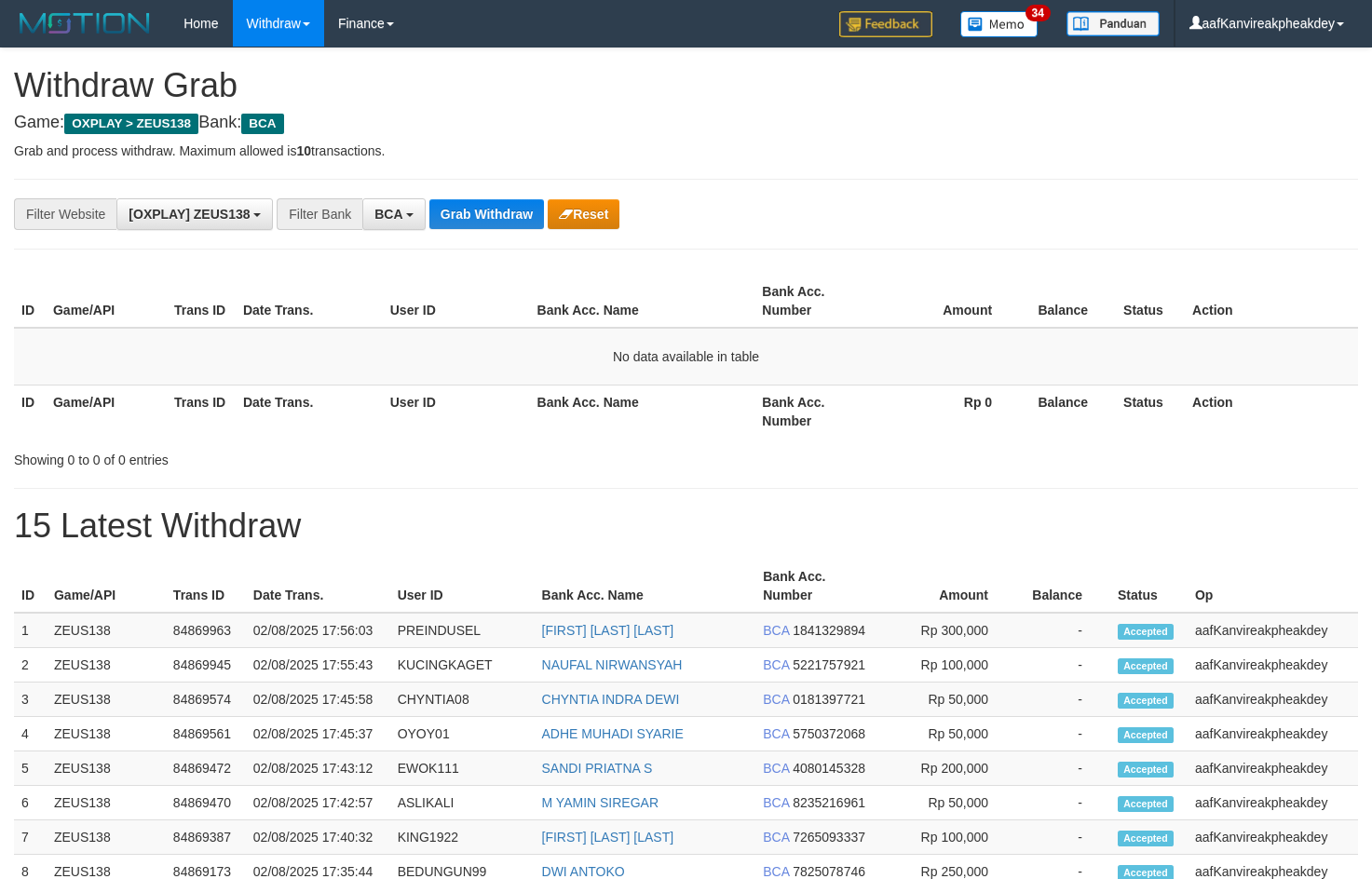 scroll, scrollTop: 0, scrollLeft: 0, axis: both 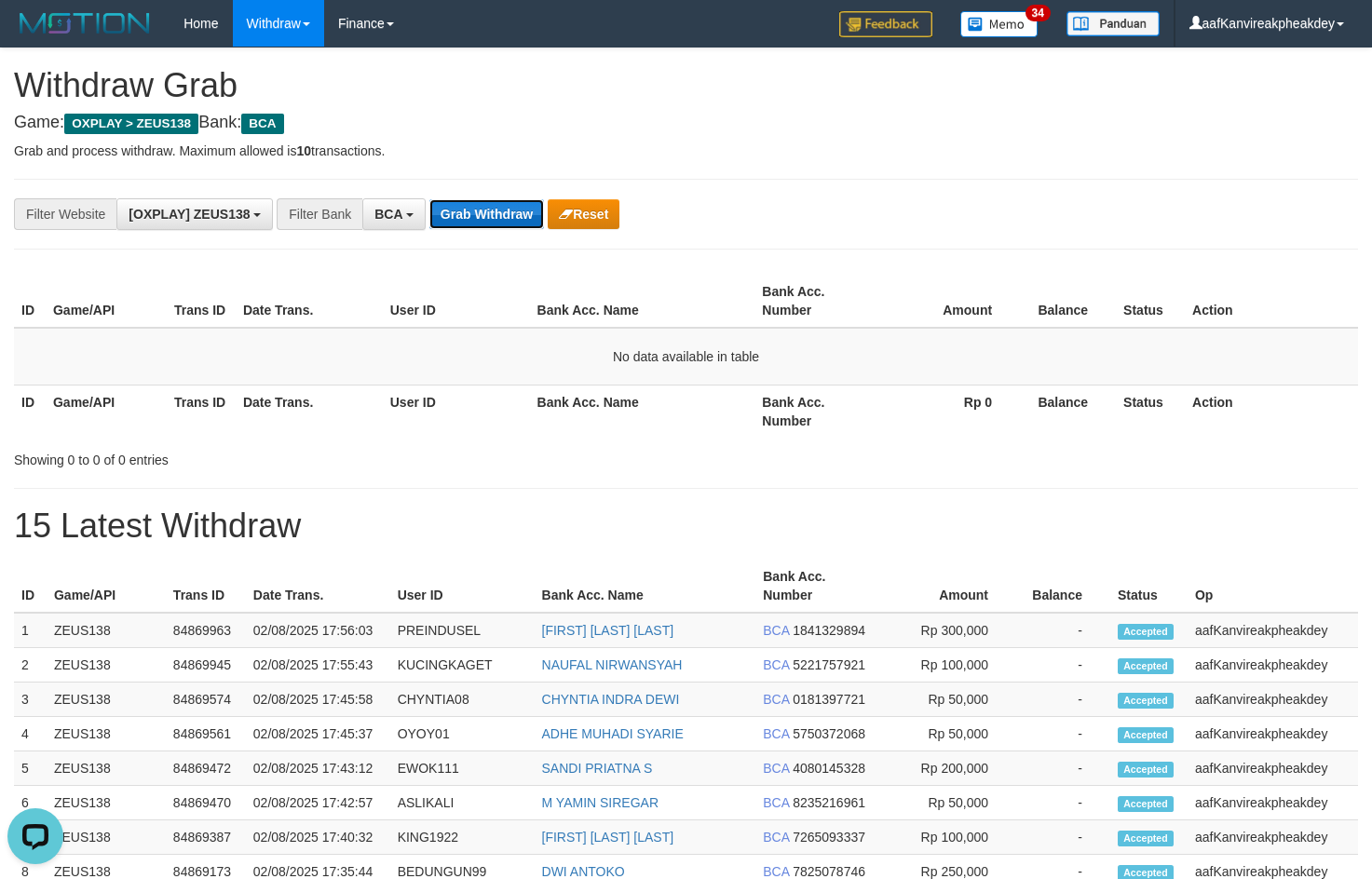 drag, startPoint x: 484, startPoint y: 216, endPoint x: 509, endPoint y: 210, distance: 25.70992 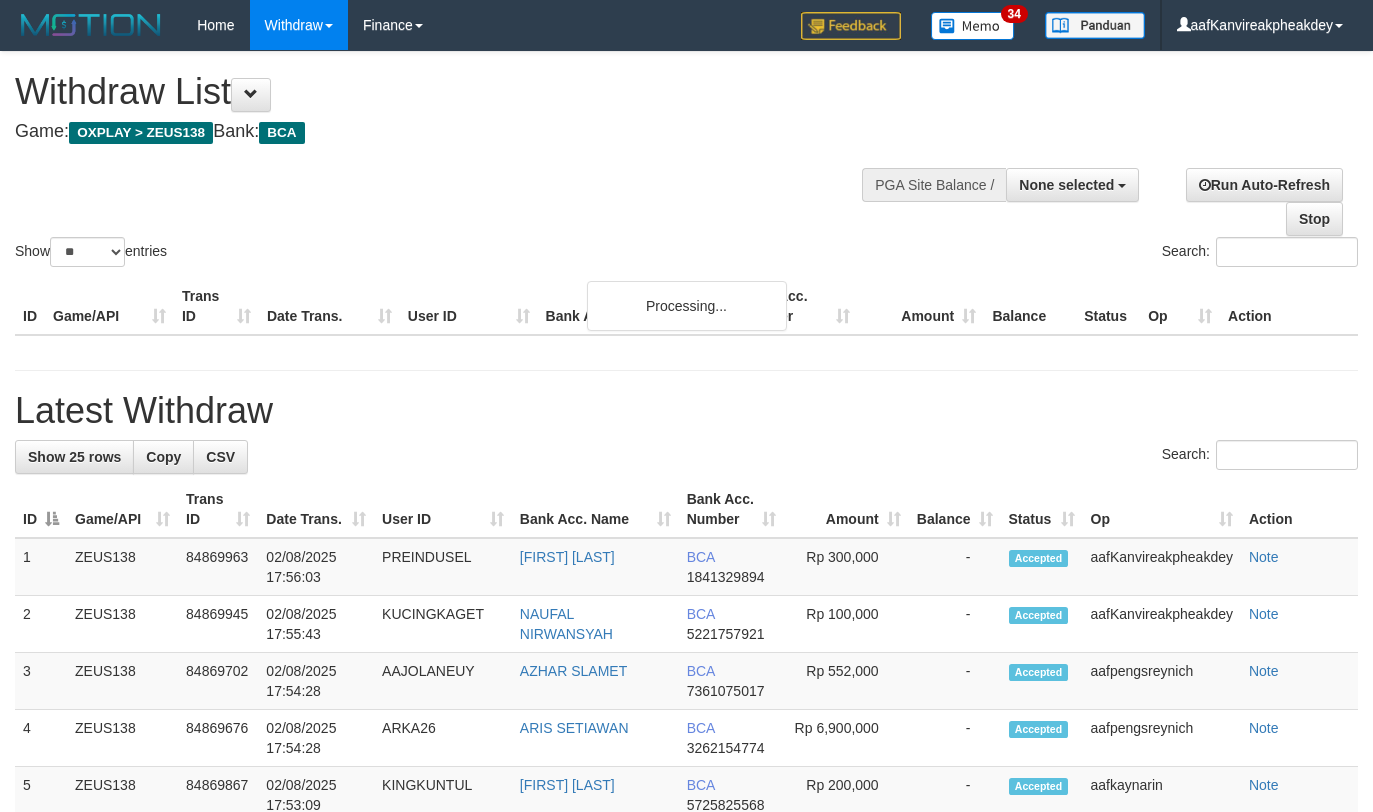 select 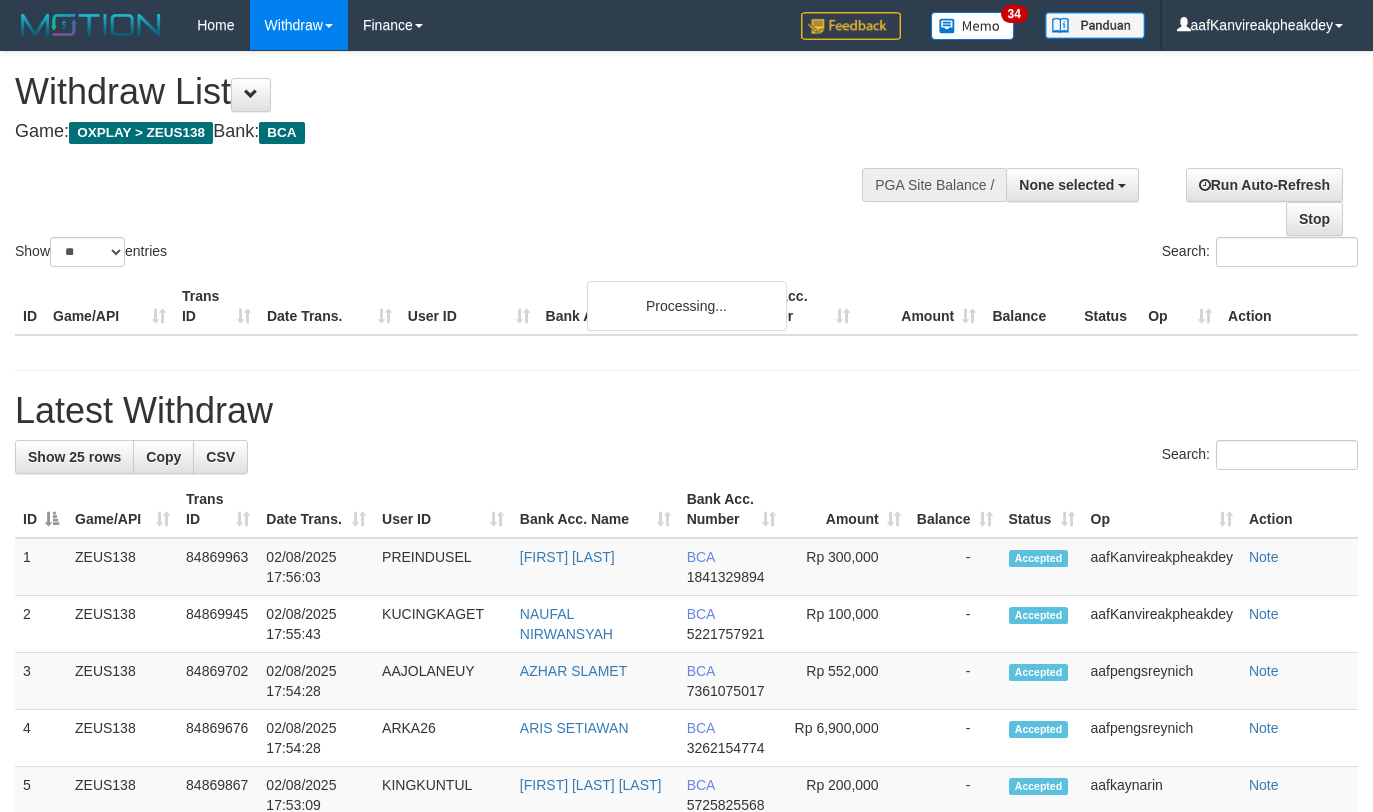 select 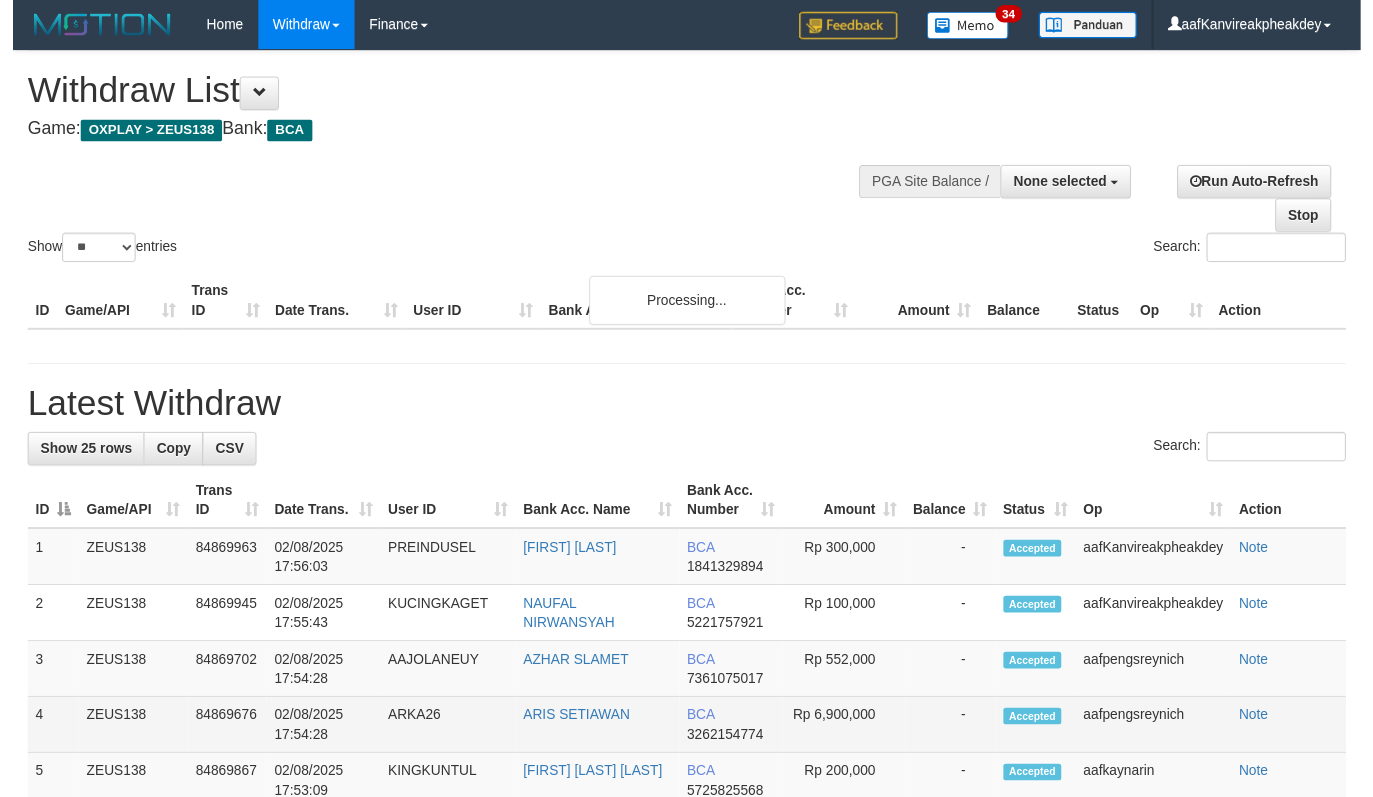 scroll, scrollTop: 135, scrollLeft: 0, axis: vertical 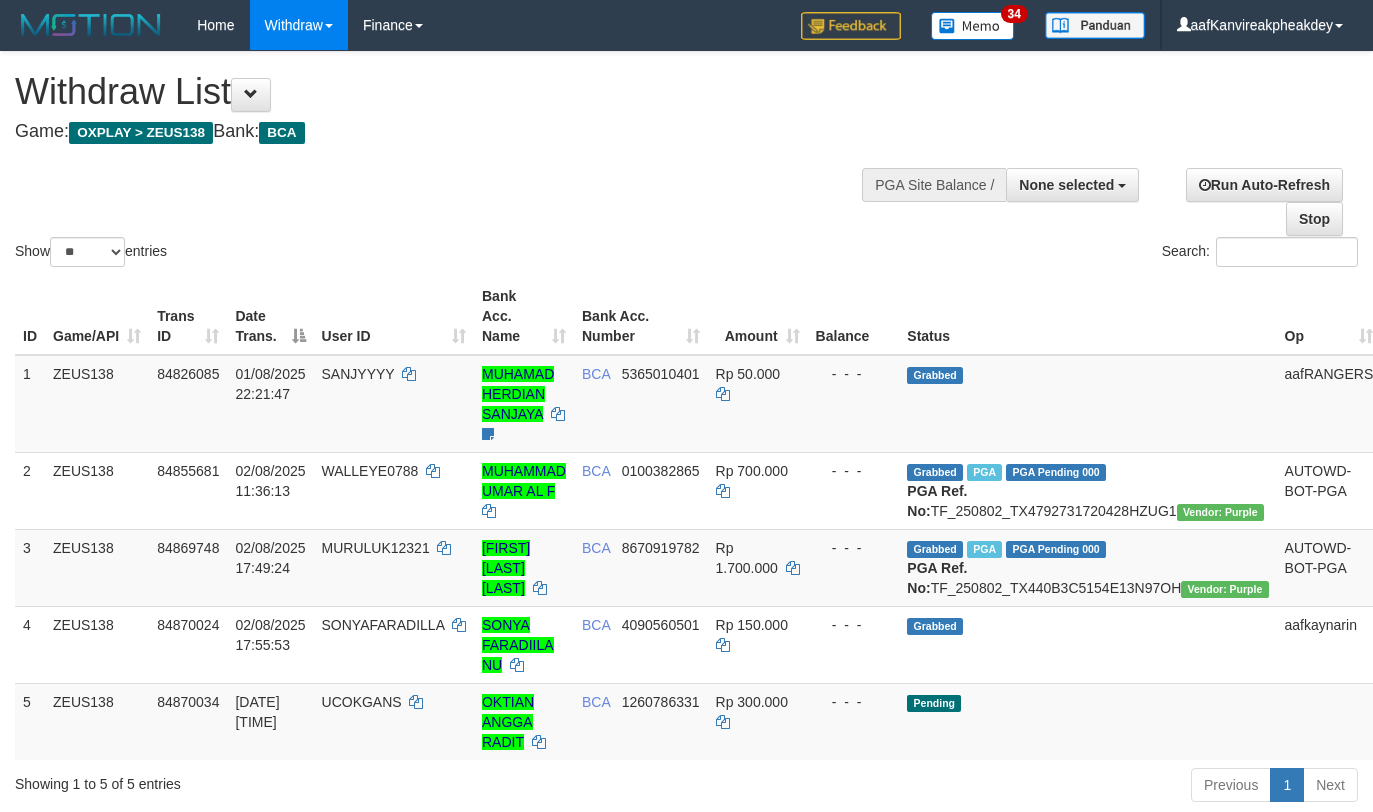 select 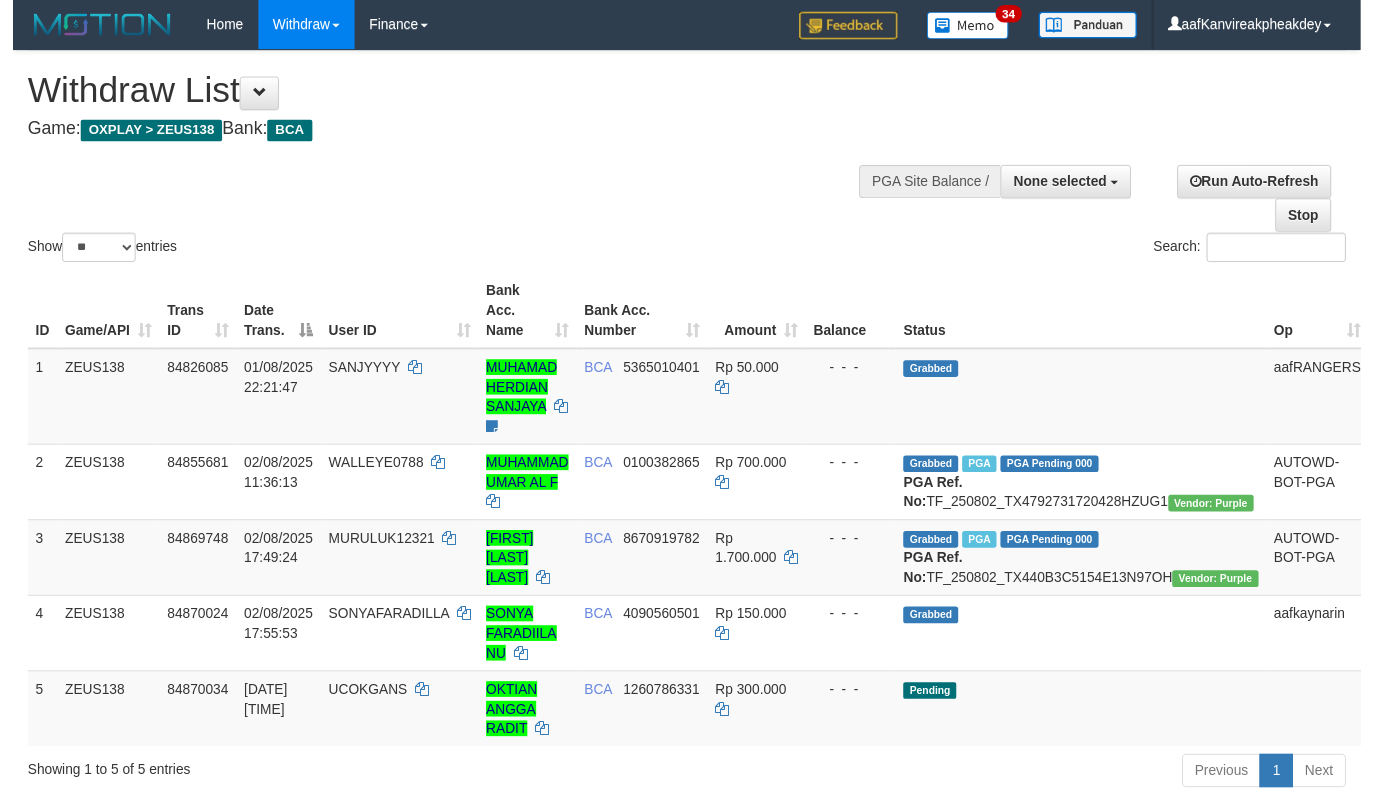 scroll, scrollTop: 135, scrollLeft: 0, axis: vertical 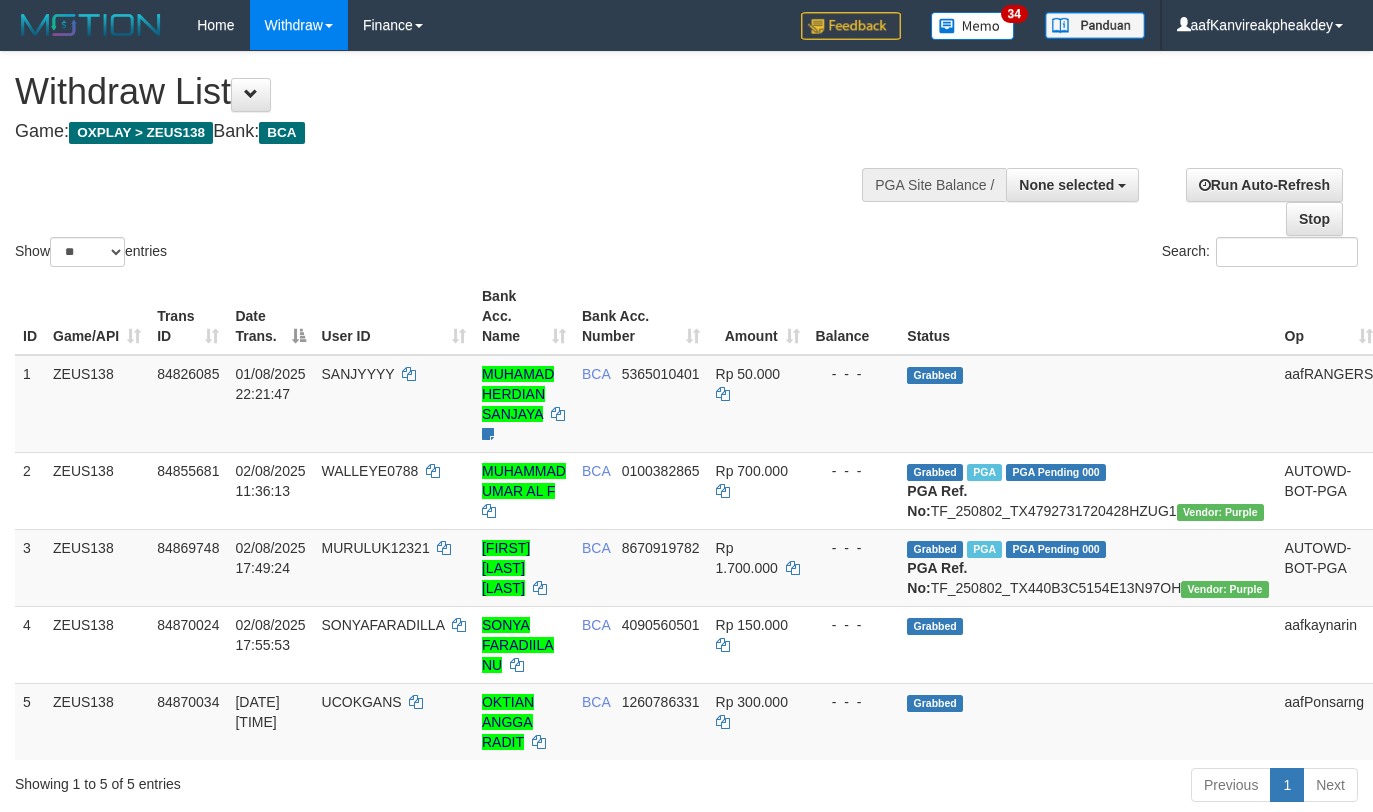 select 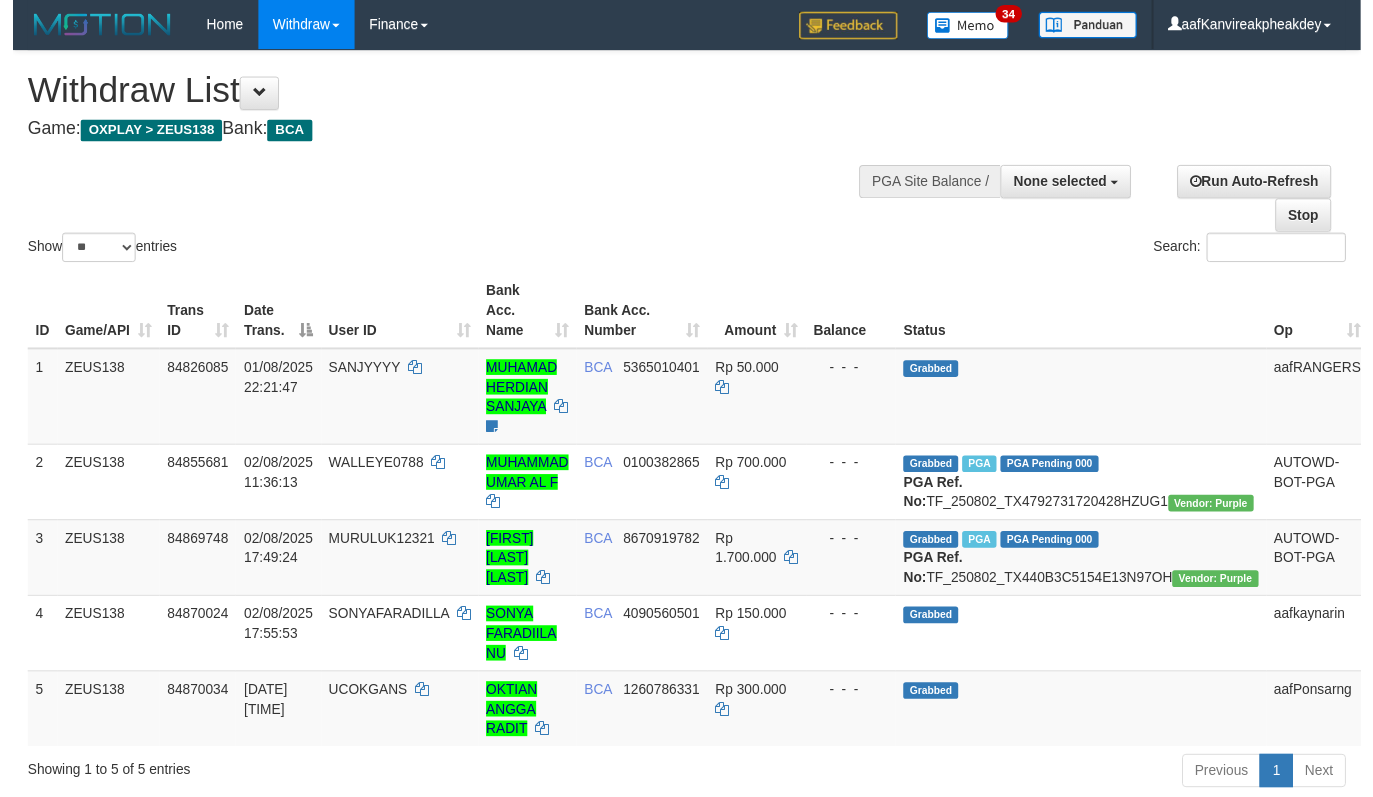 scroll, scrollTop: 135, scrollLeft: 0, axis: vertical 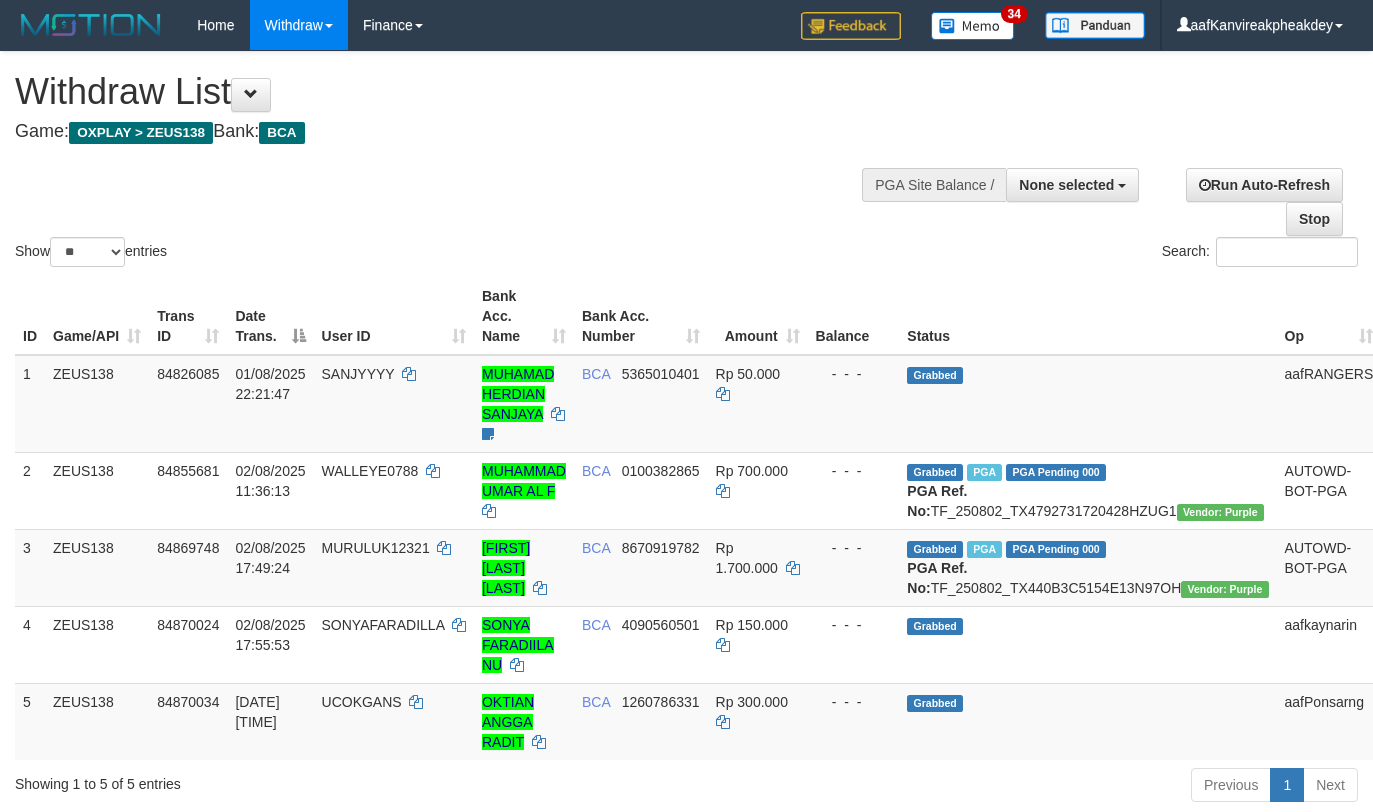 select 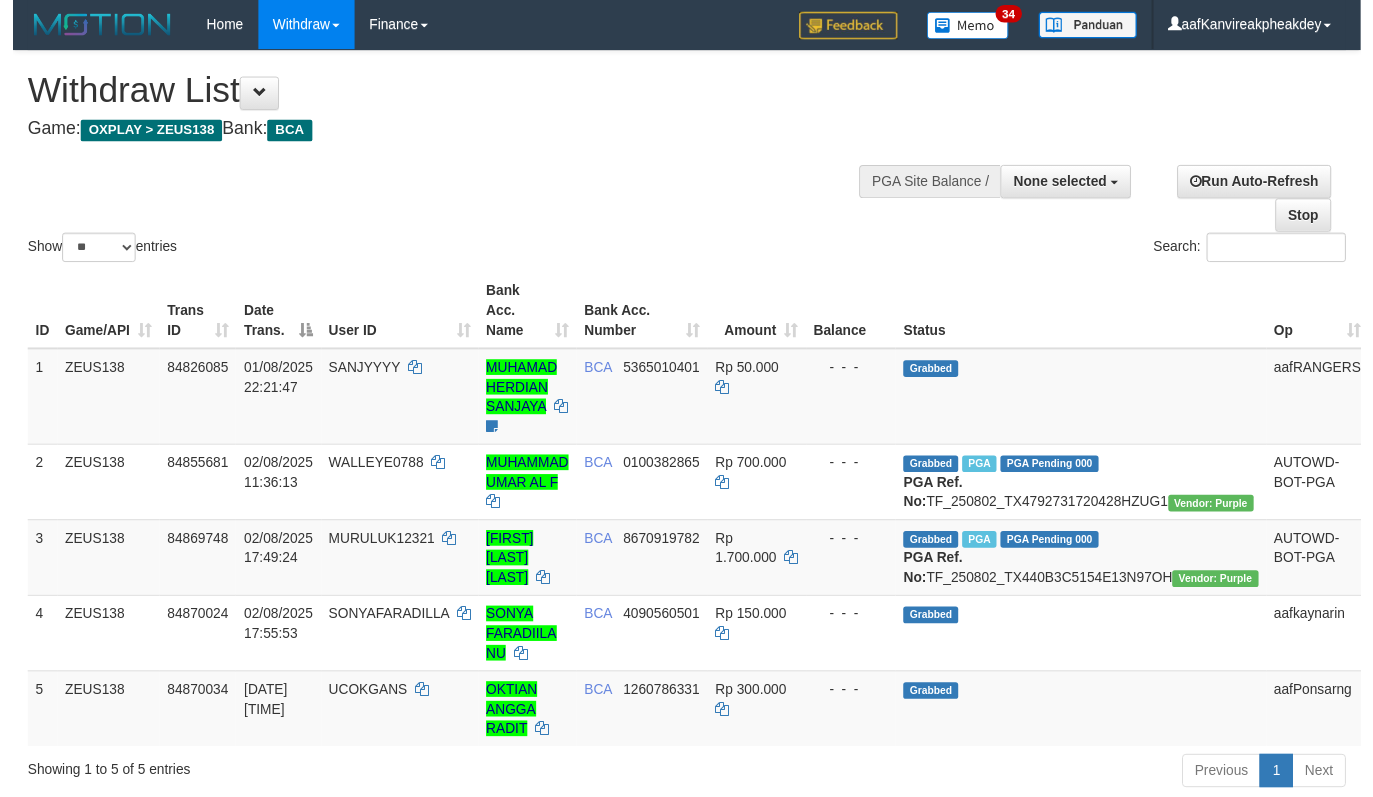 scroll, scrollTop: 135, scrollLeft: 0, axis: vertical 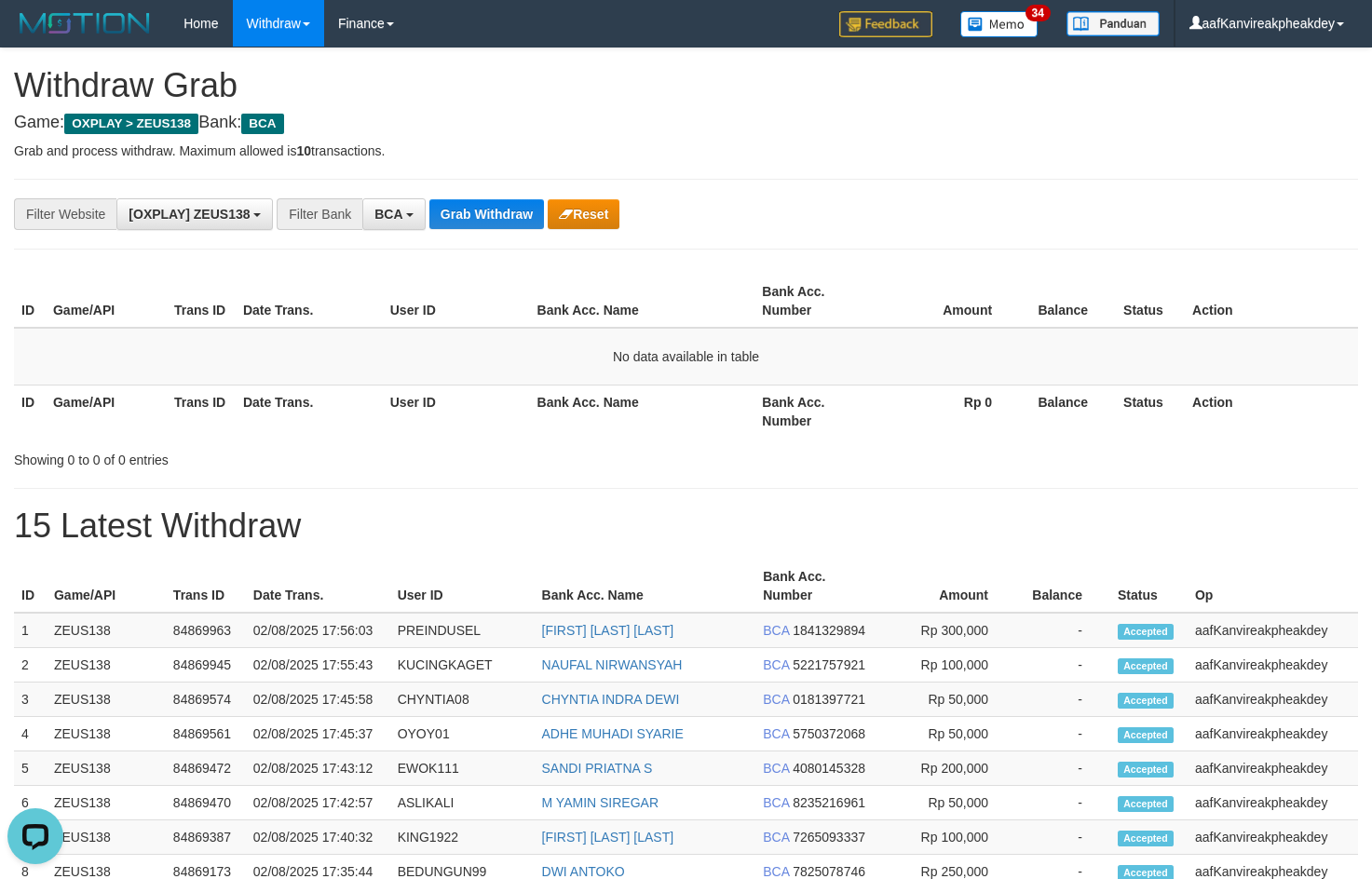 click on "Amount" at bounding box center [947, 301] 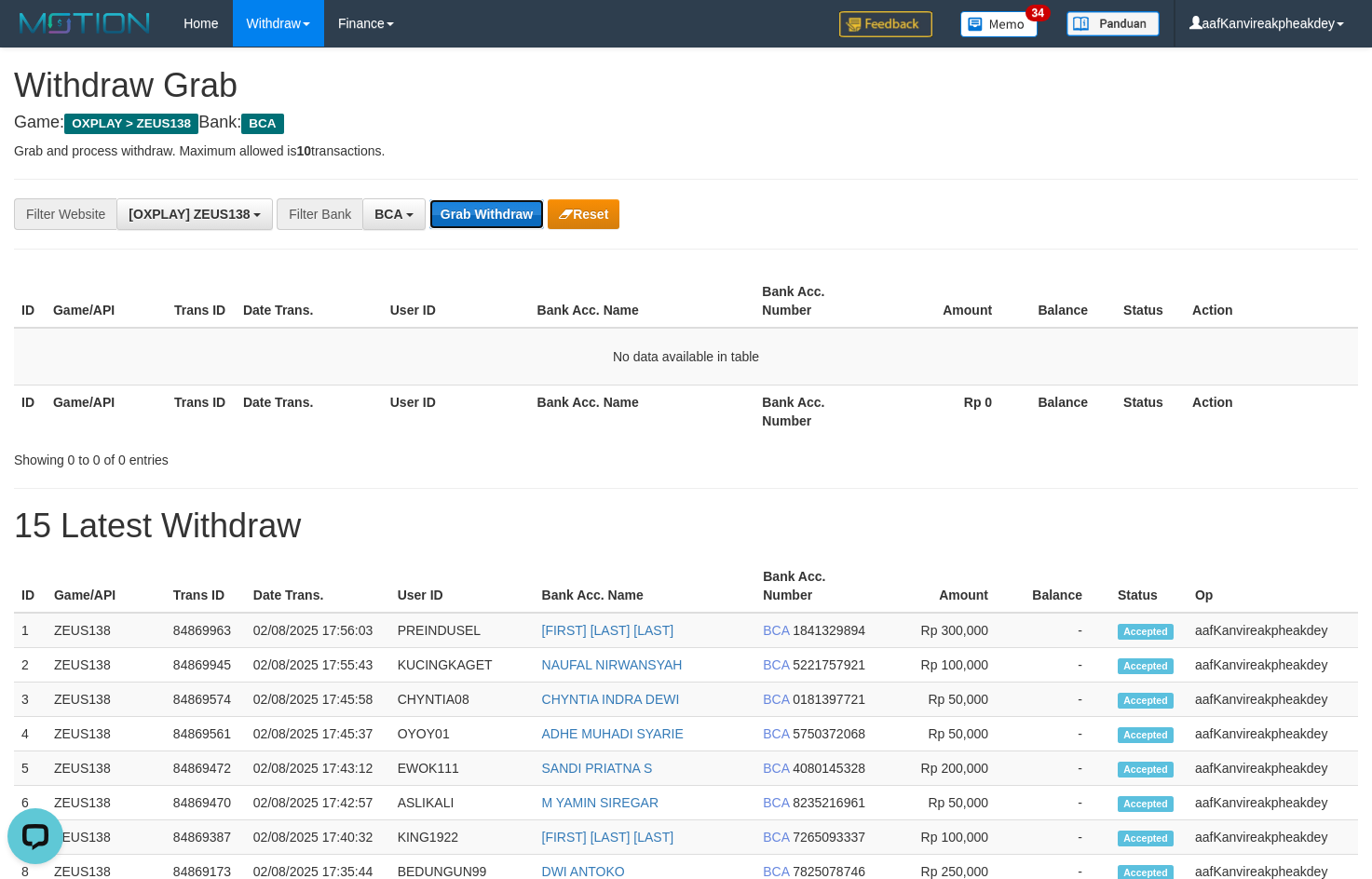 click on "Grab Withdraw" at bounding box center (486, 214) 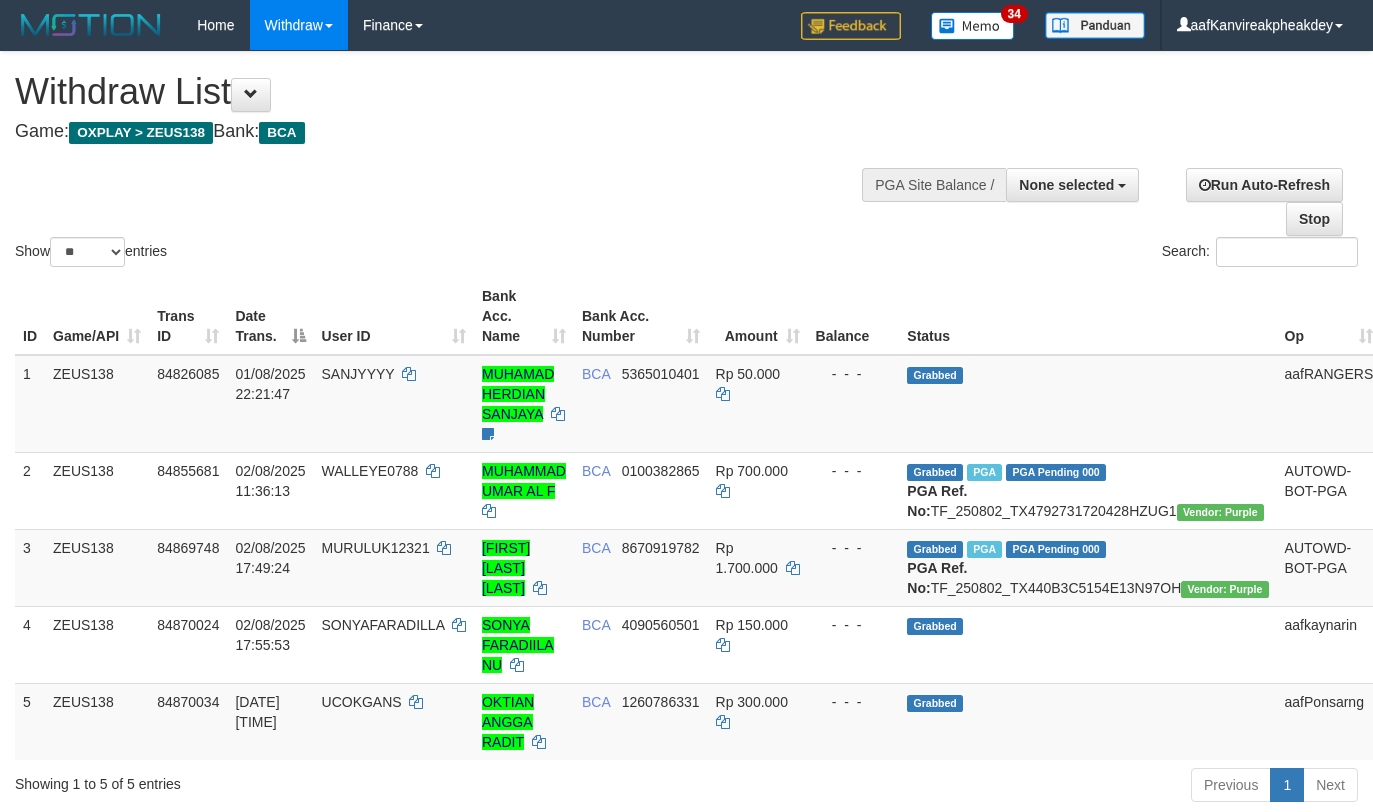 select 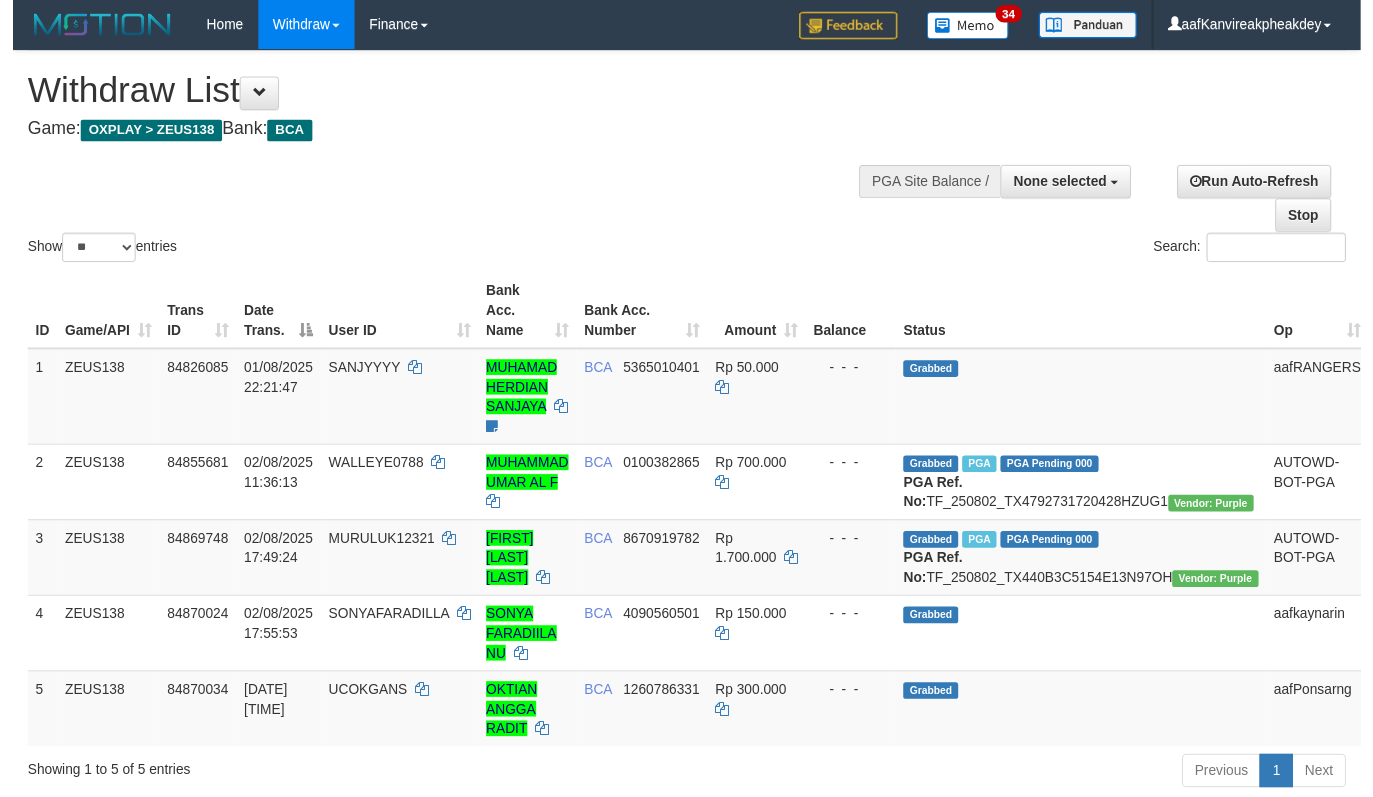 scroll, scrollTop: 135, scrollLeft: 0, axis: vertical 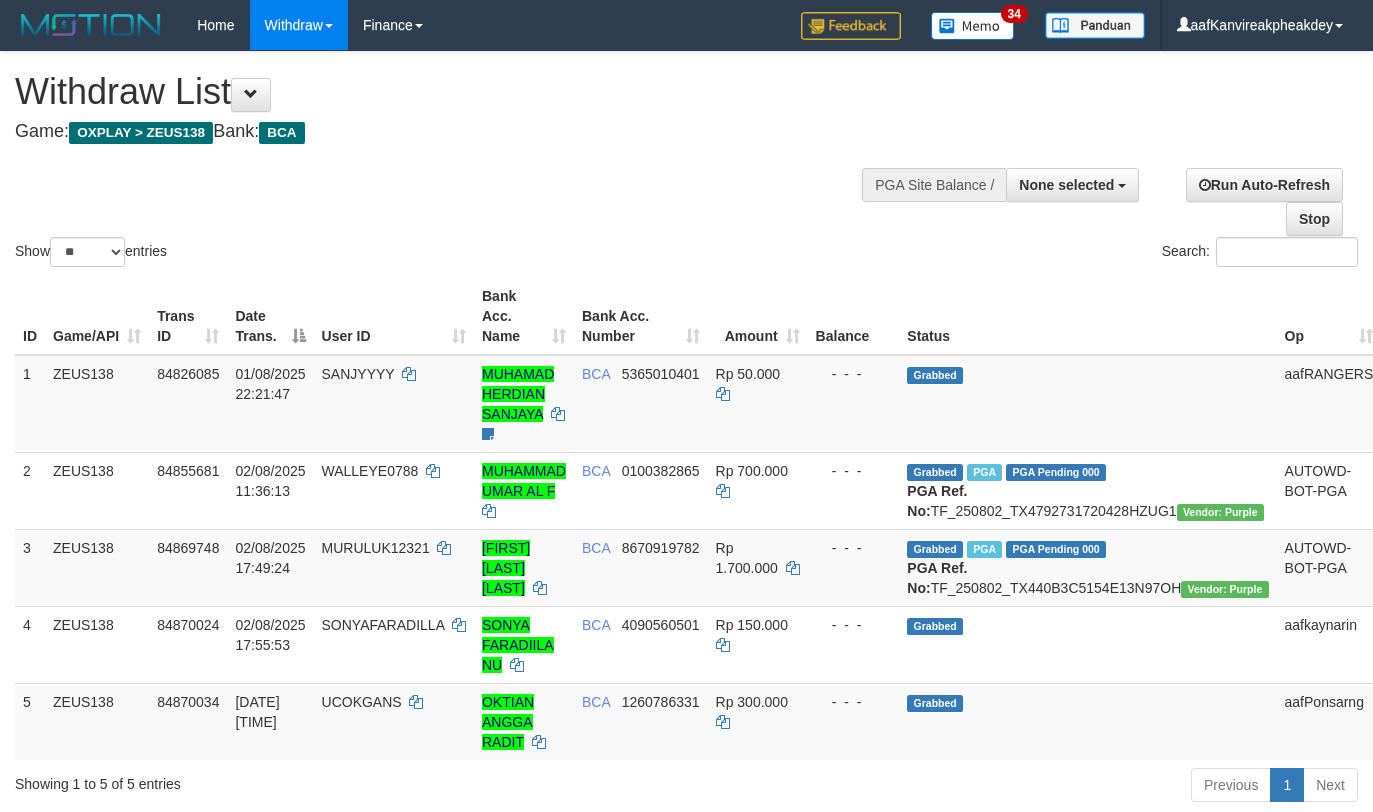 select 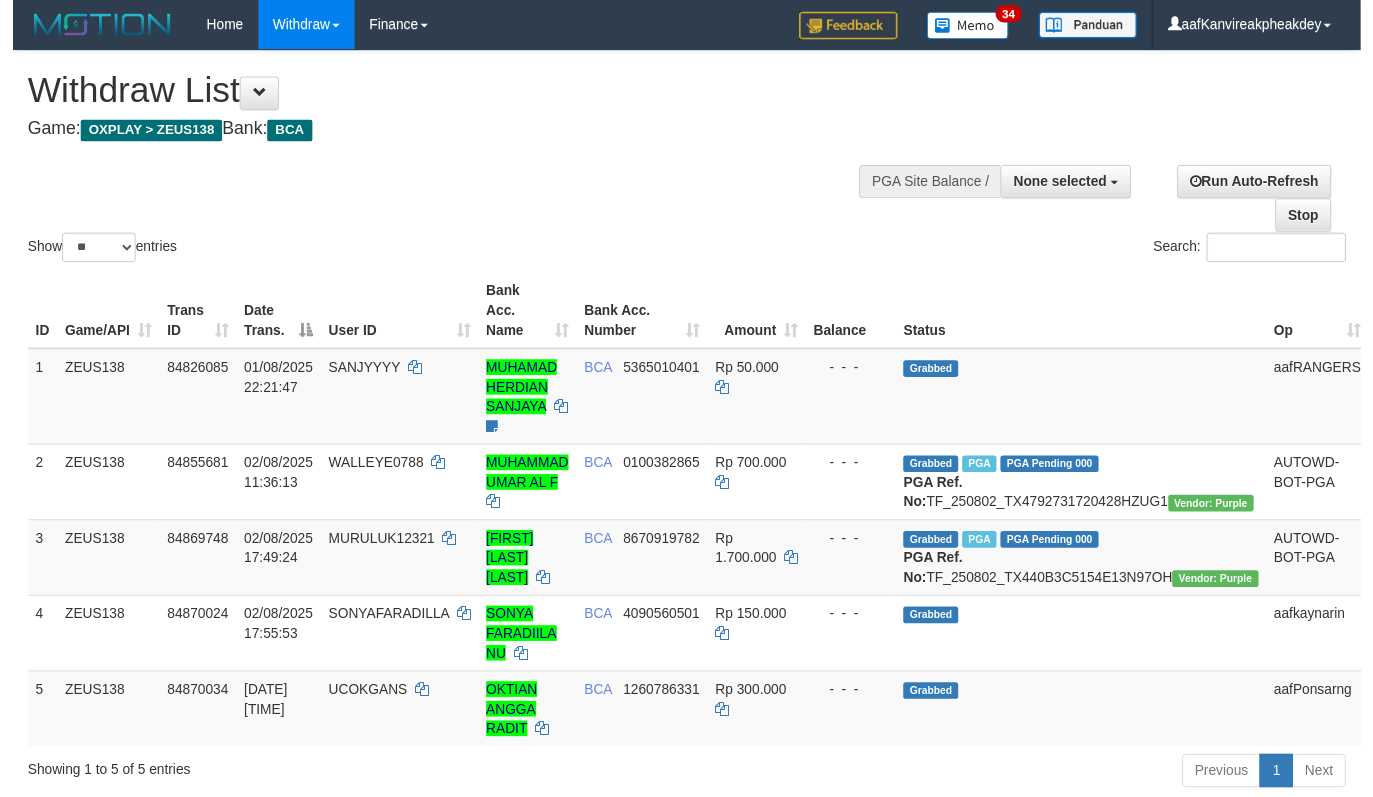 scroll, scrollTop: 135, scrollLeft: 0, axis: vertical 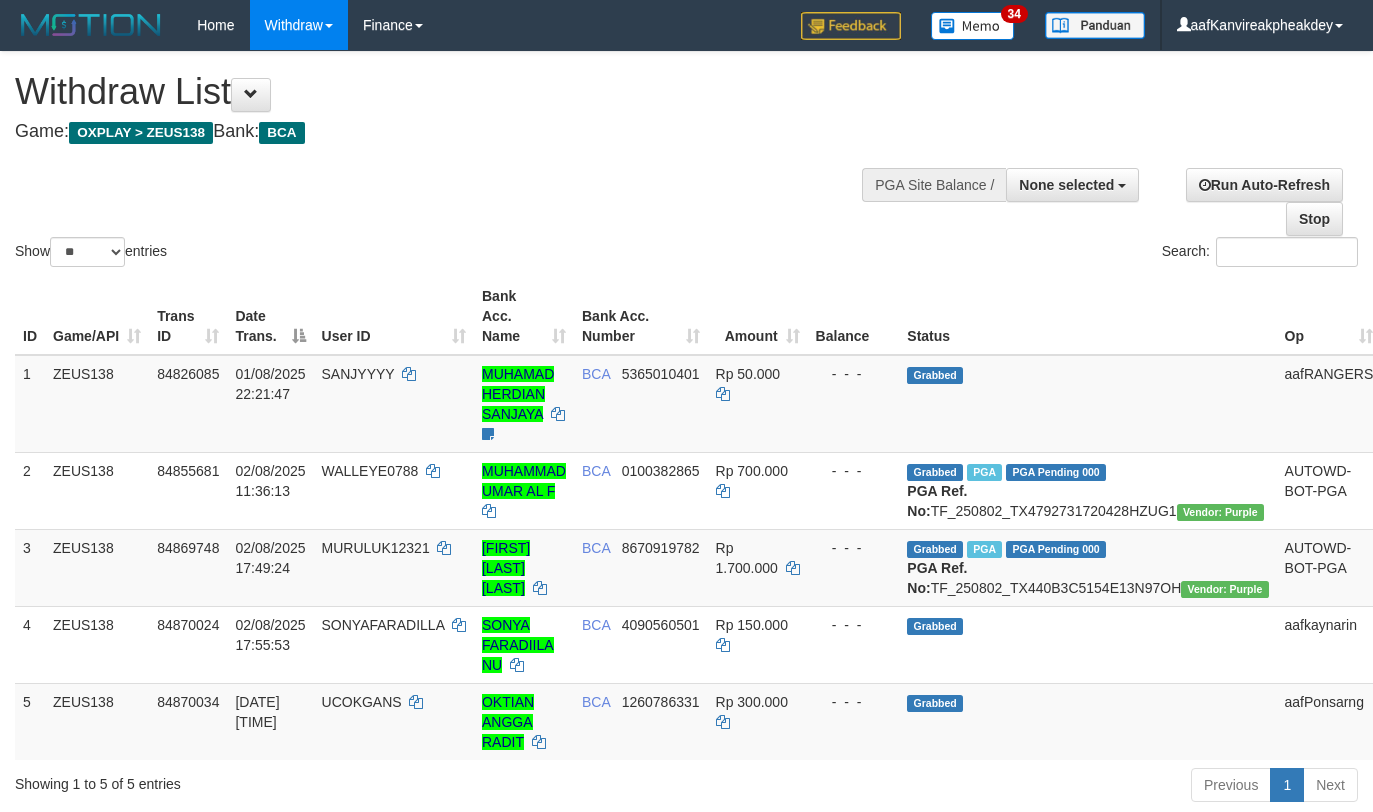 select 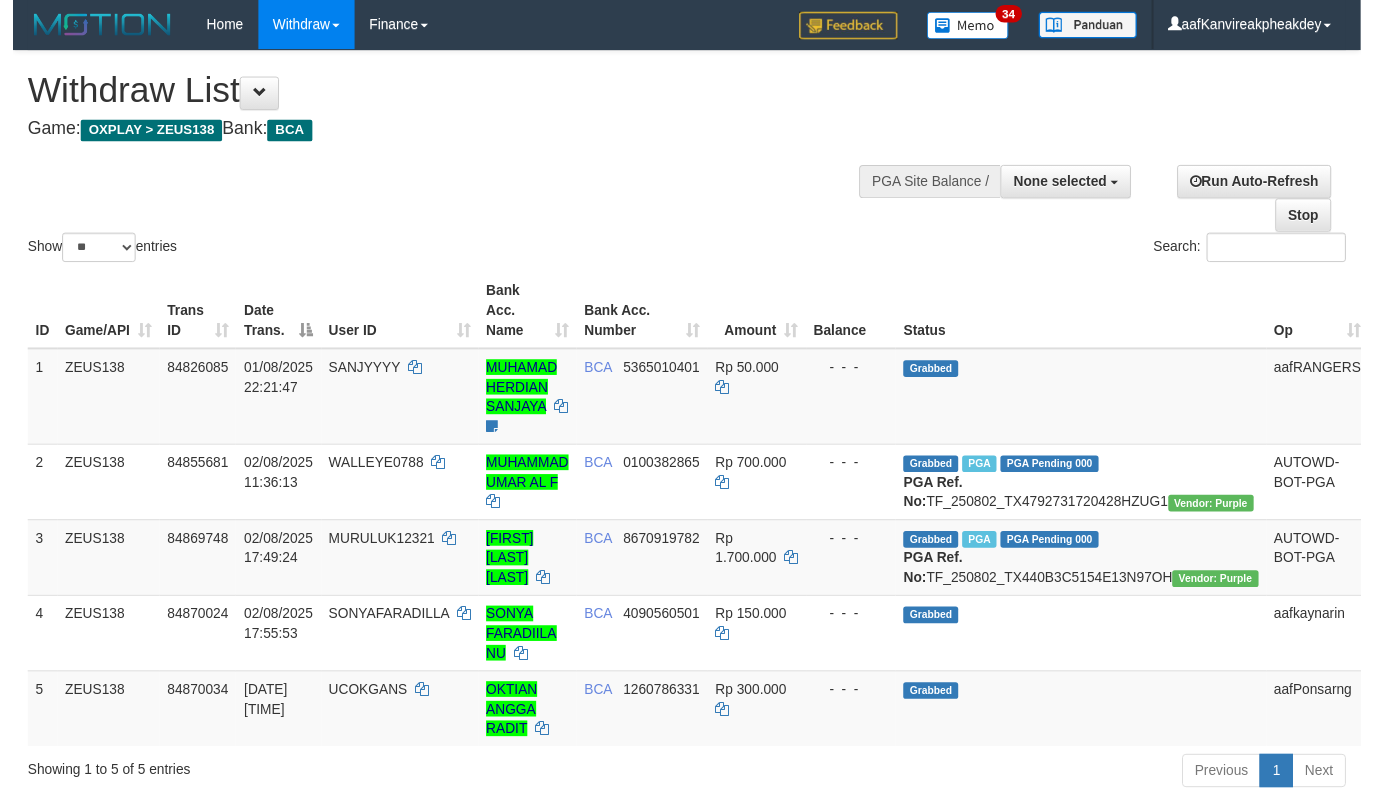 scroll, scrollTop: 135, scrollLeft: 0, axis: vertical 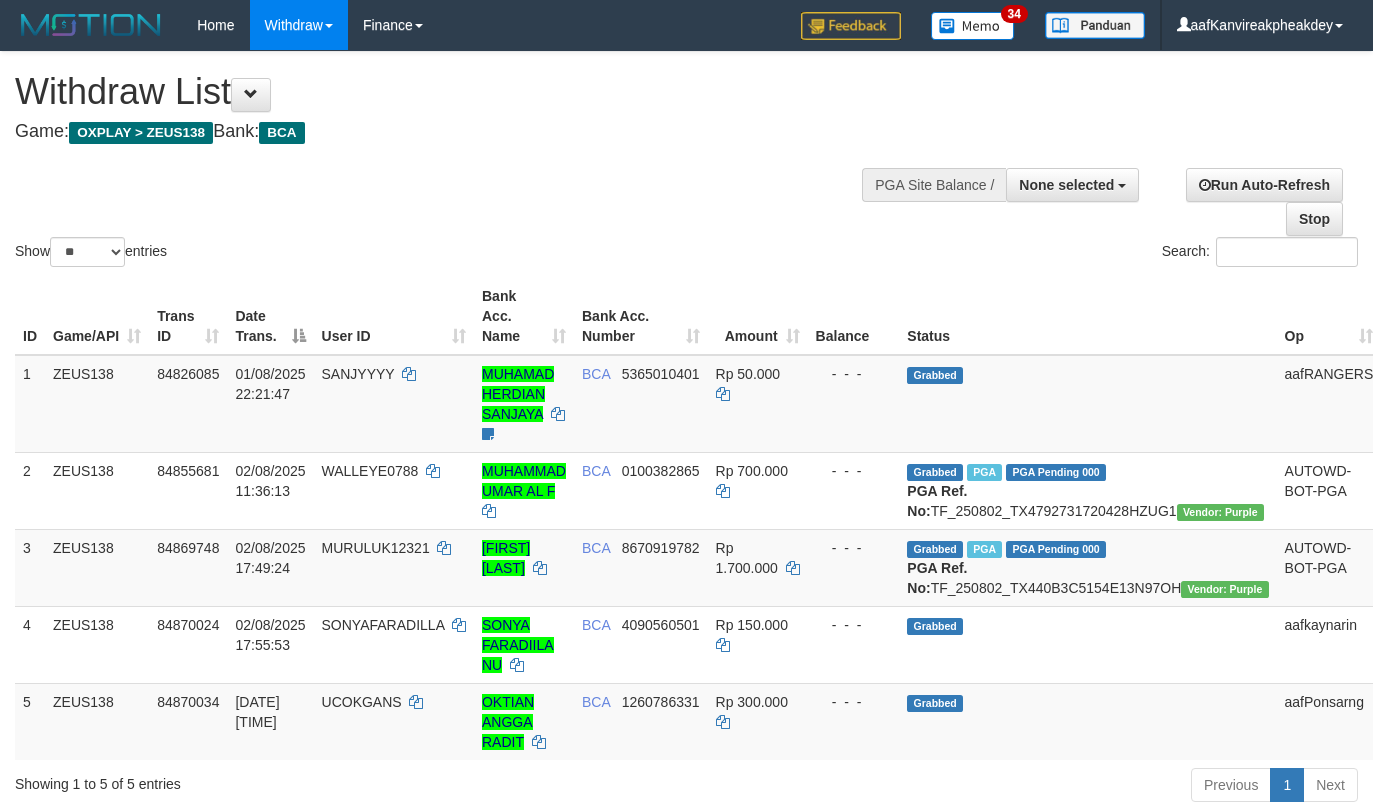 select 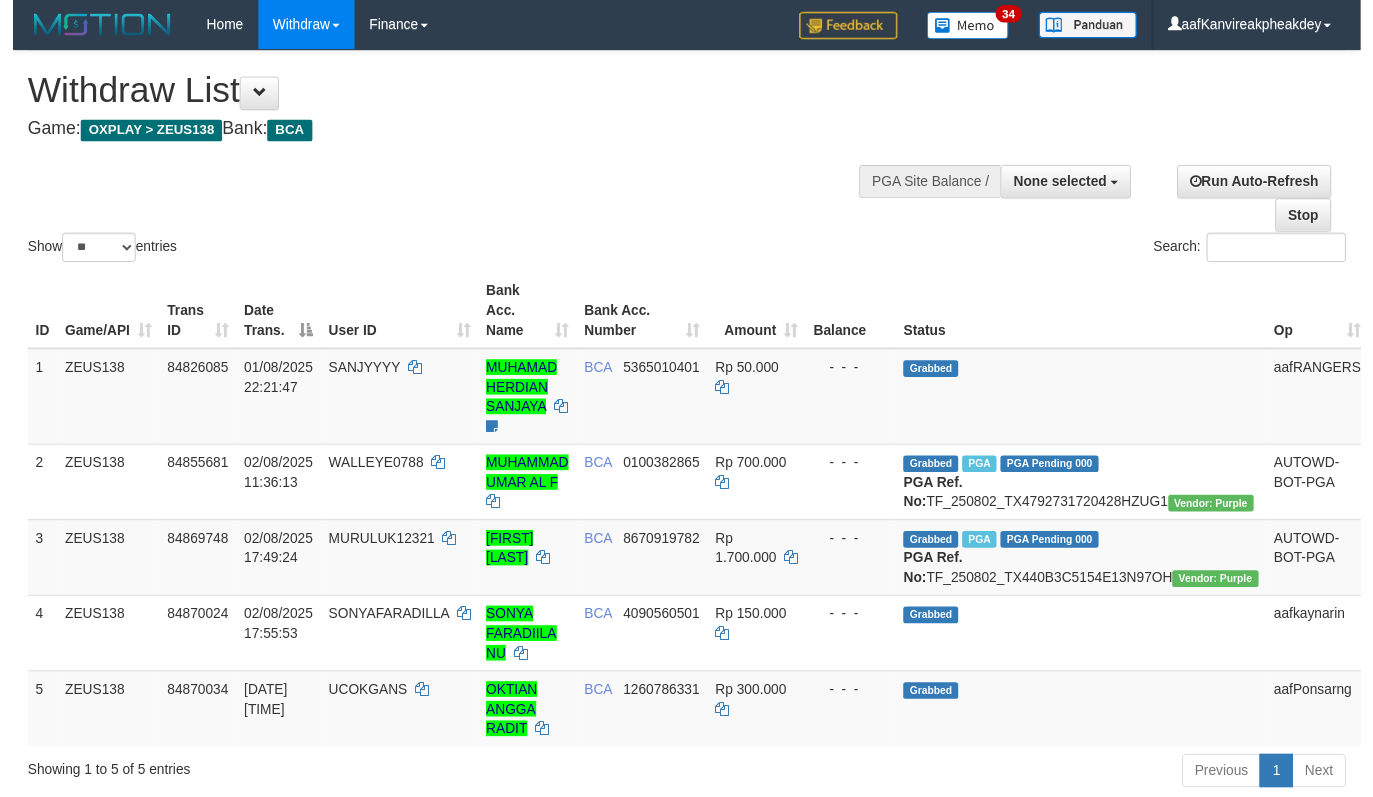 scroll, scrollTop: 135, scrollLeft: 0, axis: vertical 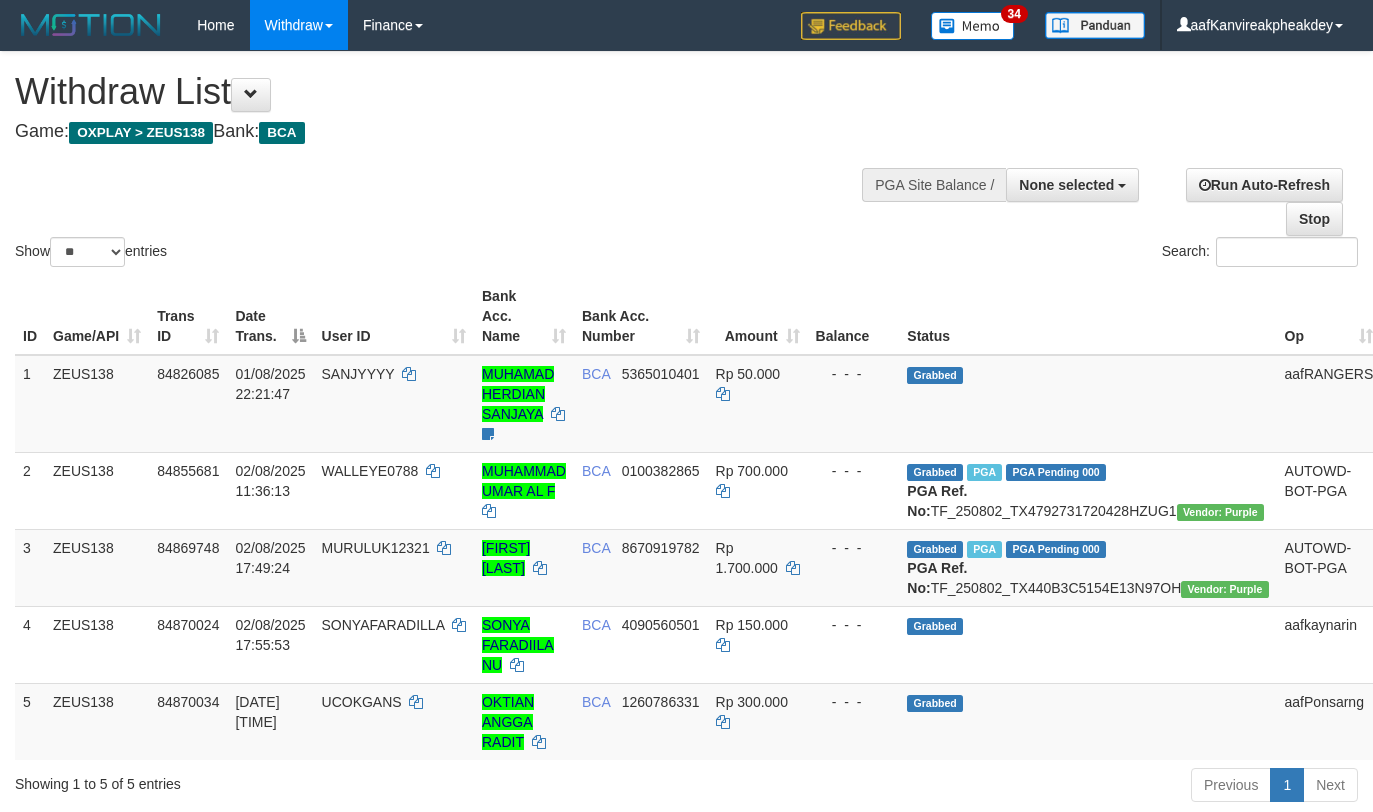 select 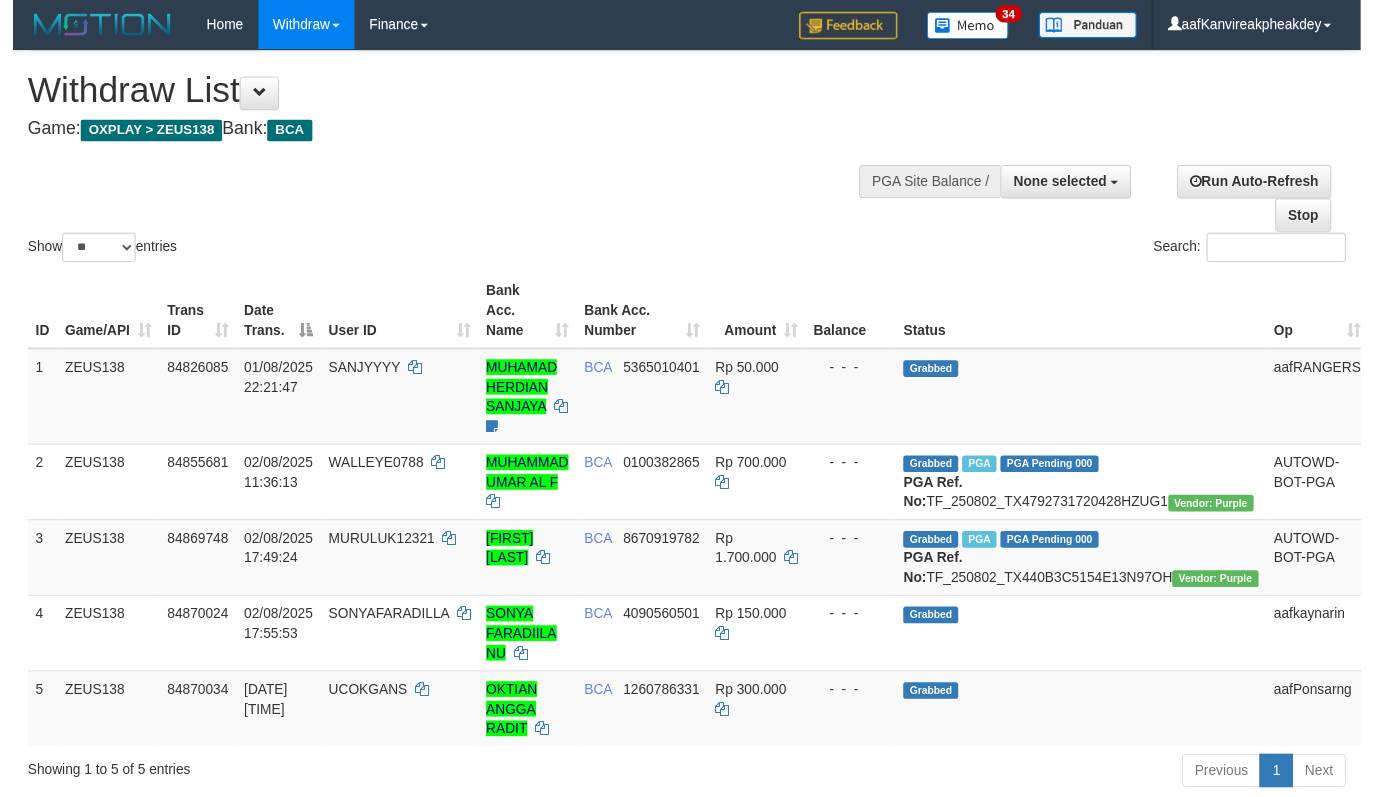 scroll, scrollTop: 135, scrollLeft: 0, axis: vertical 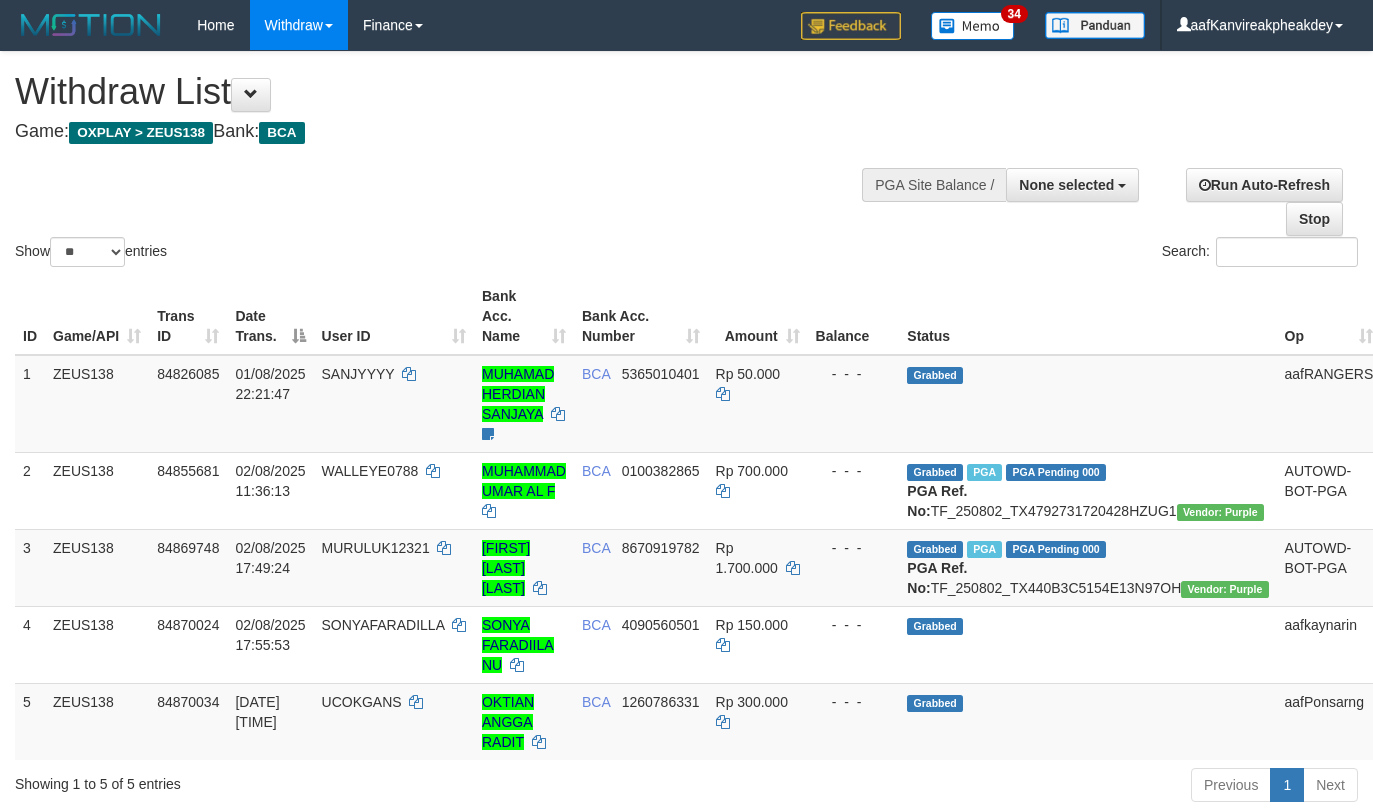 select 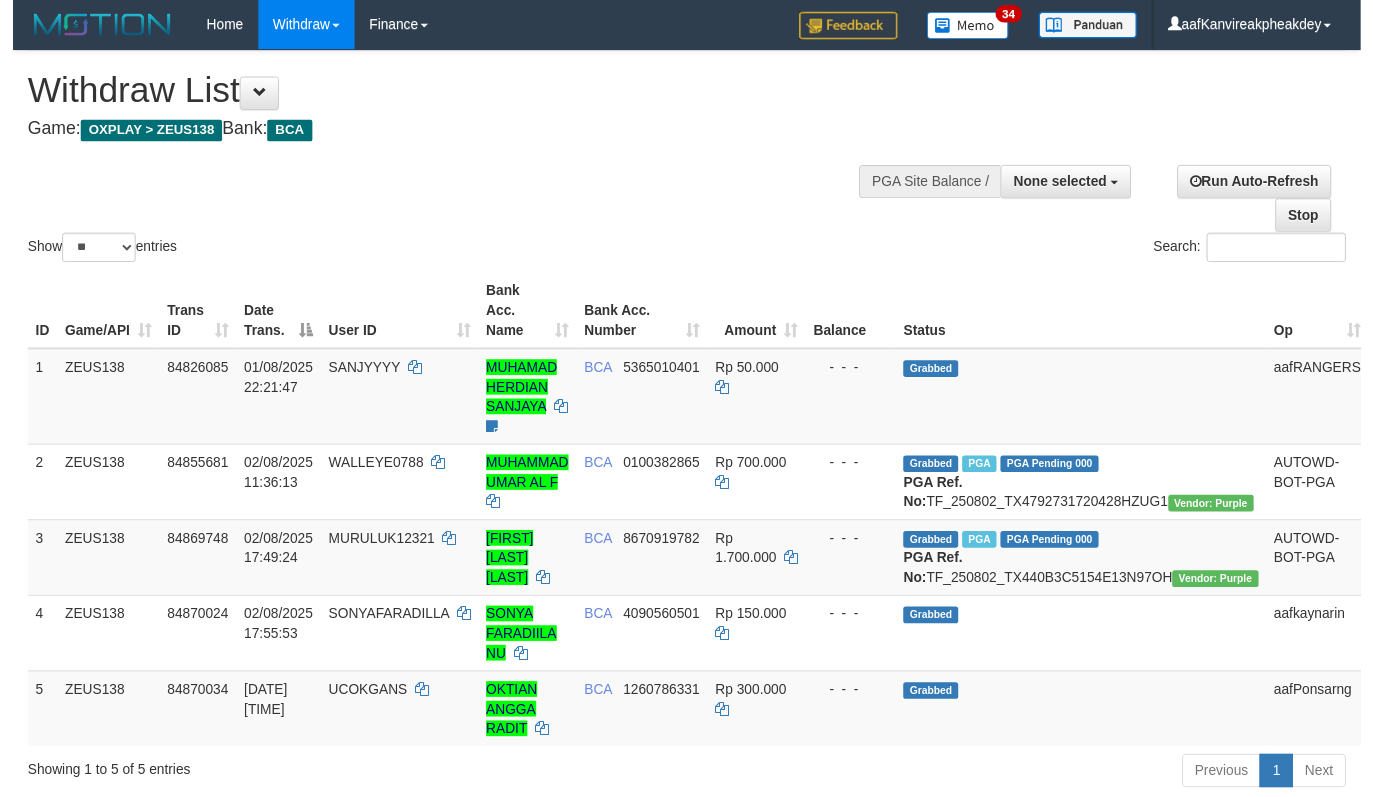 scroll, scrollTop: 135, scrollLeft: 0, axis: vertical 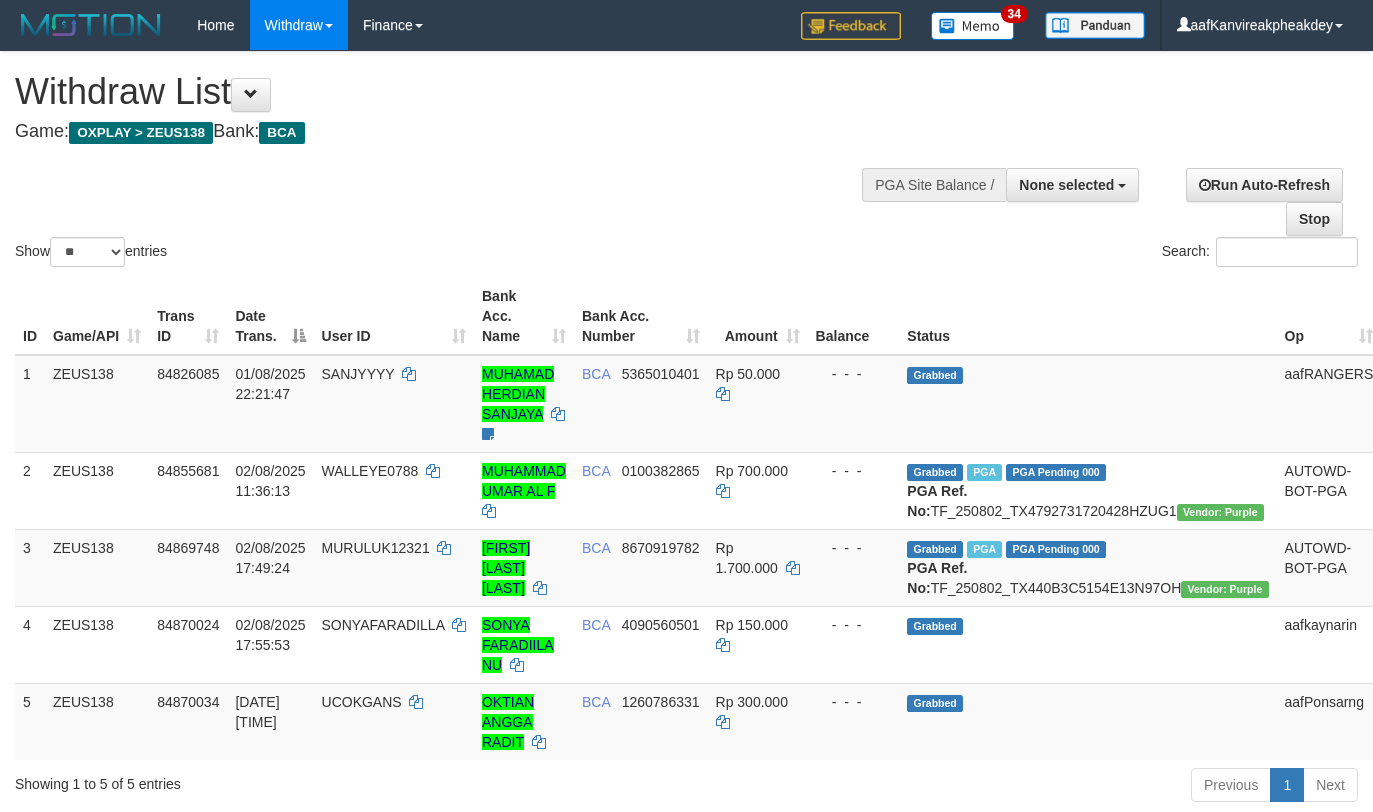 select 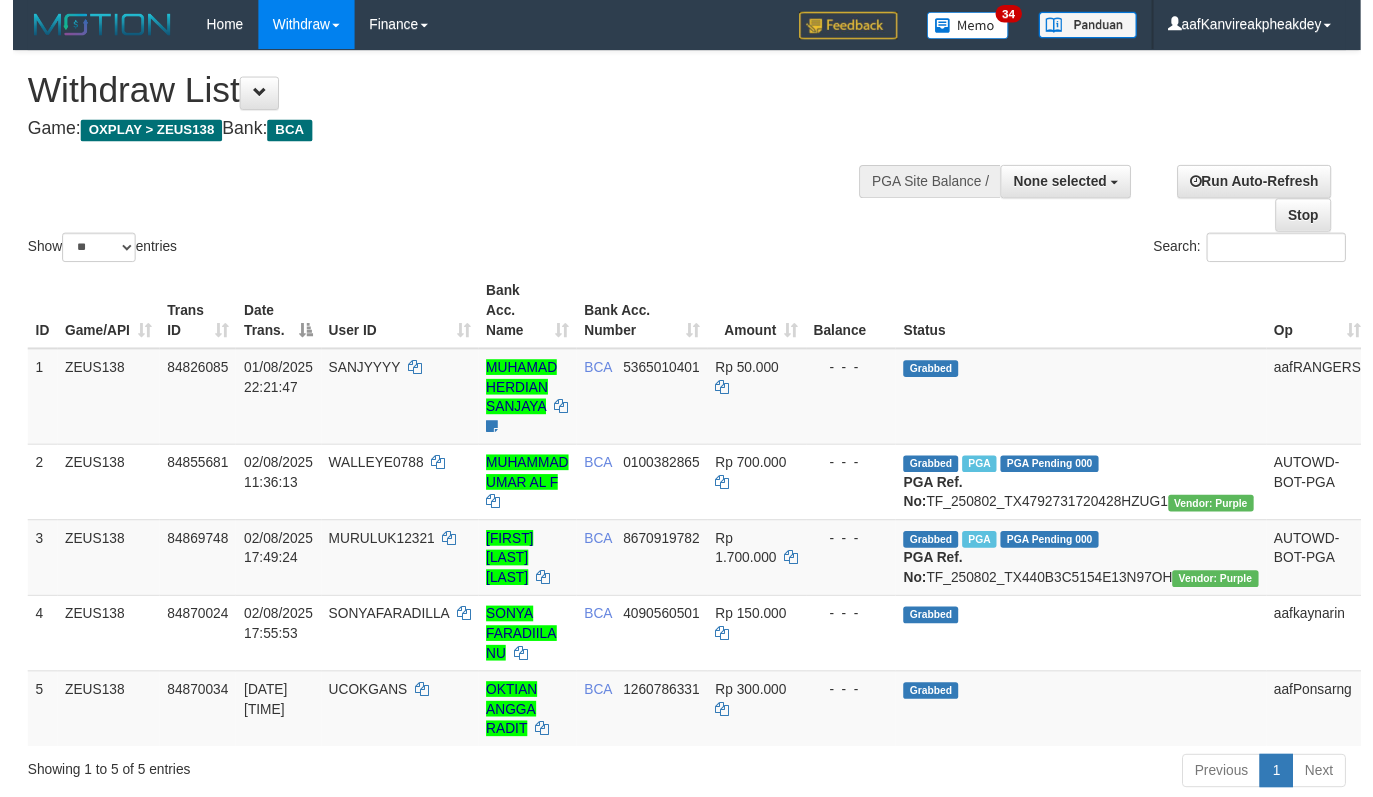 scroll, scrollTop: 135, scrollLeft: 0, axis: vertical 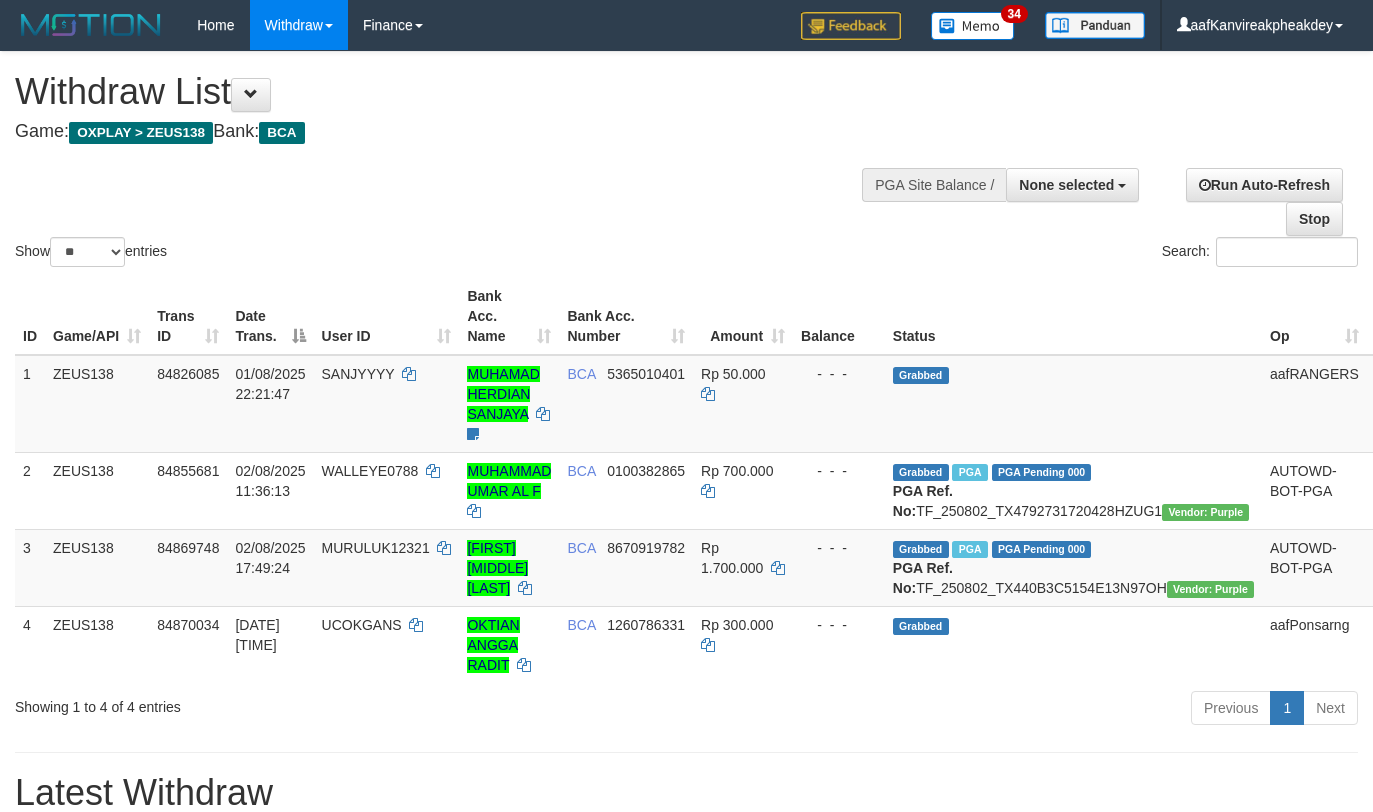 select 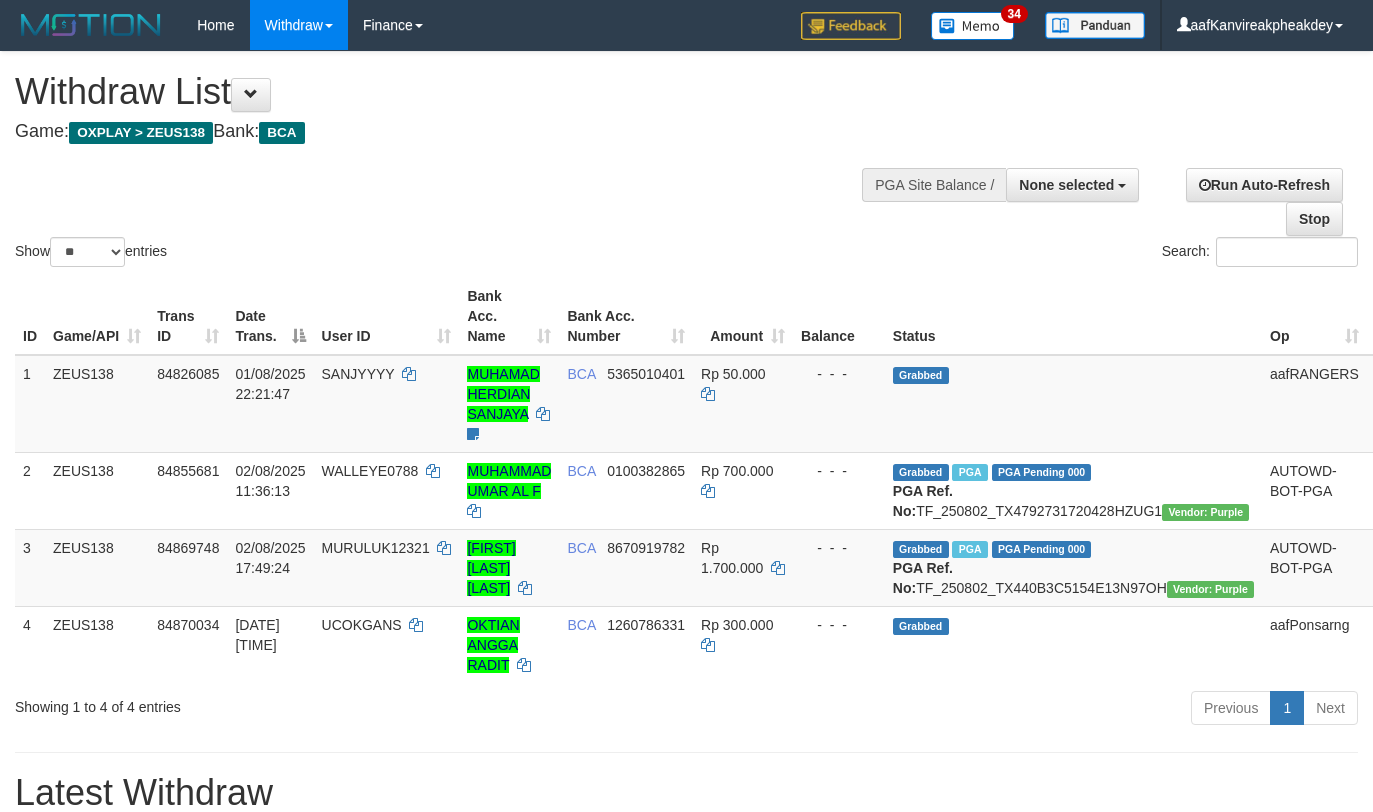 select 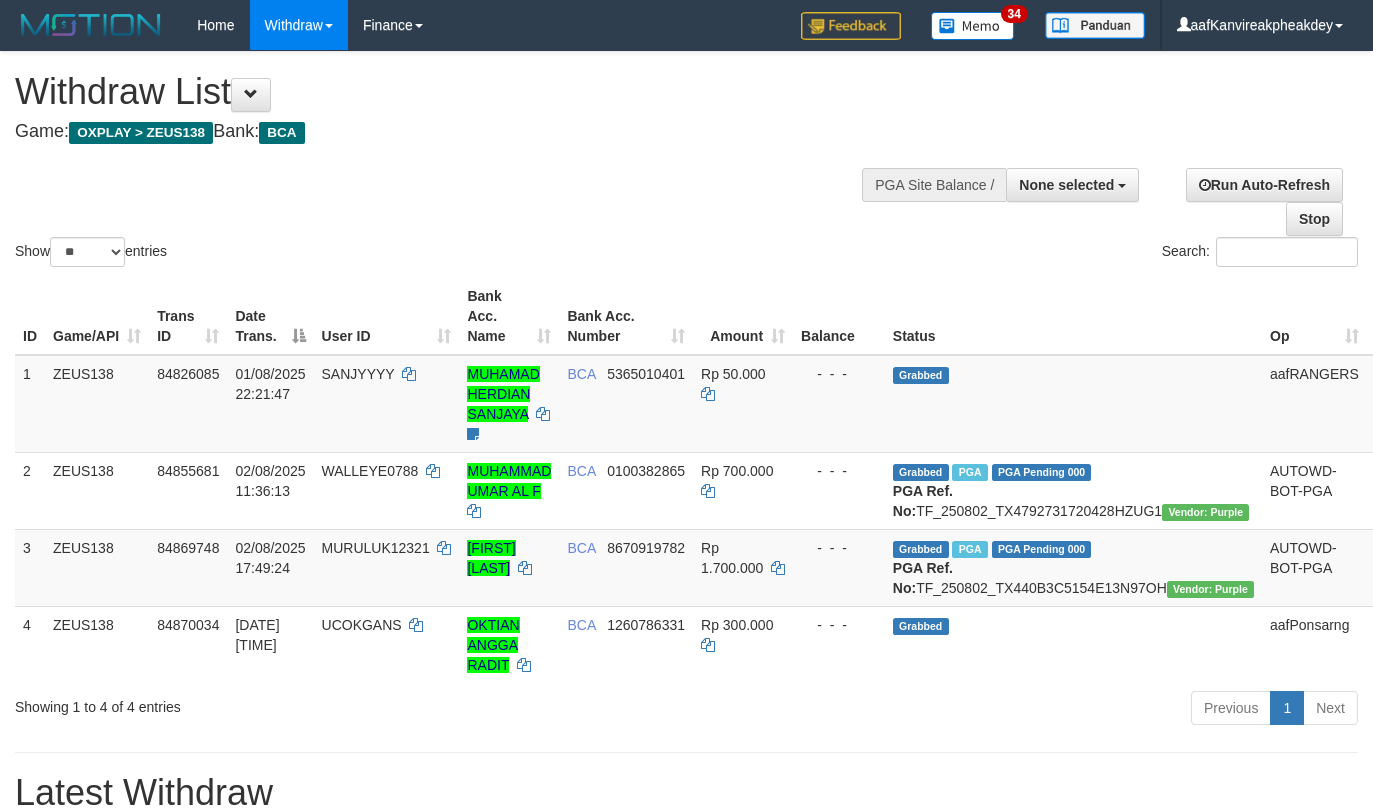 select 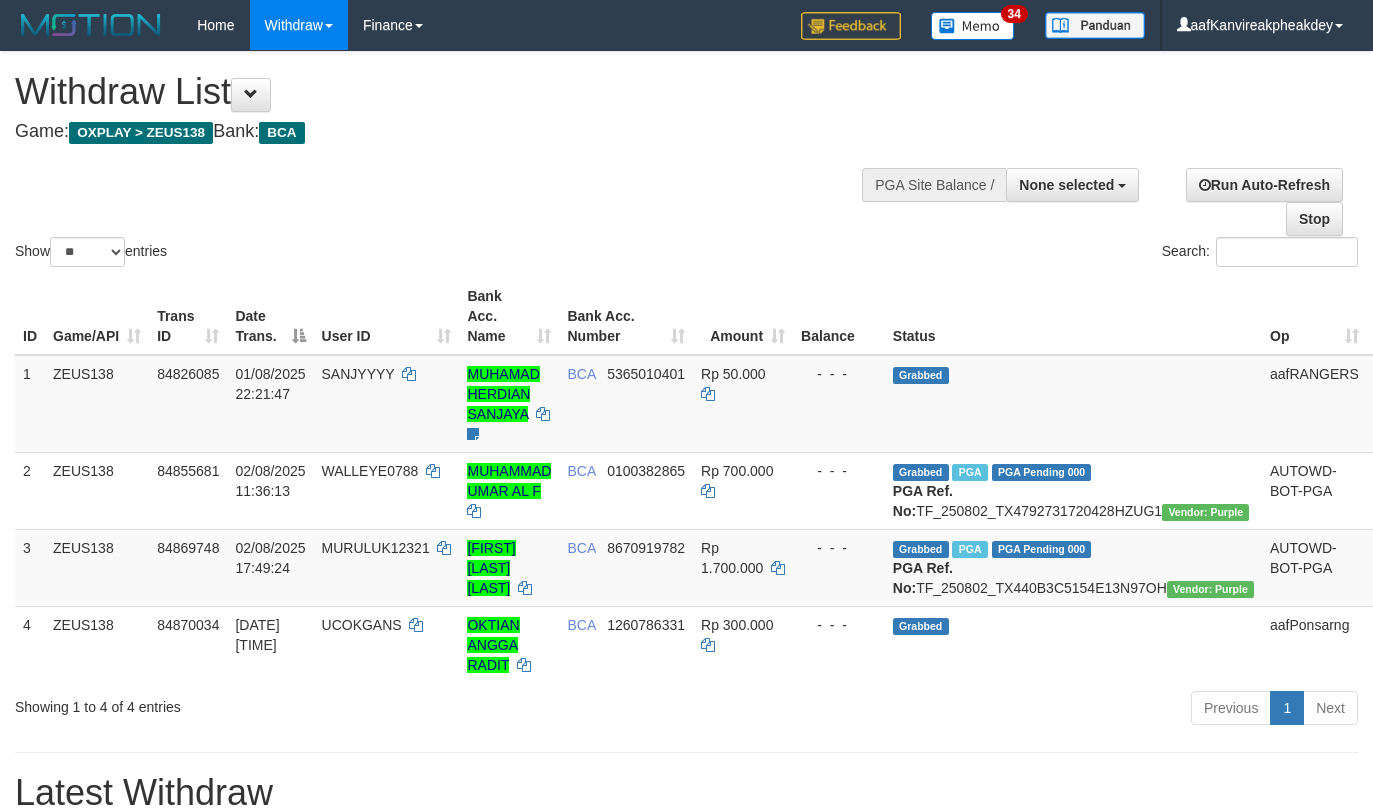 select 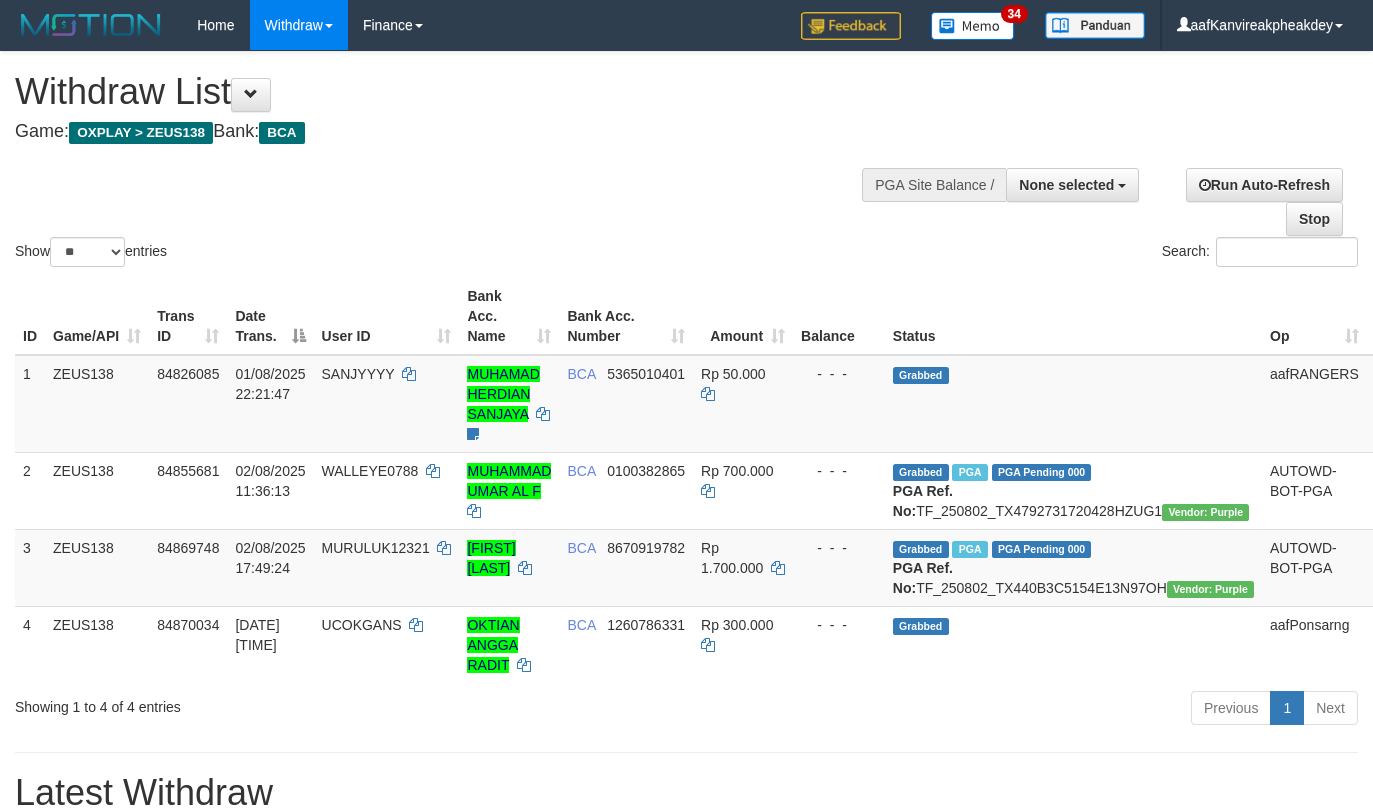 select 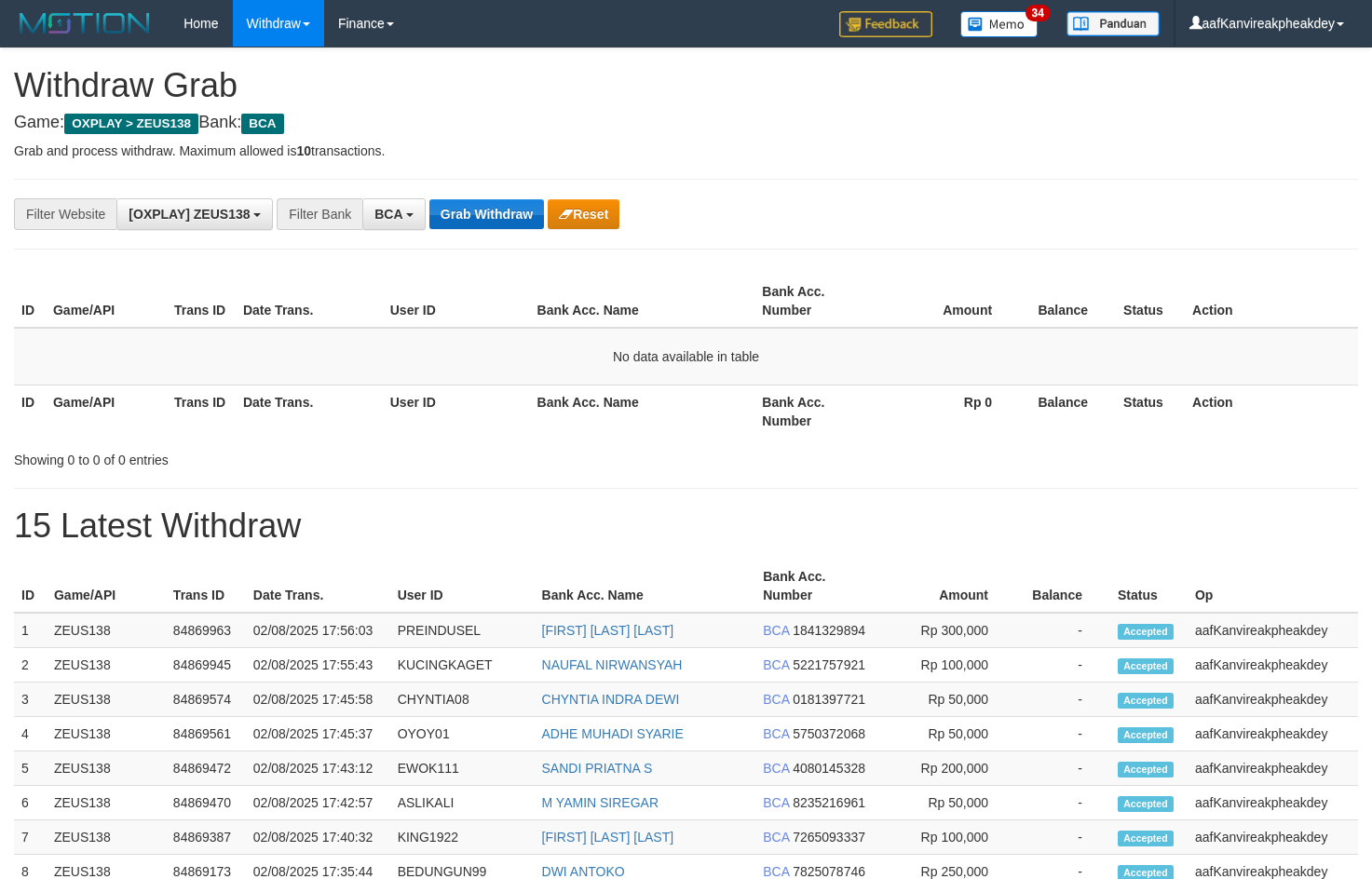scroll, scrollTop: 0, scrollLeft: 0, axis: both 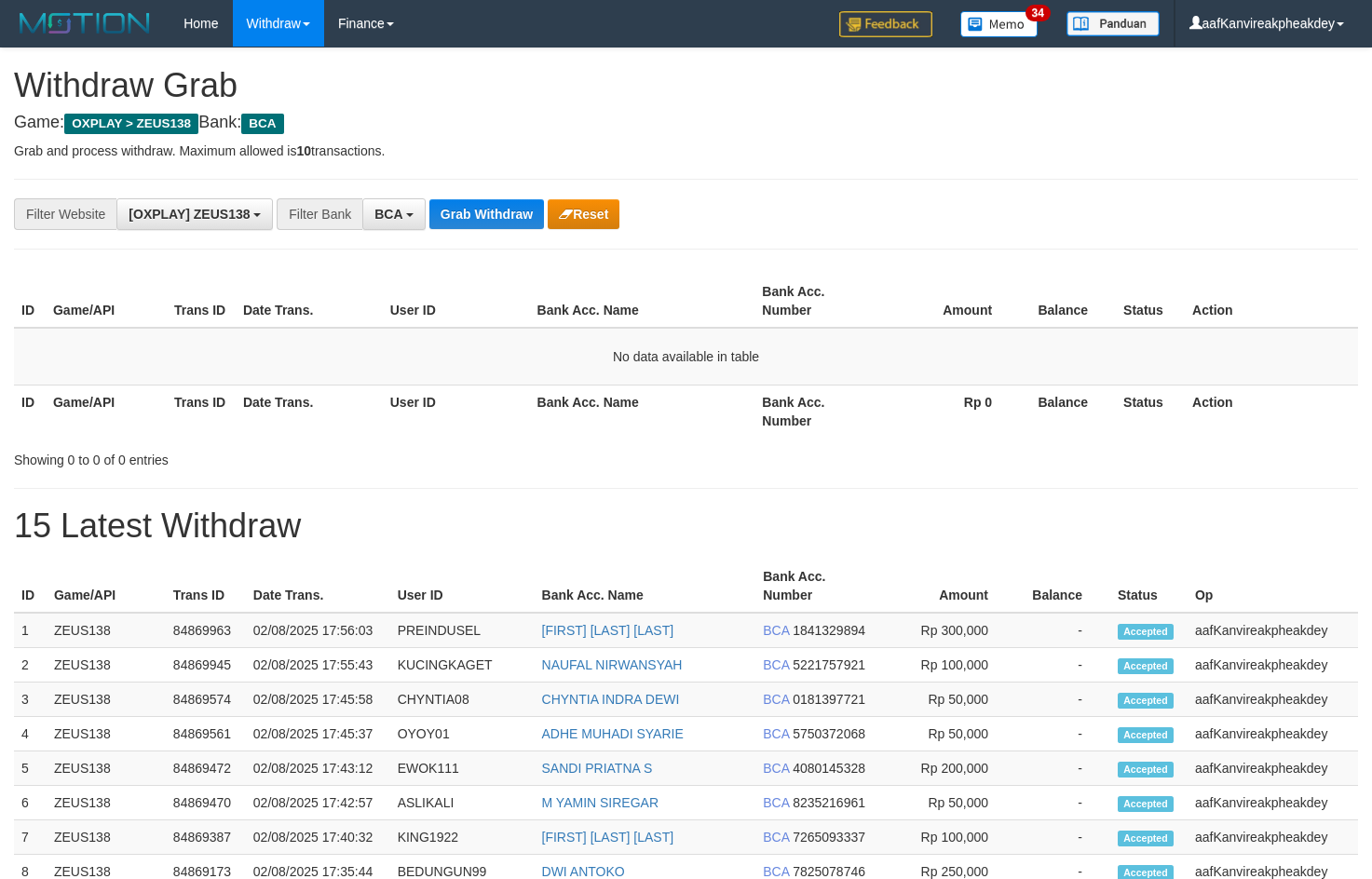 drag, startPoint x: 1105, startPoint y: 158, endPoint x: 1096, endPoint y: 138, distance: 21.931712 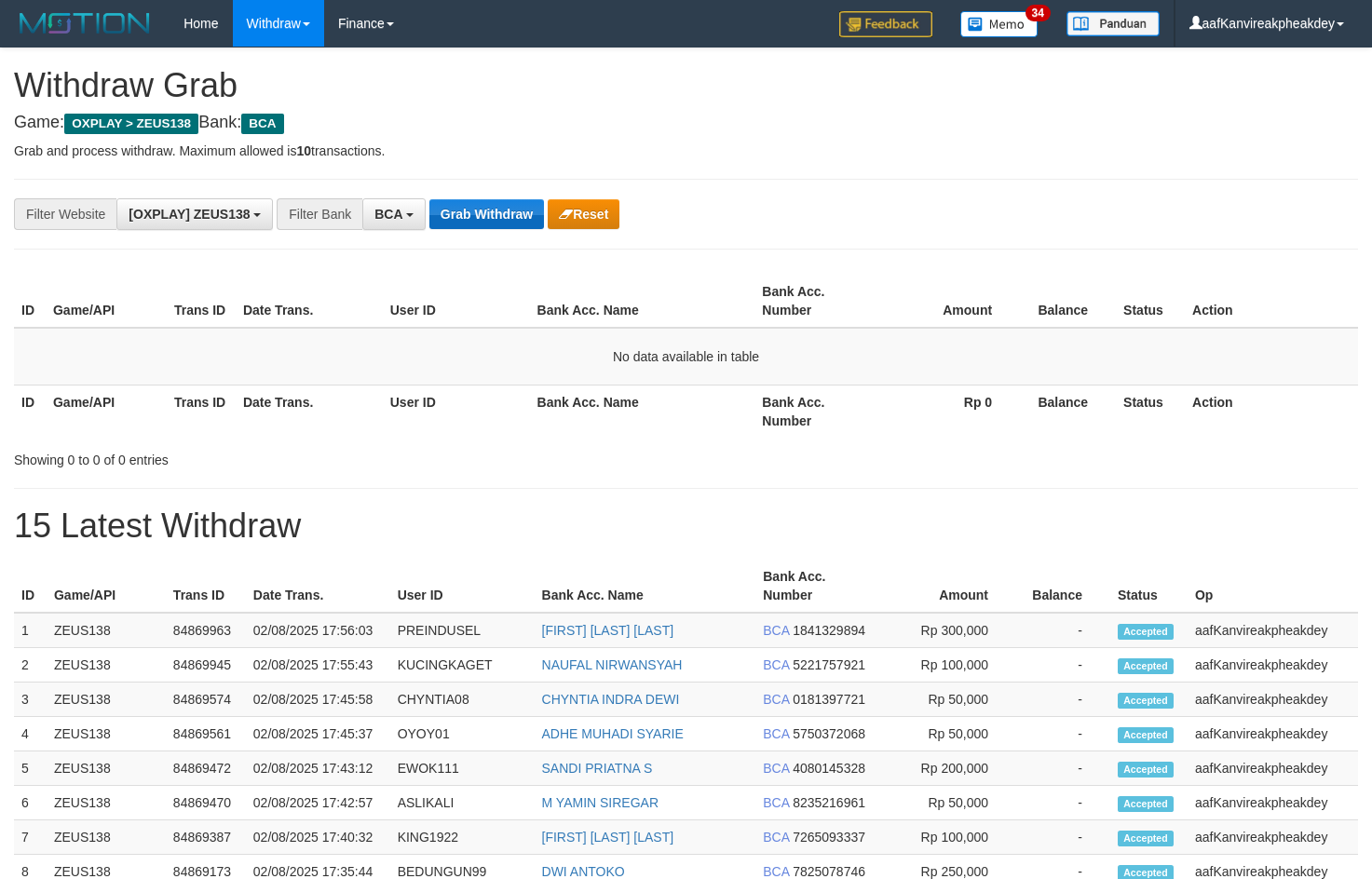 drag, startPoint x: 495, startPoint y: 235, endPoint x: 497, endPoint y: 222, distance: 13.1529464 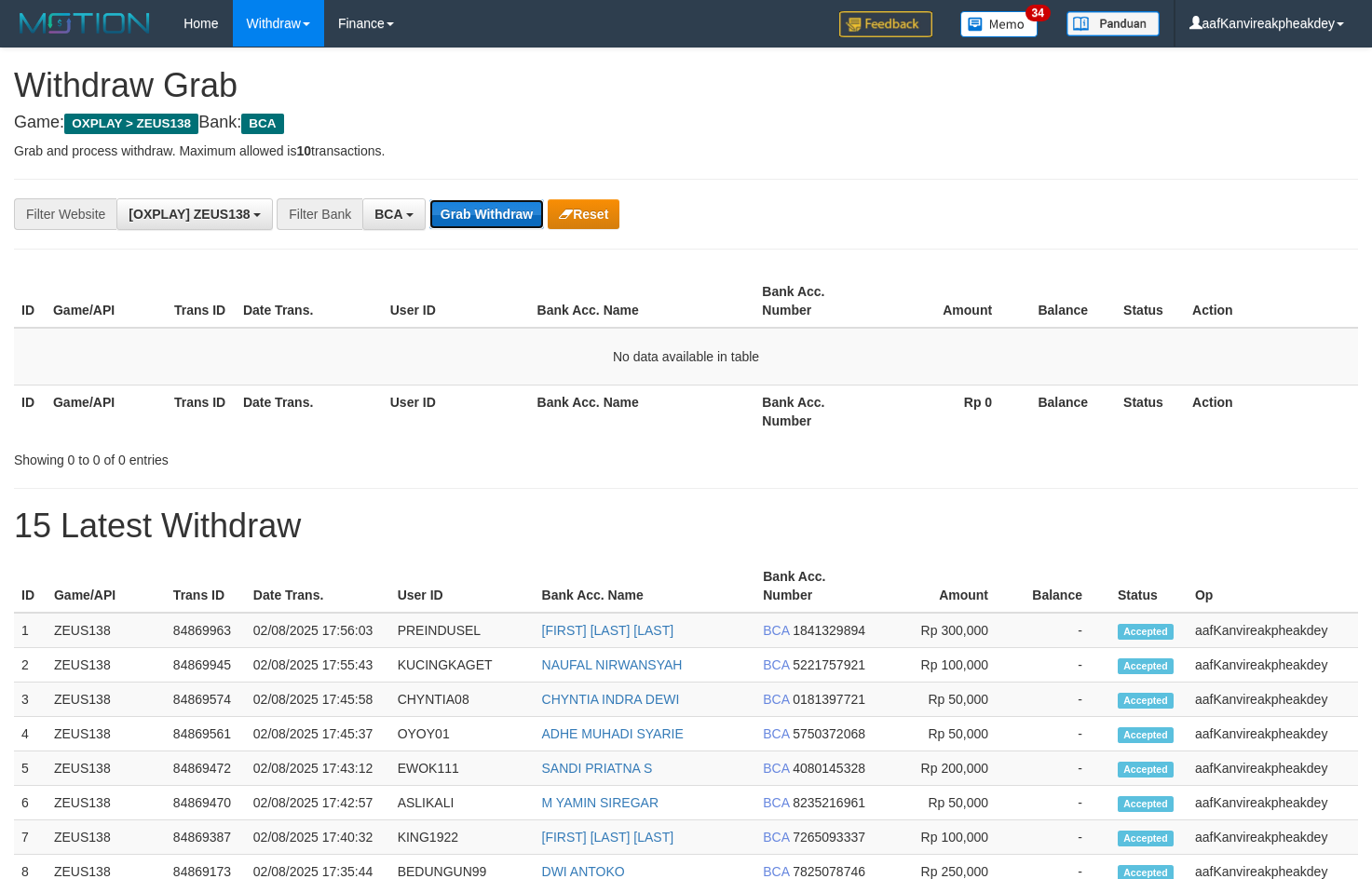 click on "Grab Withdraw" at bounding box center [486, 214] 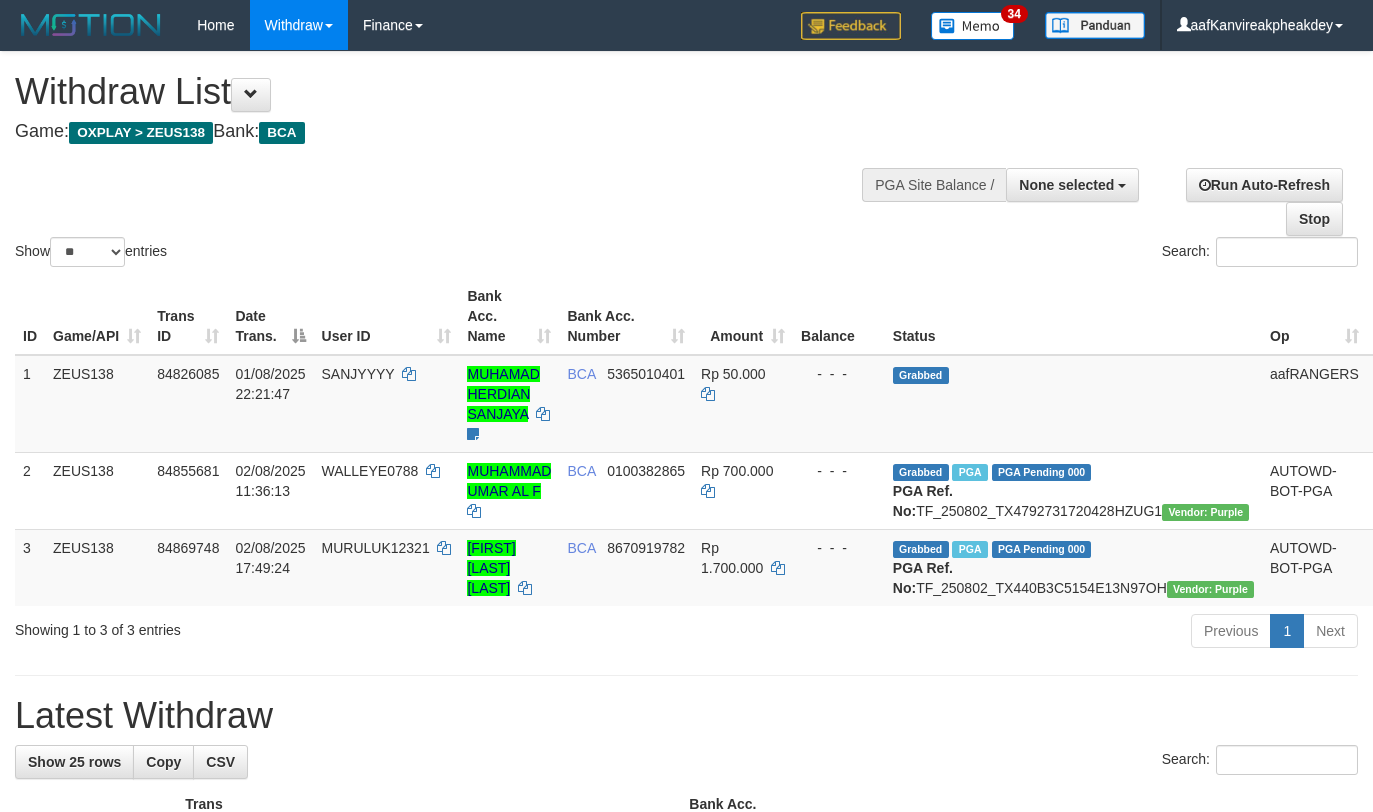 select 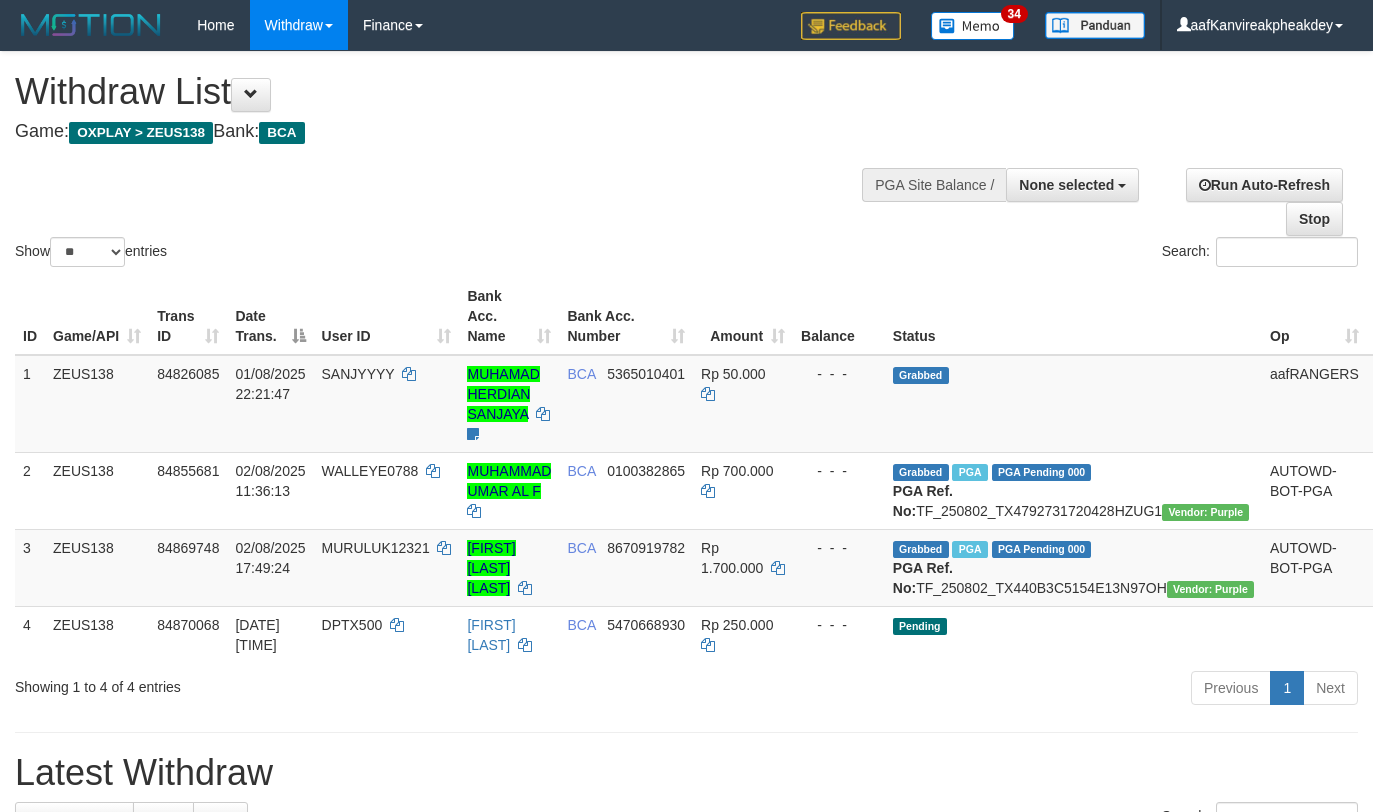 select 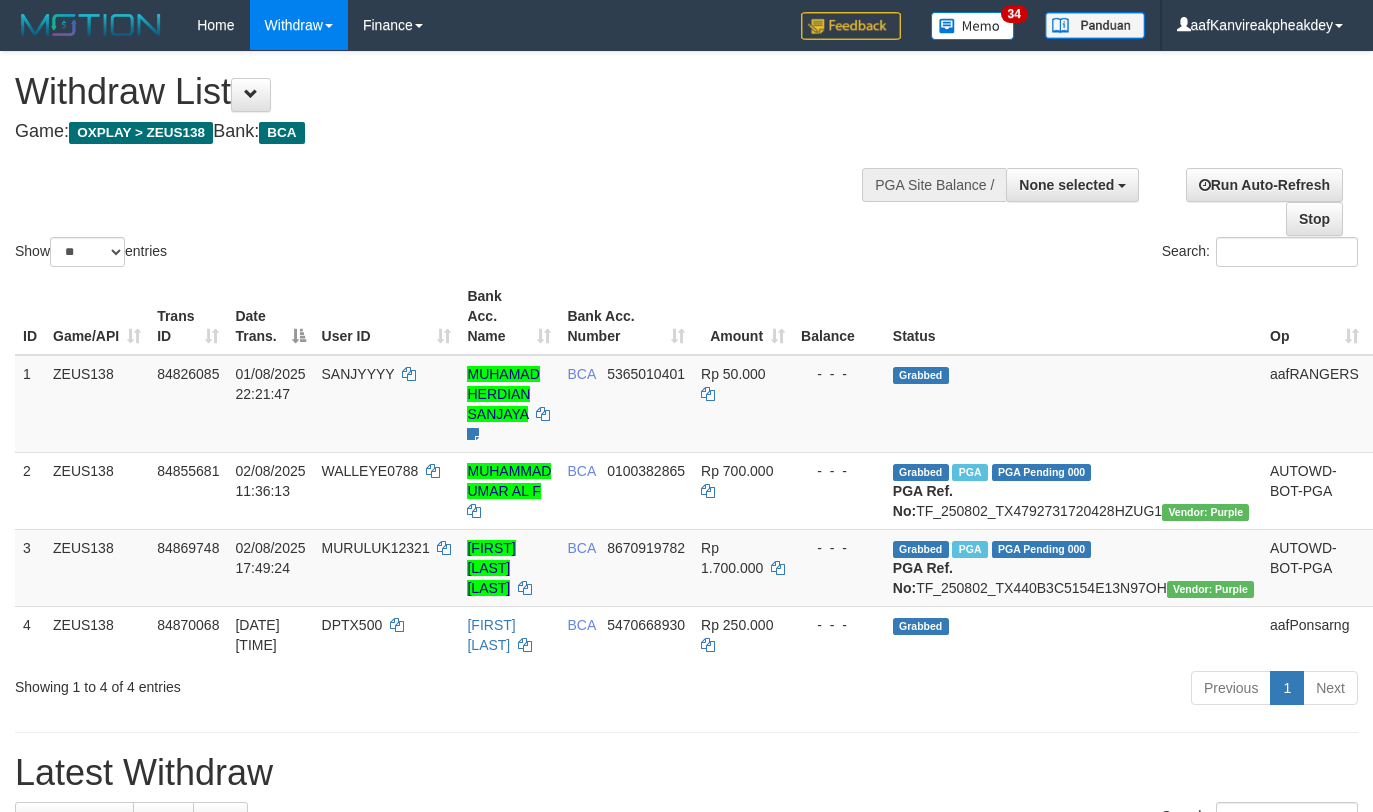 select 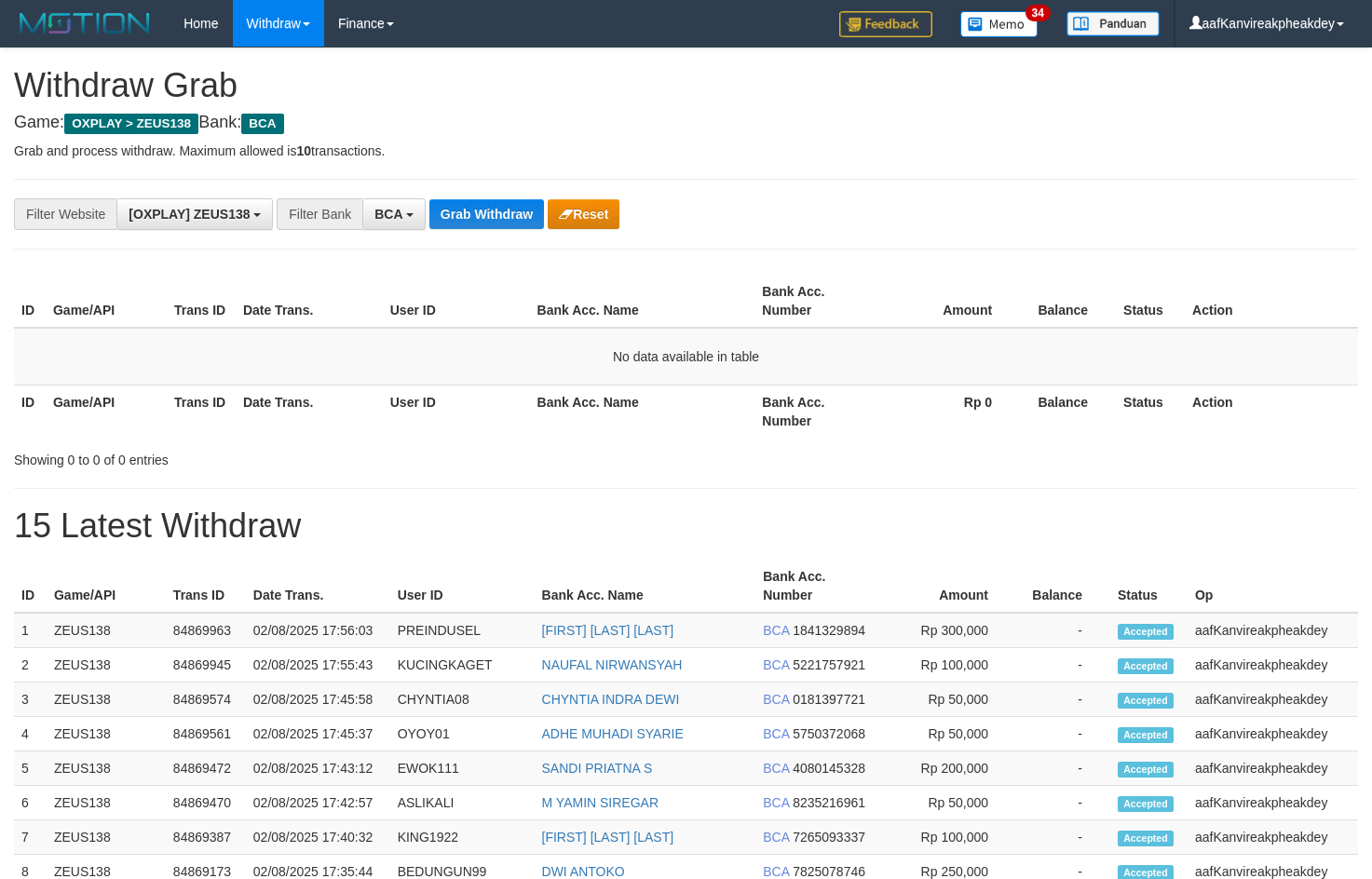 scroll, scrollTop: 0, scrollLeft: 0, axis: both 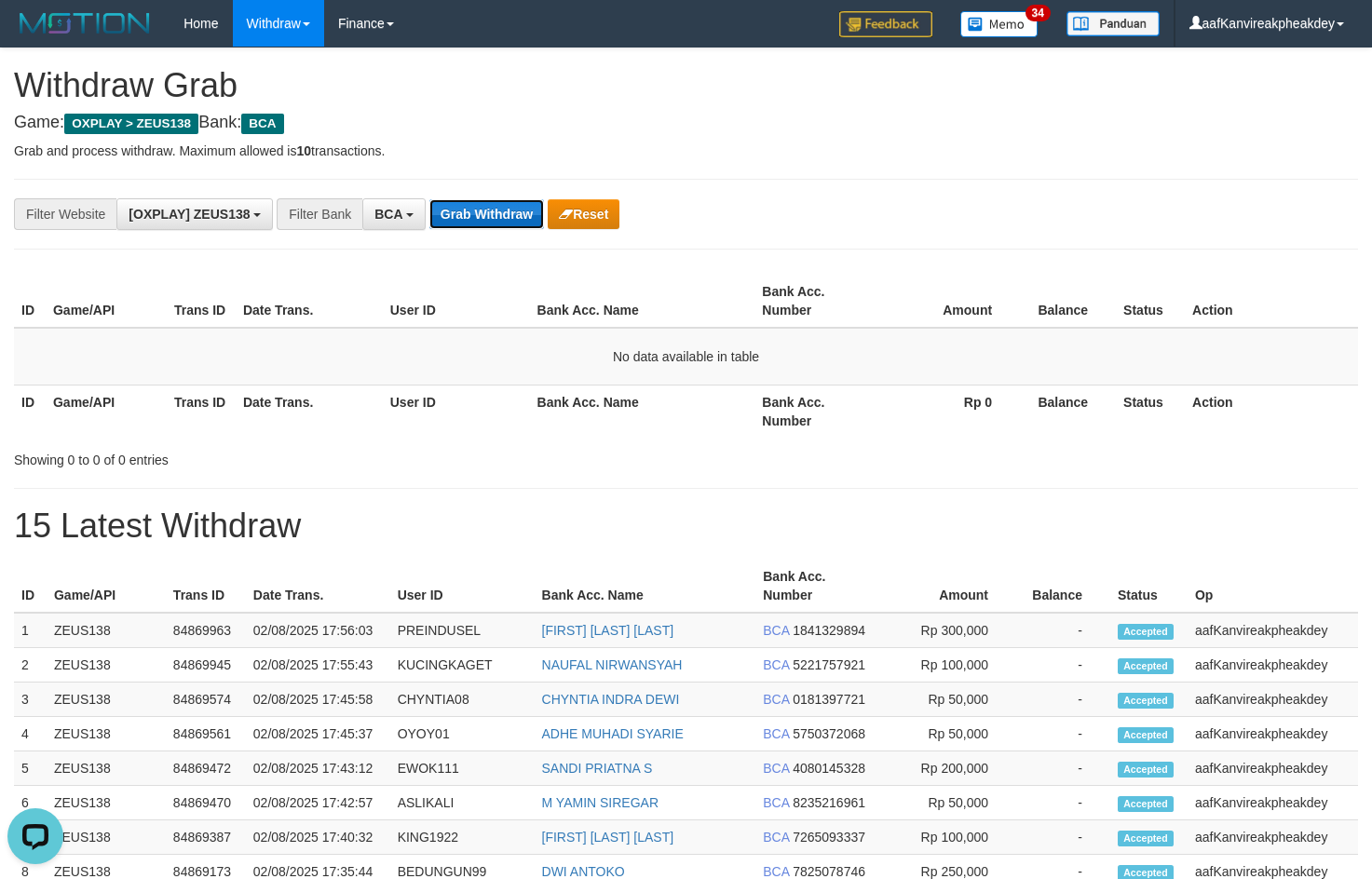 click on "Grab Withdraw" at bounding box center (486, 214) 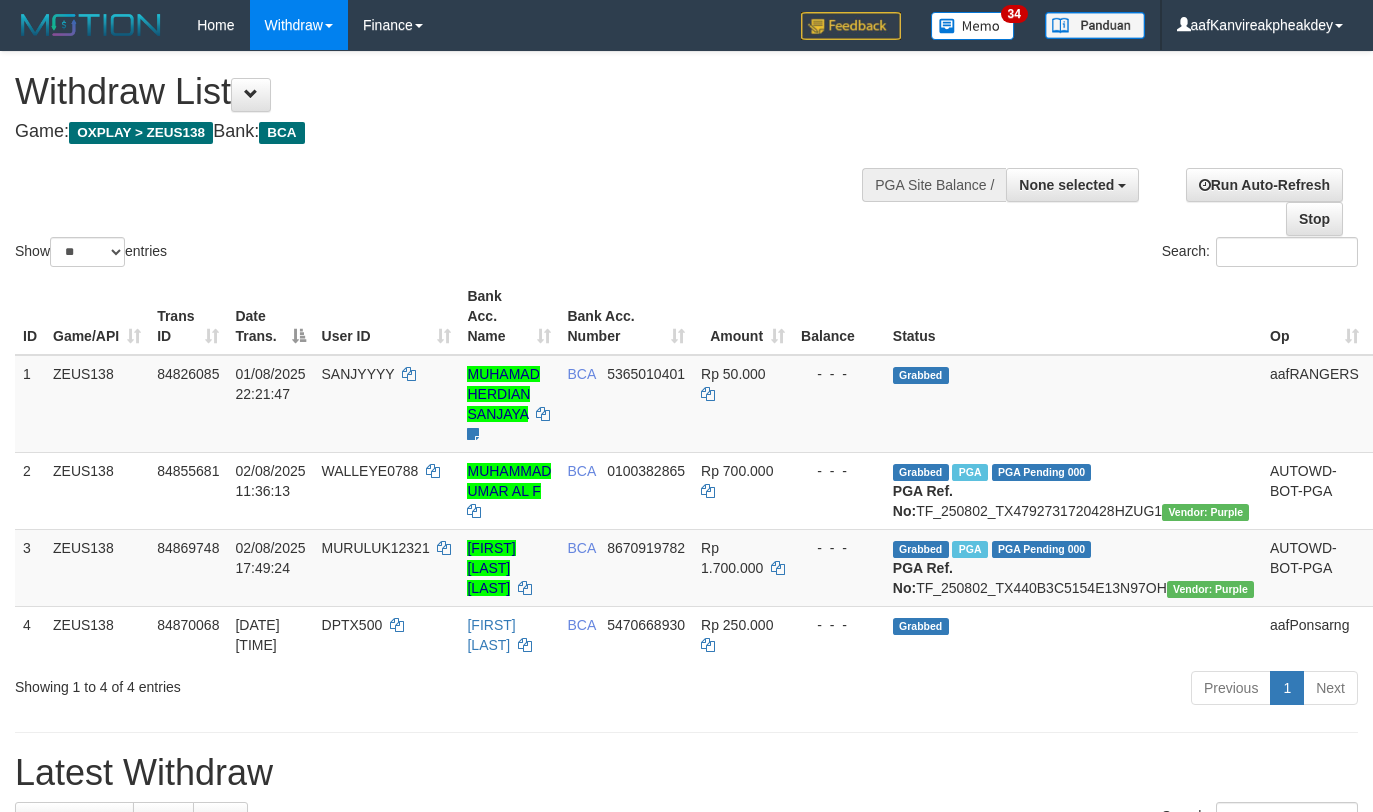 select 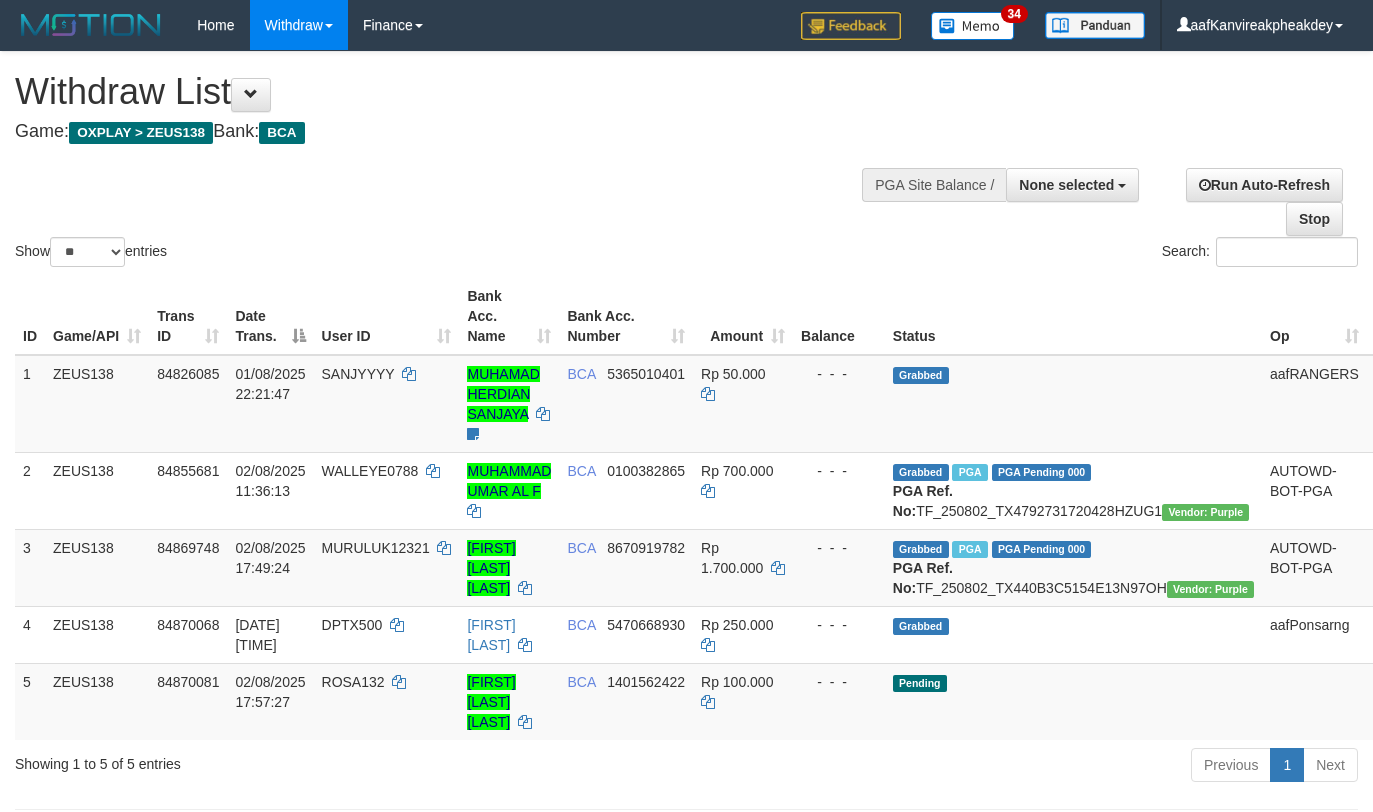 select 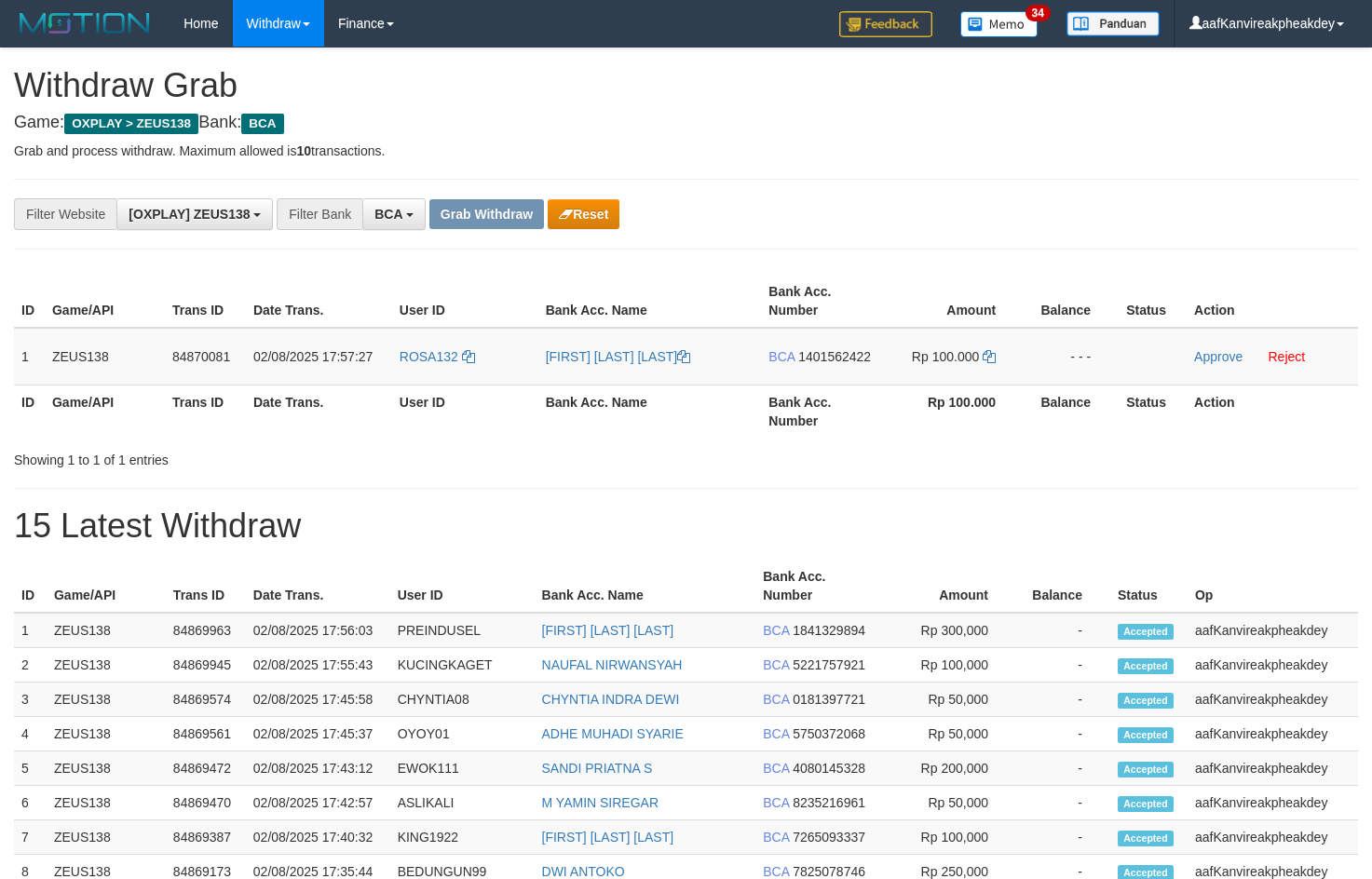 scroll, scrollTop: 0, scrollLeft: 0, axis: both 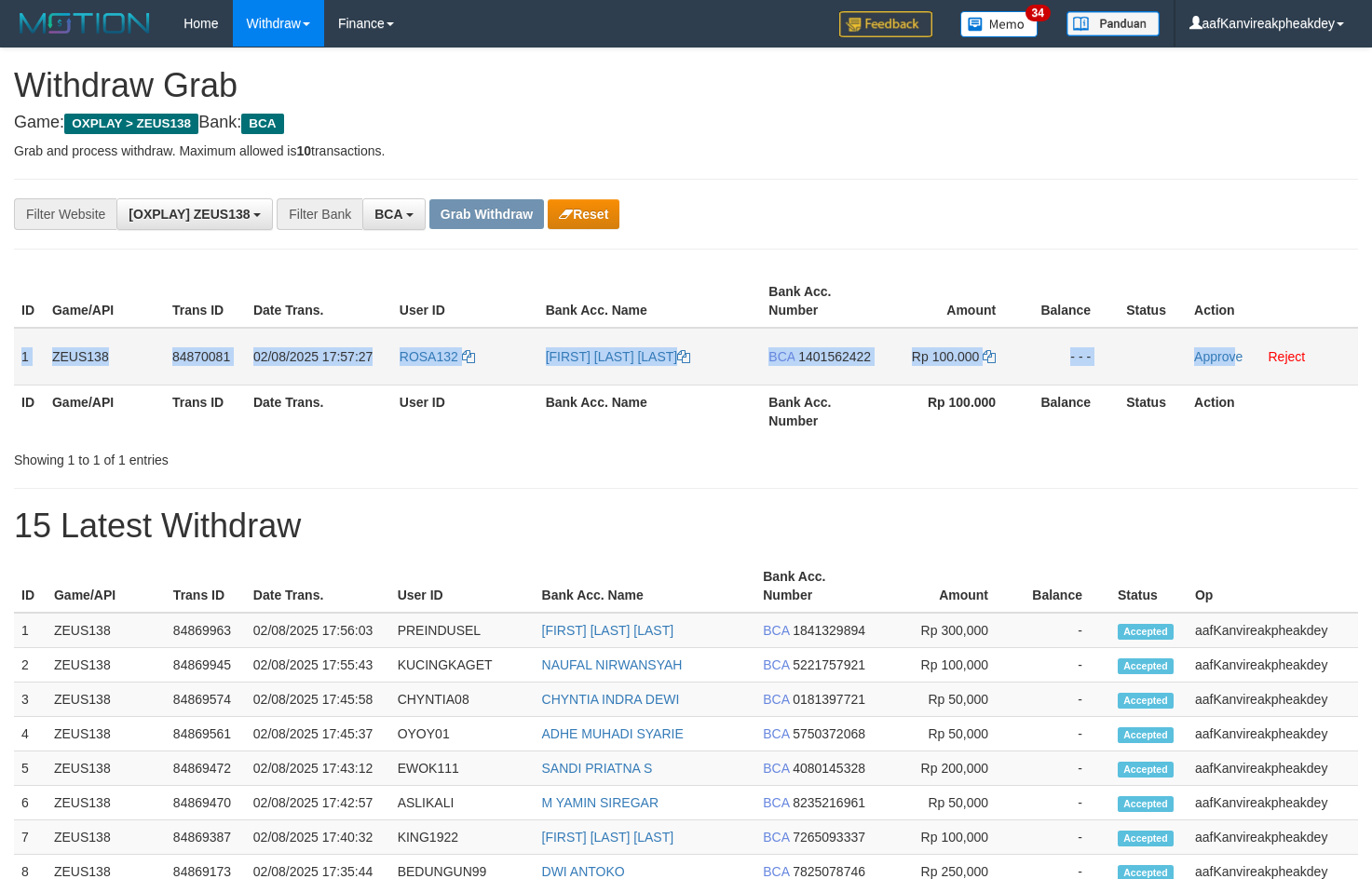 copy on "1
ZEUS138
84870081
02/08/2025 17:57:27
ROSA132
INTAN AMELIA MIFTA
BCA
1401562422
Rp 100.000
- - -
Approv" 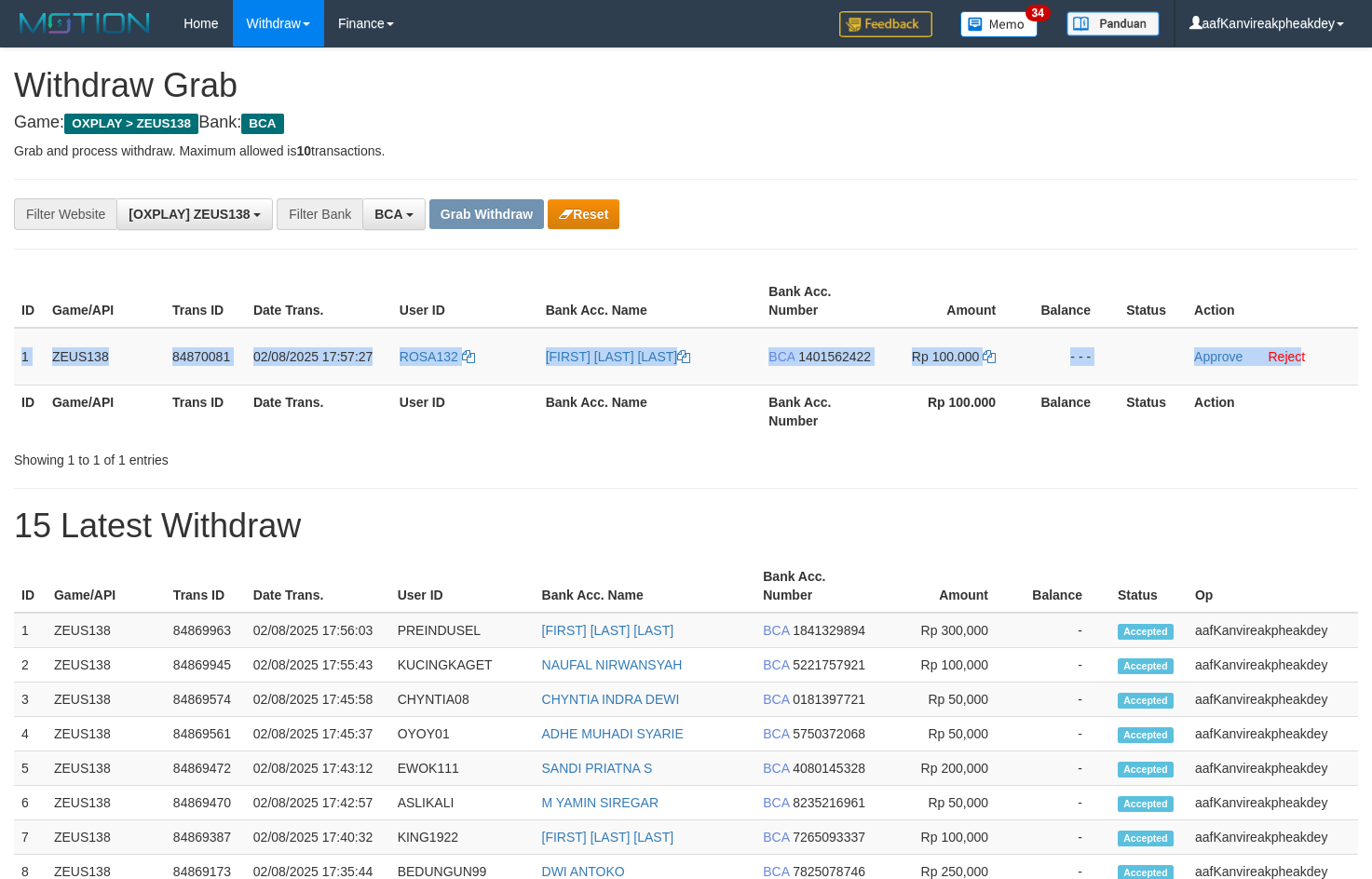 copy on "1
ZEUS138
84870081
02/08/2025 17:57:27
ROSA132
INTAN AMELIA MIFTA
BCA
1401562422
Rp 100.000
- - -
Approve
Rejec" 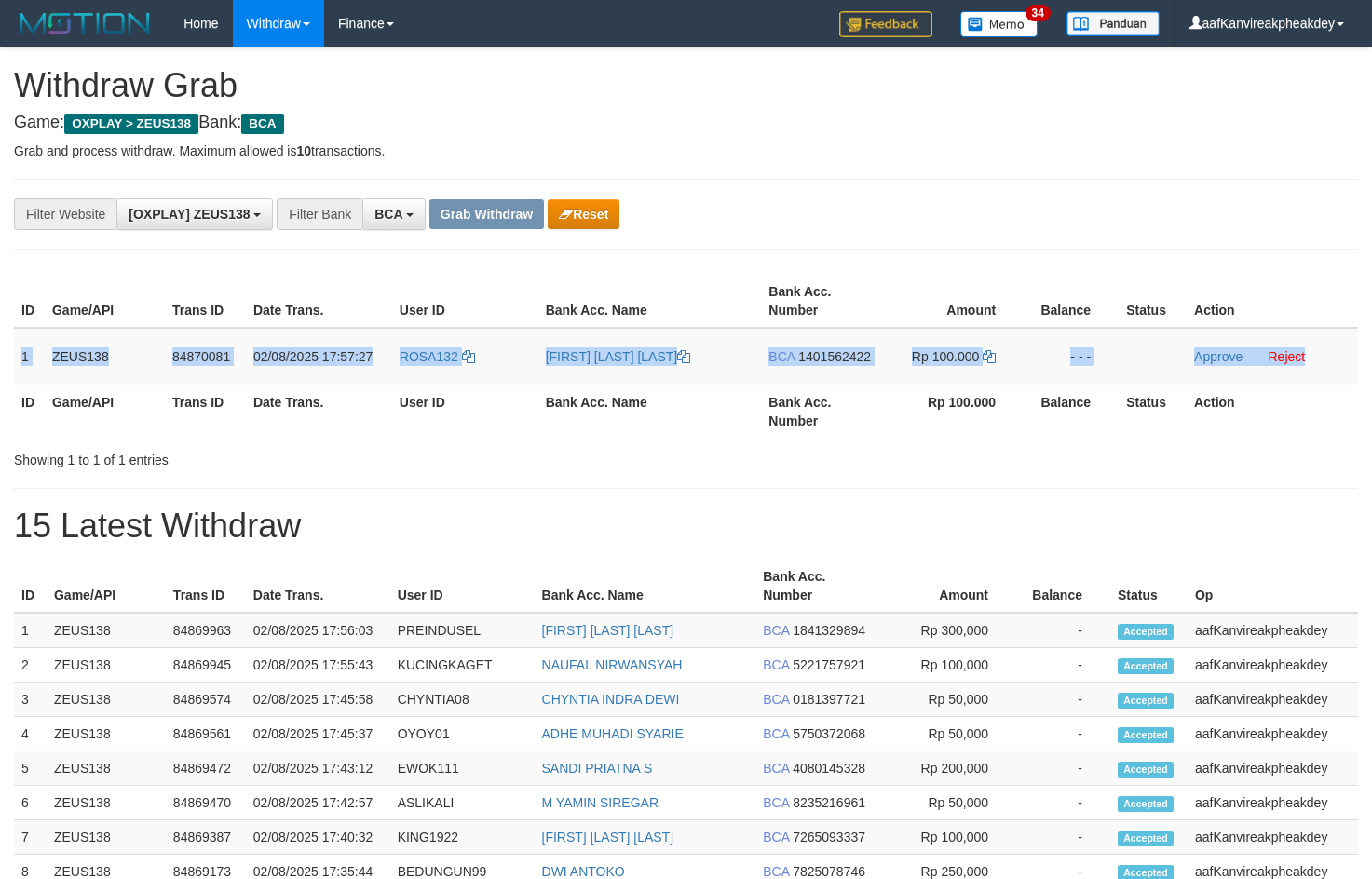 copy on "1
ZEUS138
84870081
02/08/2025 17:57:27
ROSA132
INTAN AMELIA MIFTA
BCA
1401562422
Rp 100.000
- - -
Approve
Reject" 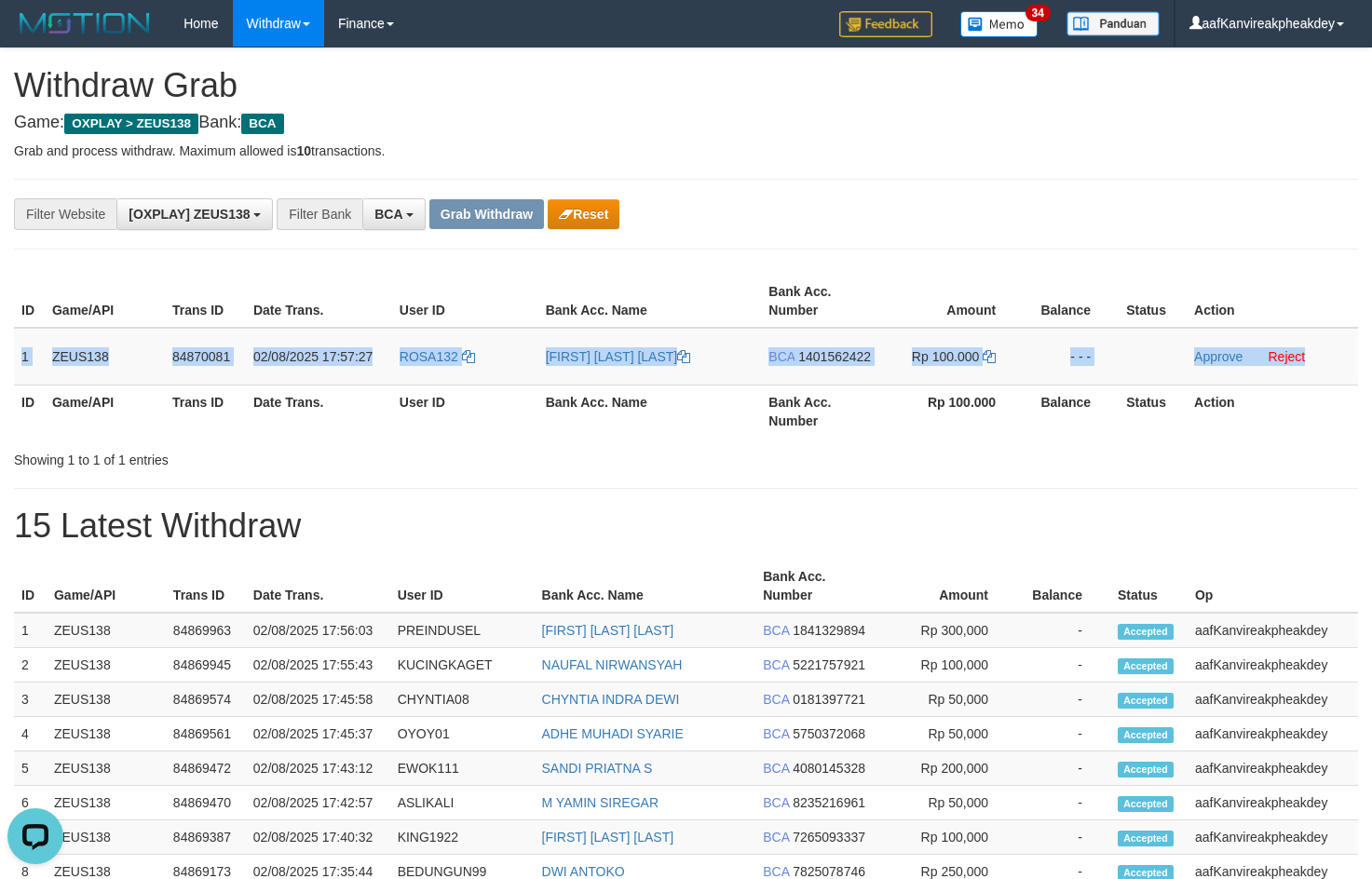 scroll, scrollTop: 0, scrollLeft: 0, axis: both 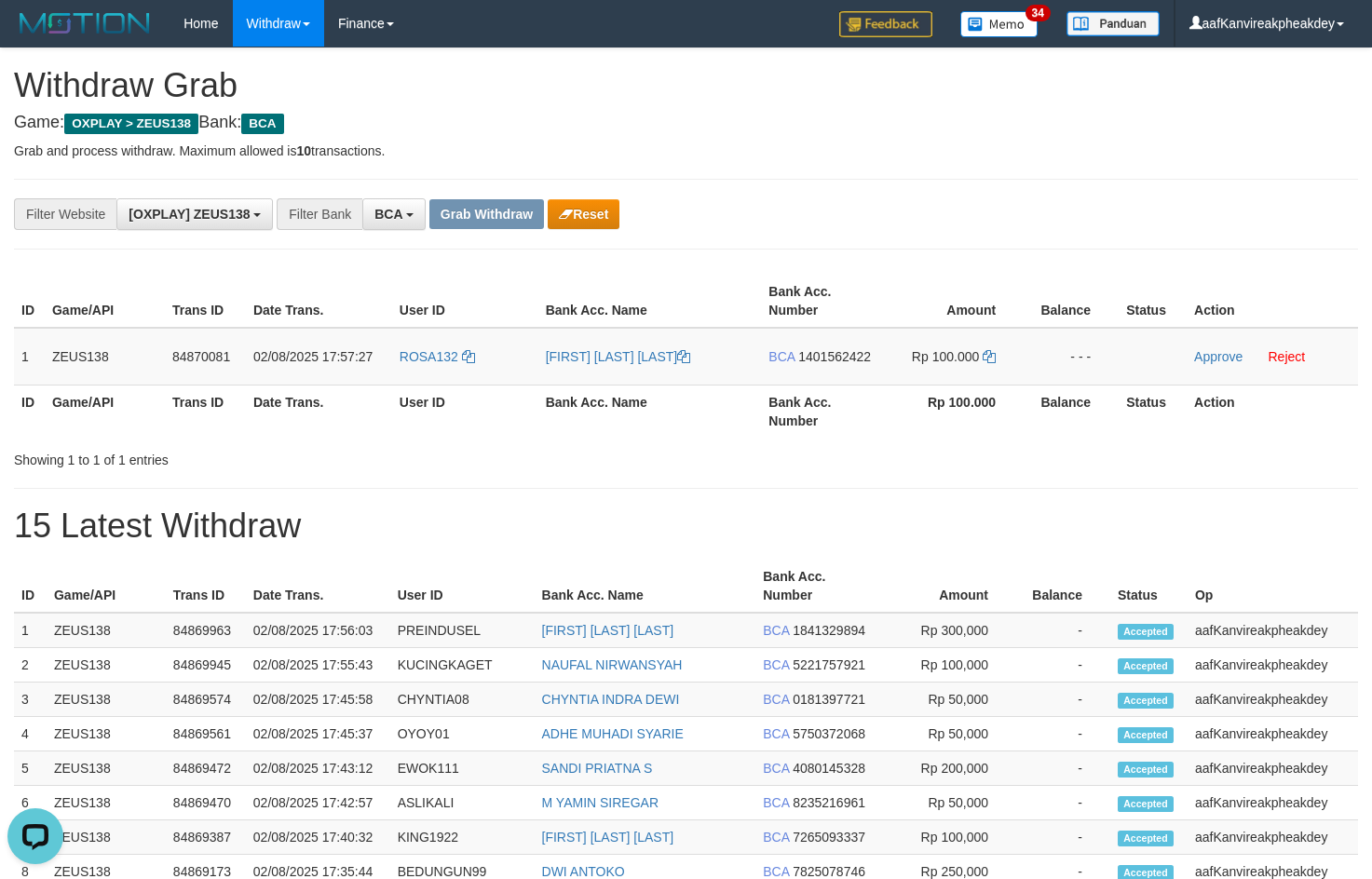 drag, startPoint x: 1049, startPoint y: 210, endPoint x: 1379, endPoint y: 227, distance: 330.4376 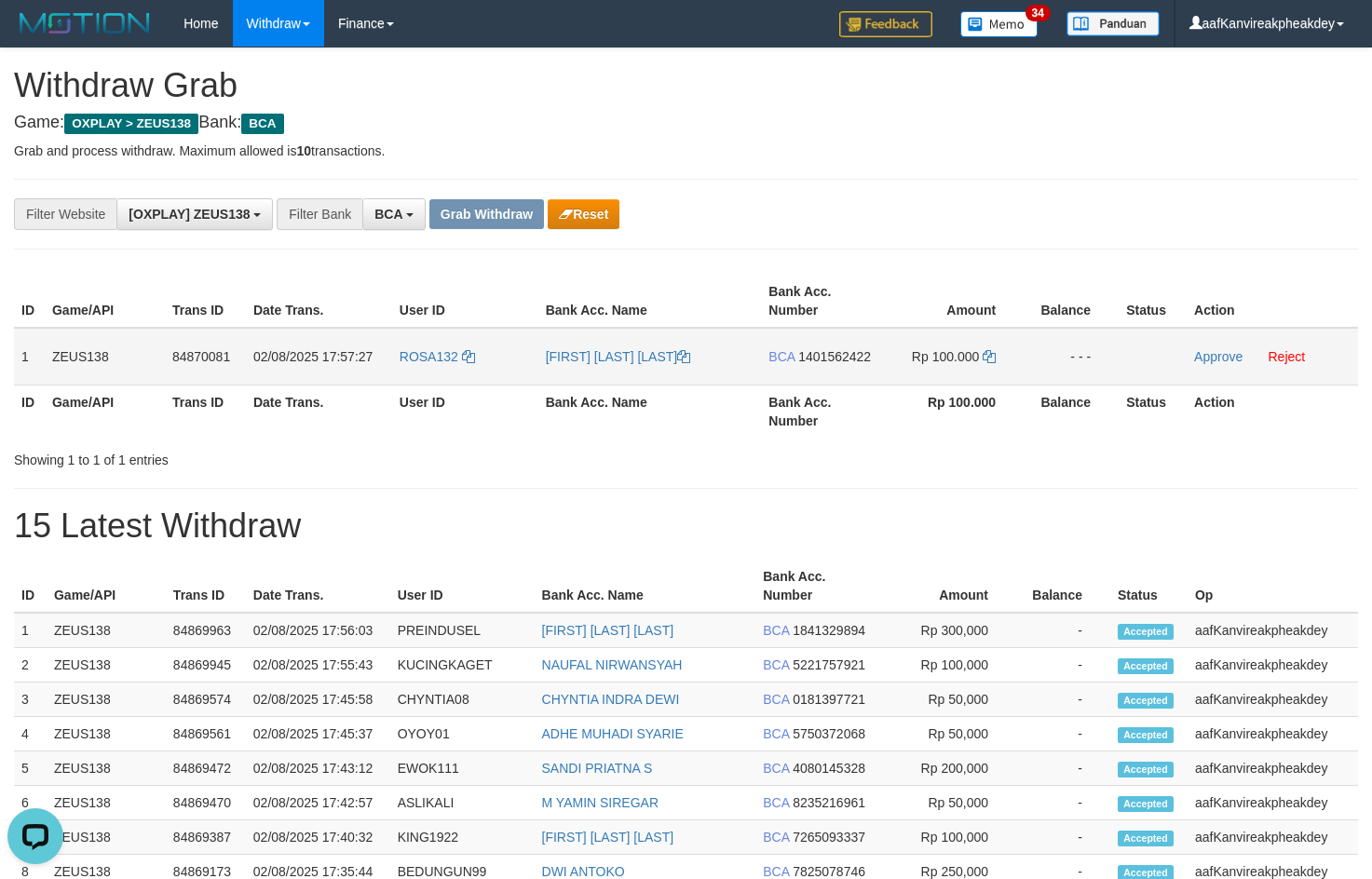 click on "1401562422" at bounding box center (835, 357) 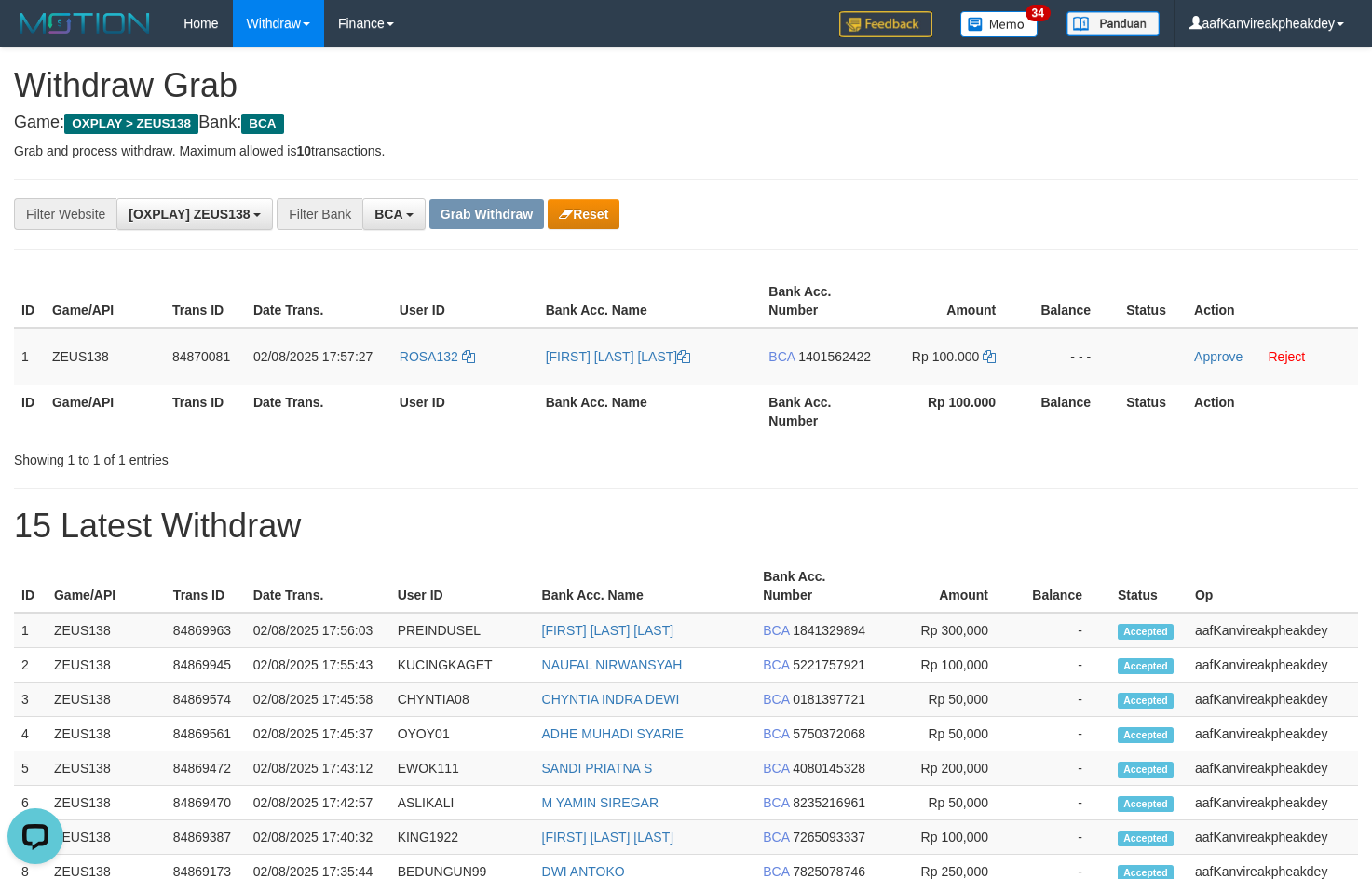 drag, startPoint x: 861, startPoint y: 354, endPoint x: 1381, endPoint y: 252, distance: 529.9094 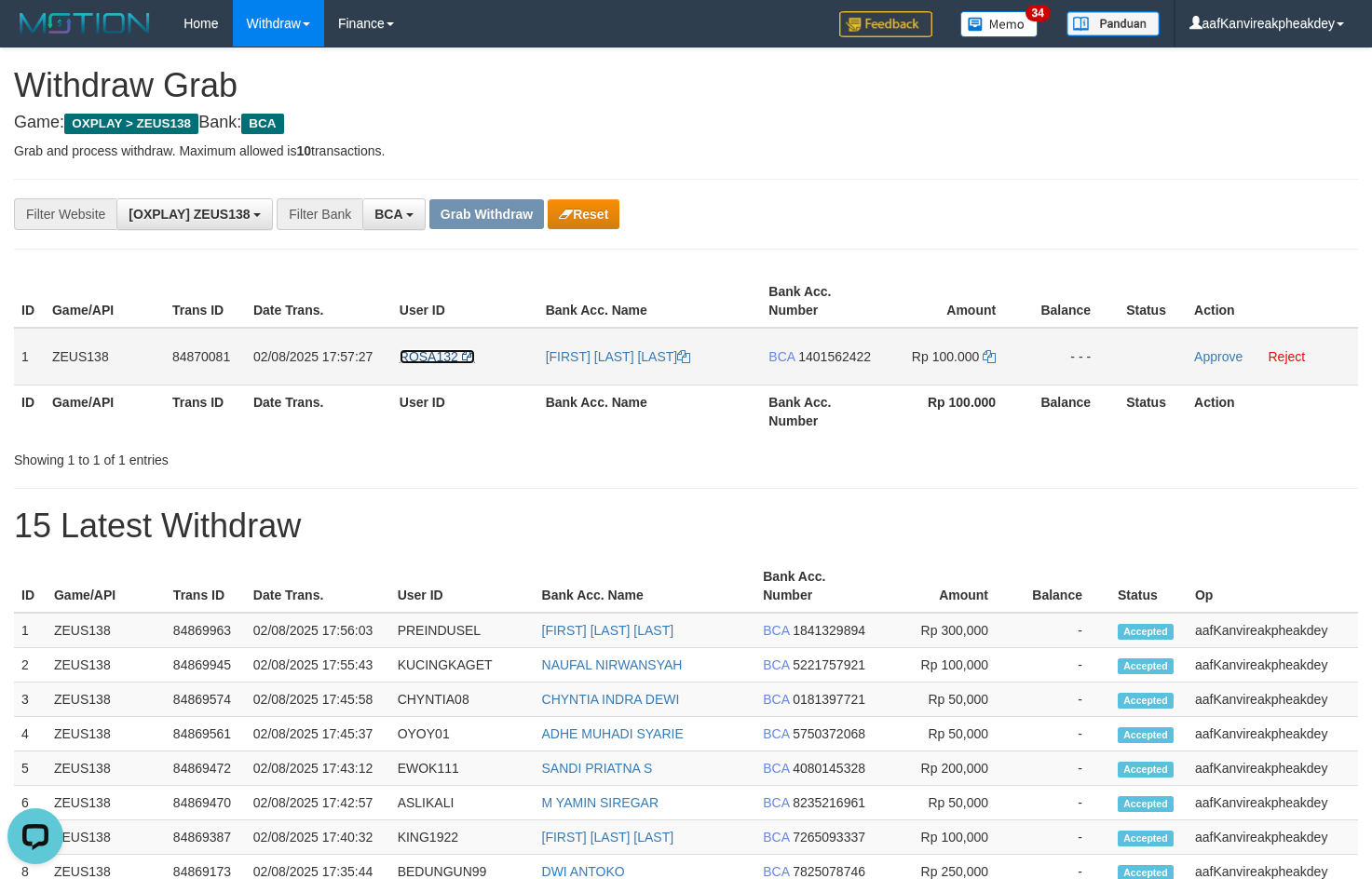 click on "ROSA132" at bounding box center (428, 357) 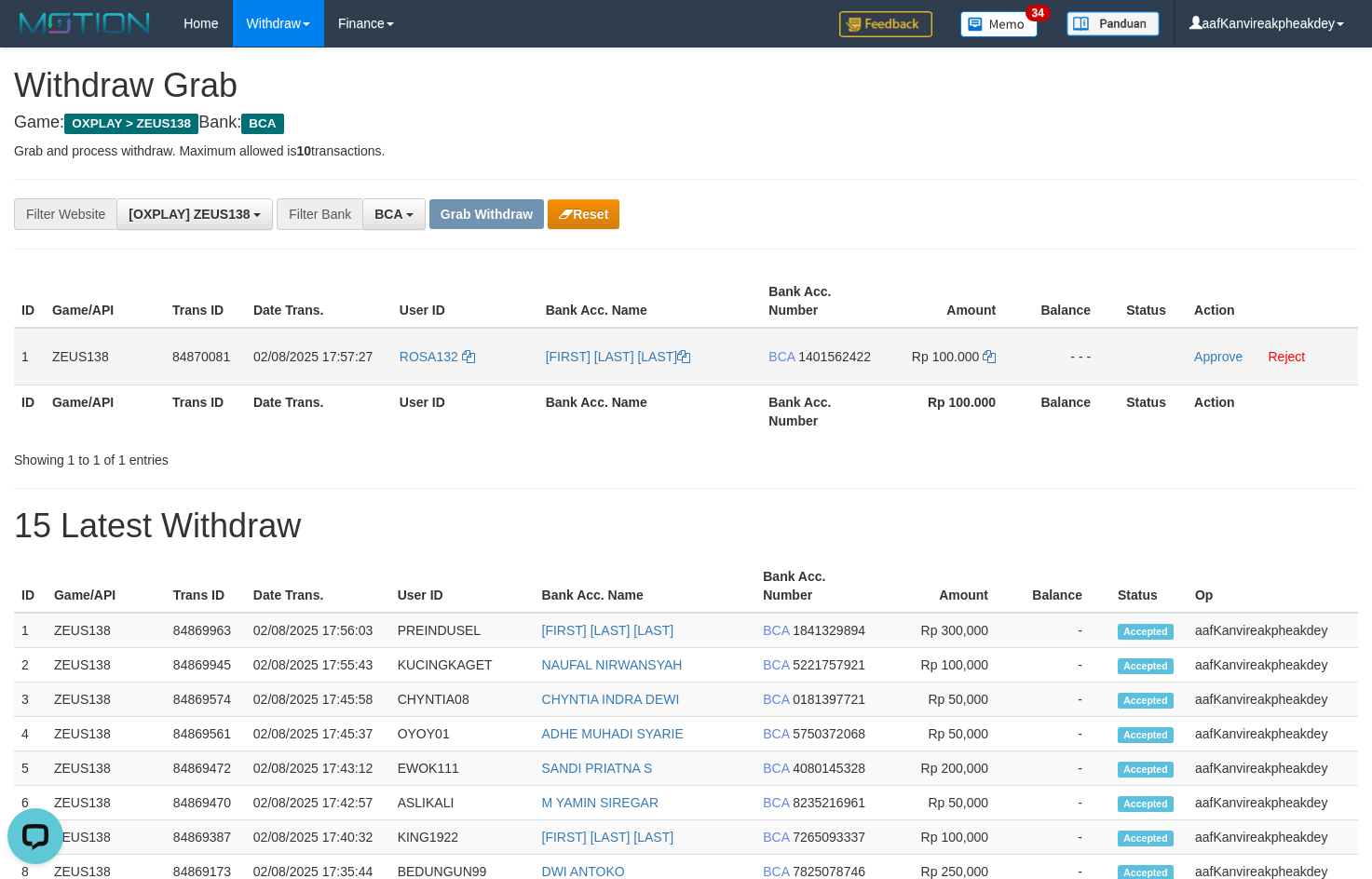 click on "ROSA132" at bounding box center (465, 357) 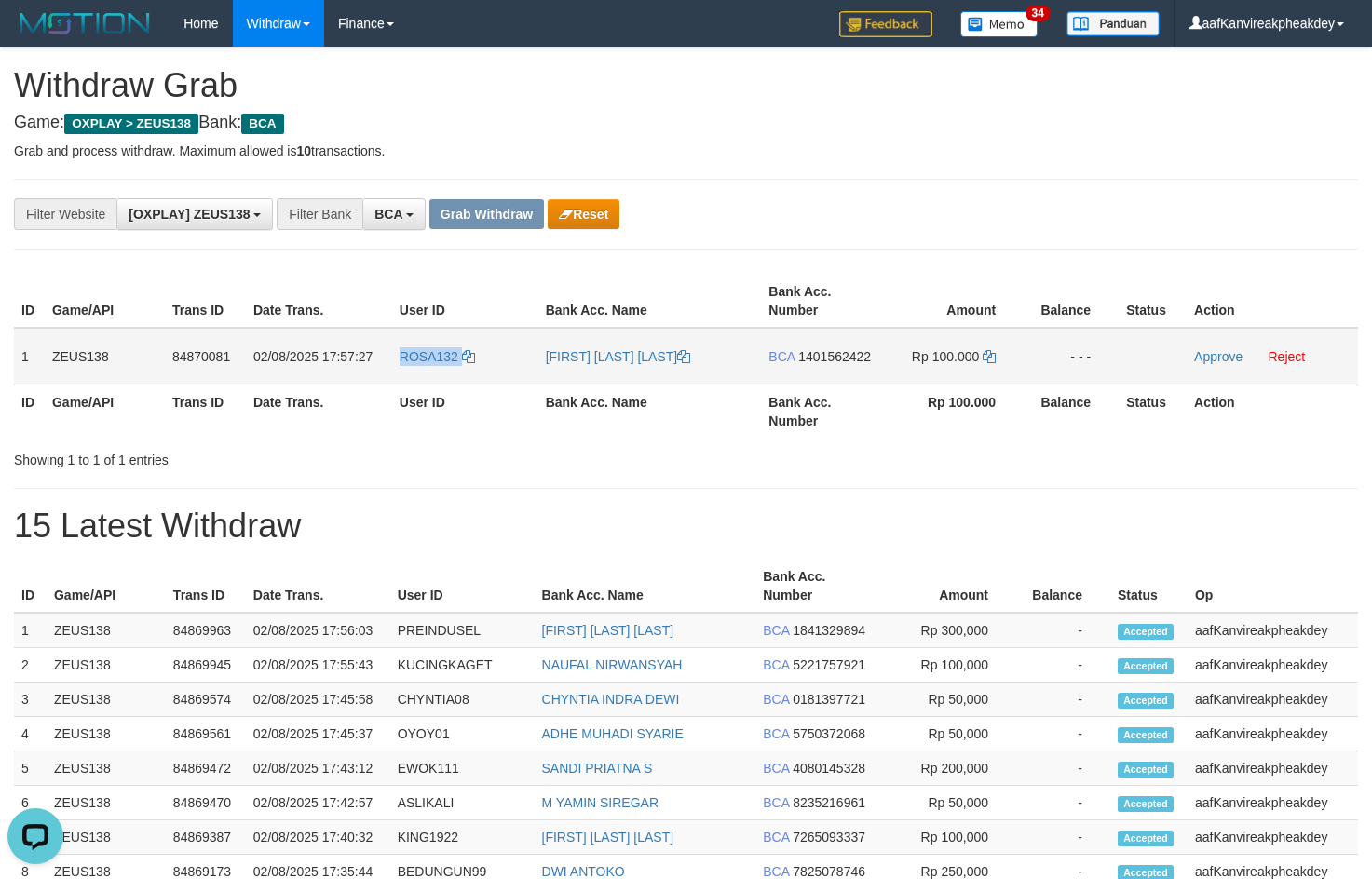 copy on "ROSA132" 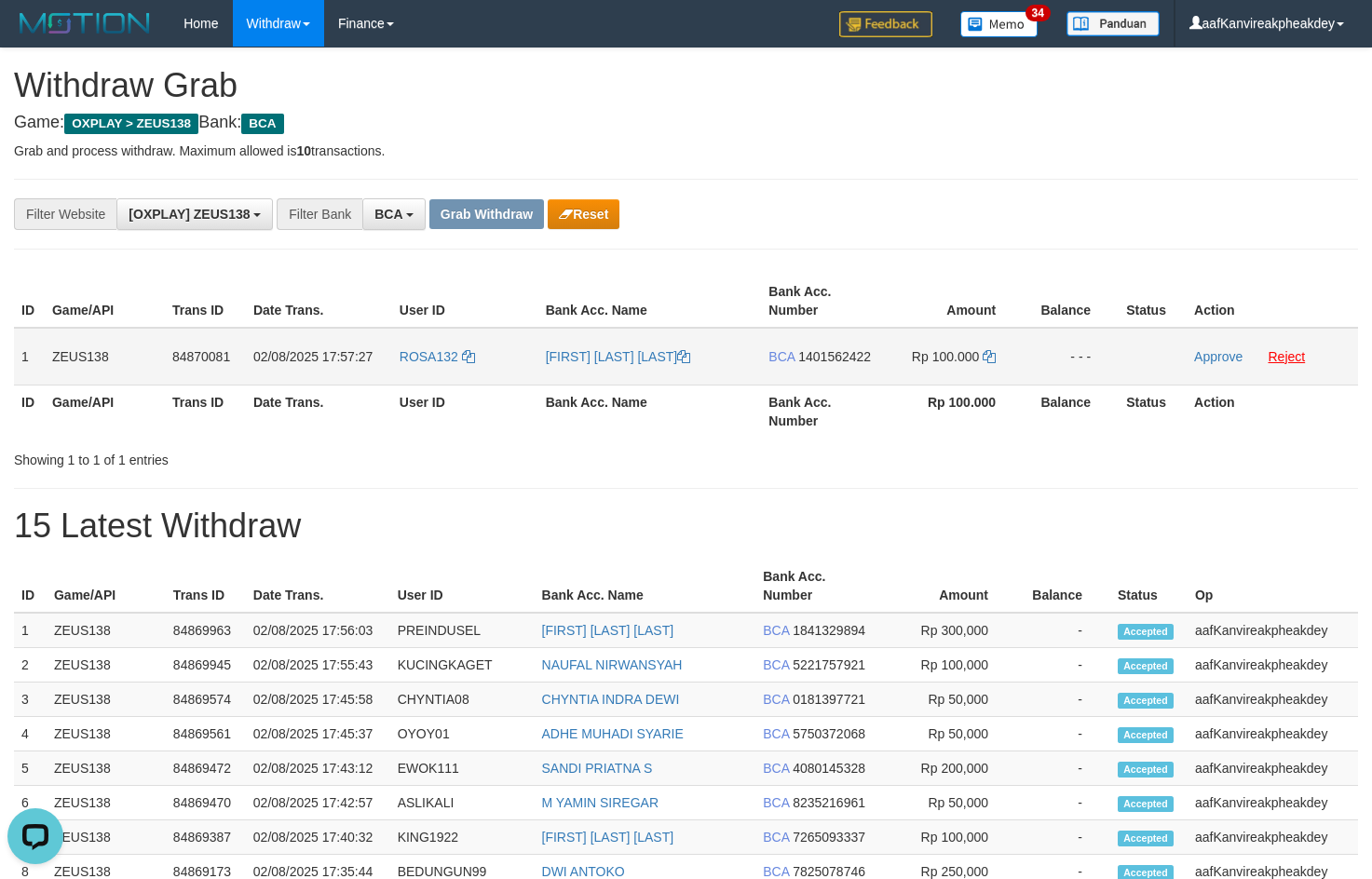 drag, startPoint x: 1166, startPoint y: 342, endPoint x: 1292, endPoint y: 352, distance: 126.3962 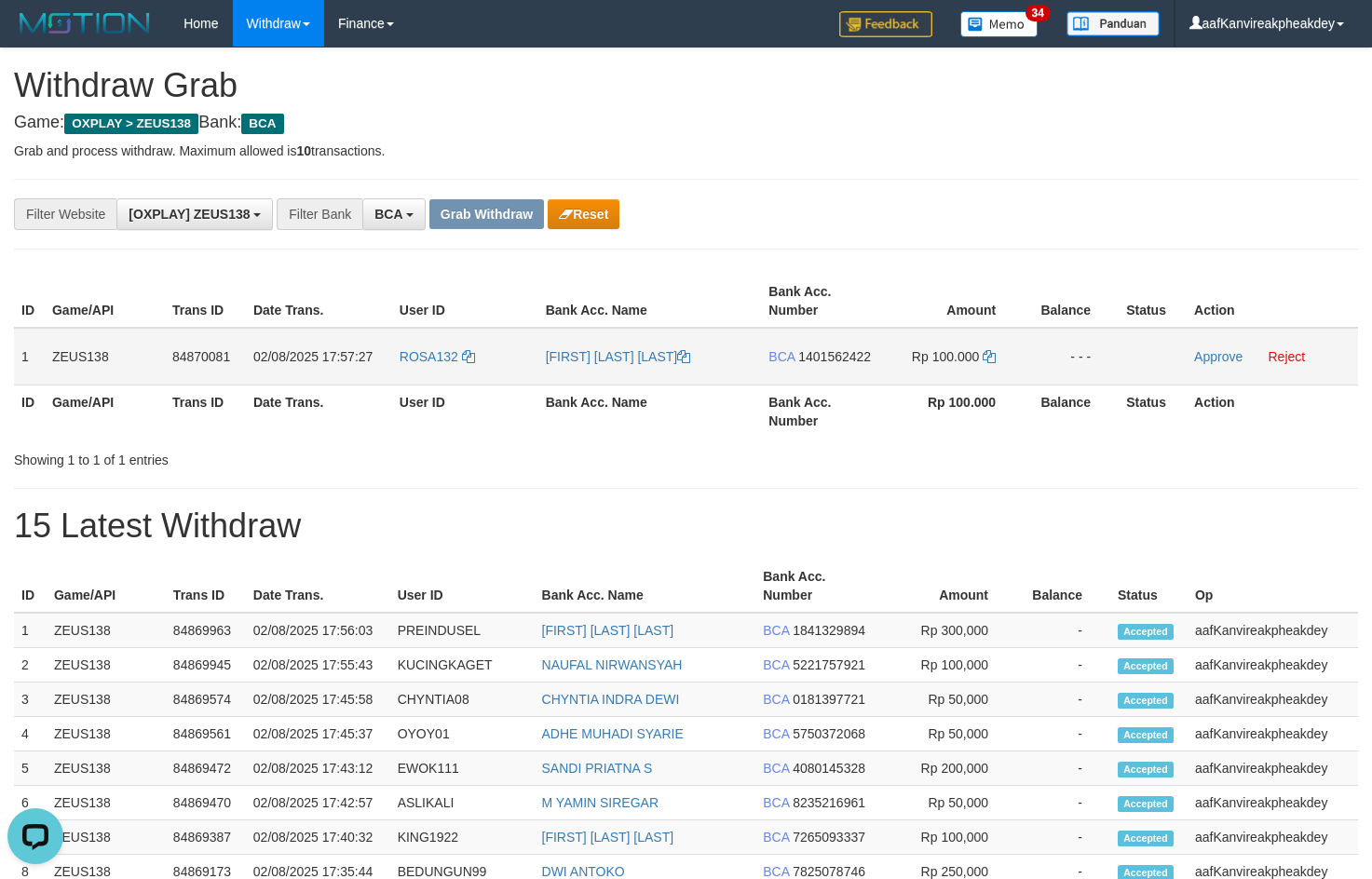 click on "1401562422" at bounding box center (835, 357) 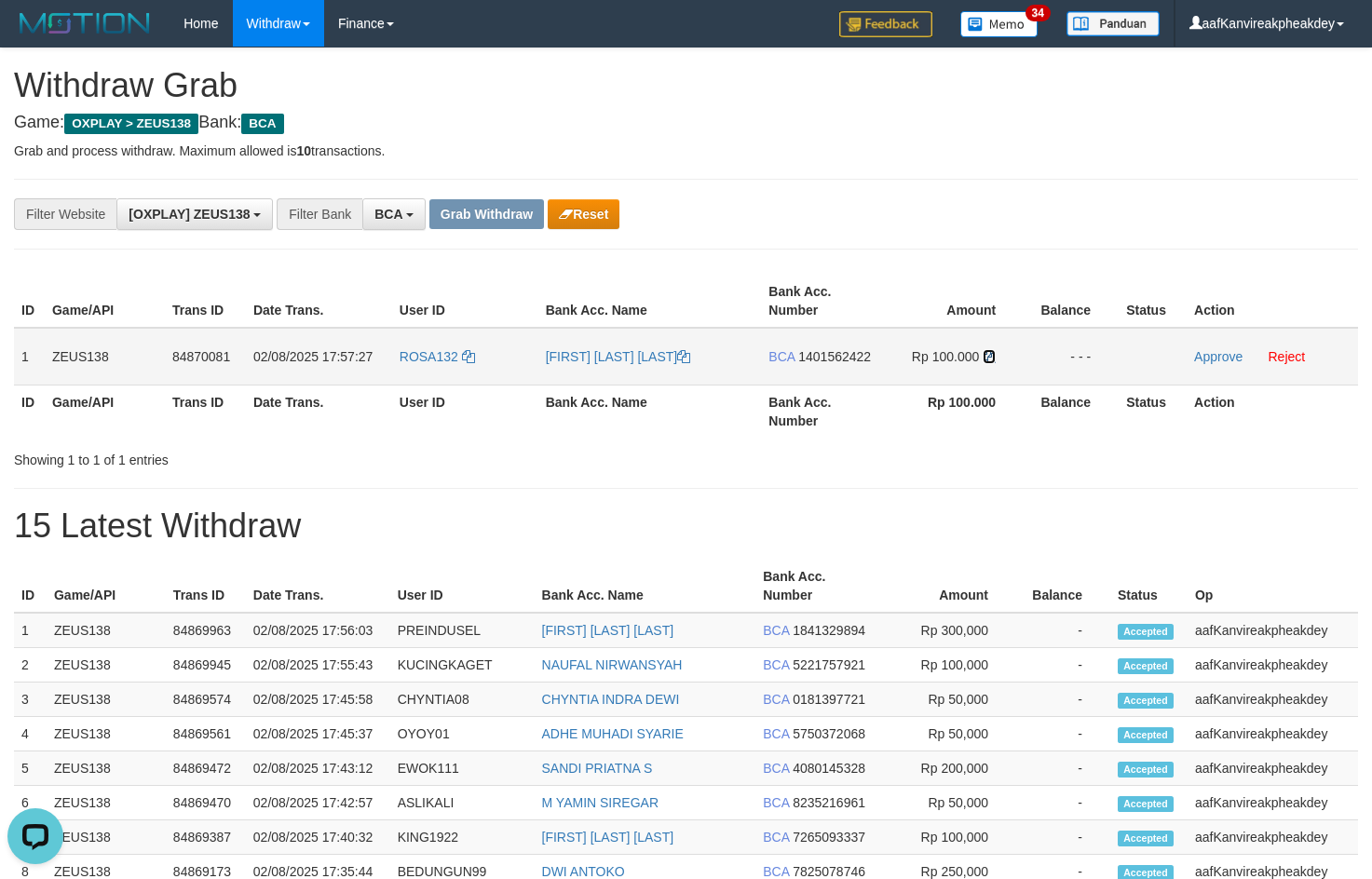 click at bounding box center [989, 357] 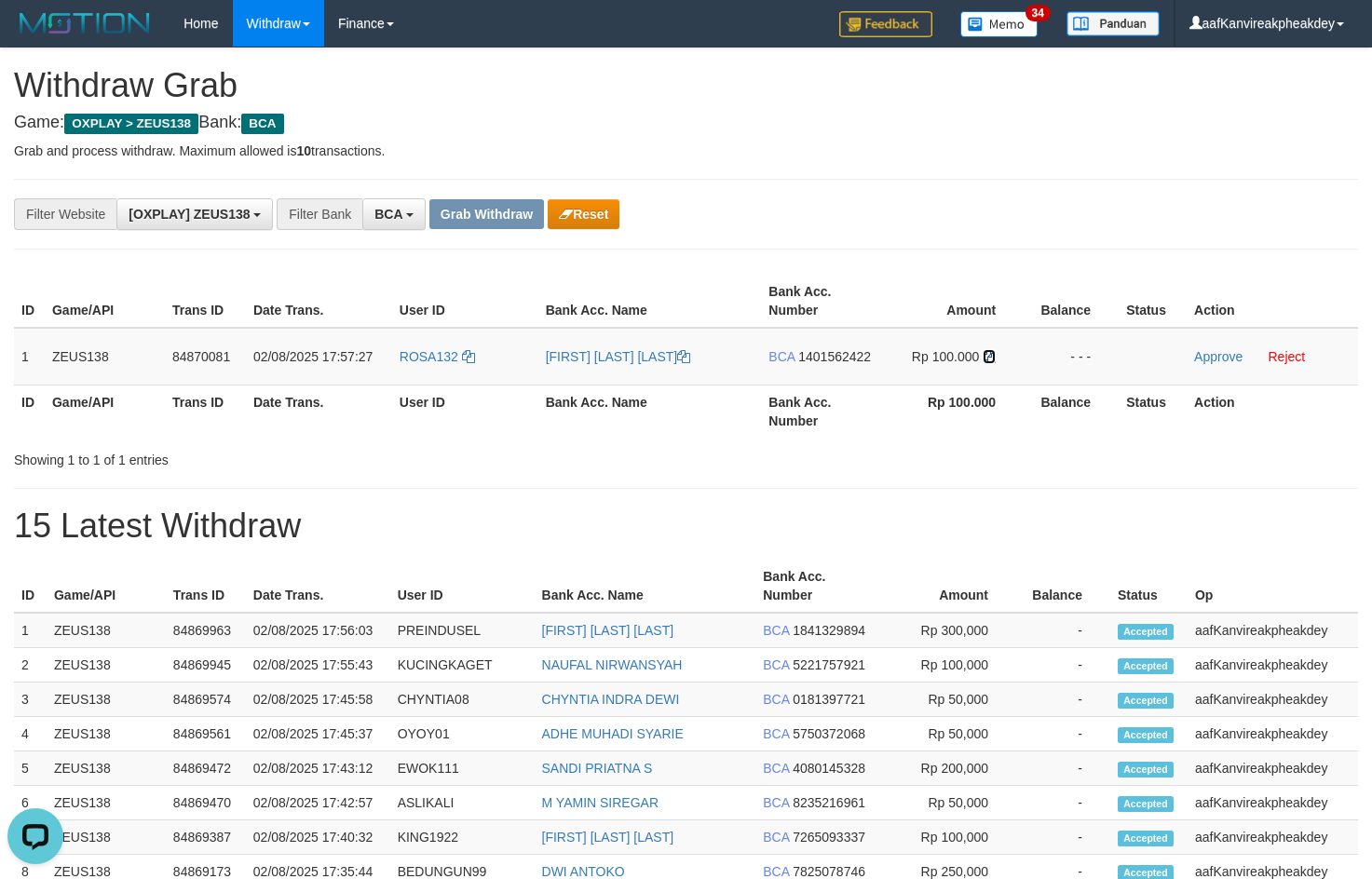 drag, startPoint x: 986, startPoint y: 358, endPoint x: 1362, endPoint y: 335, distance: 376.7028 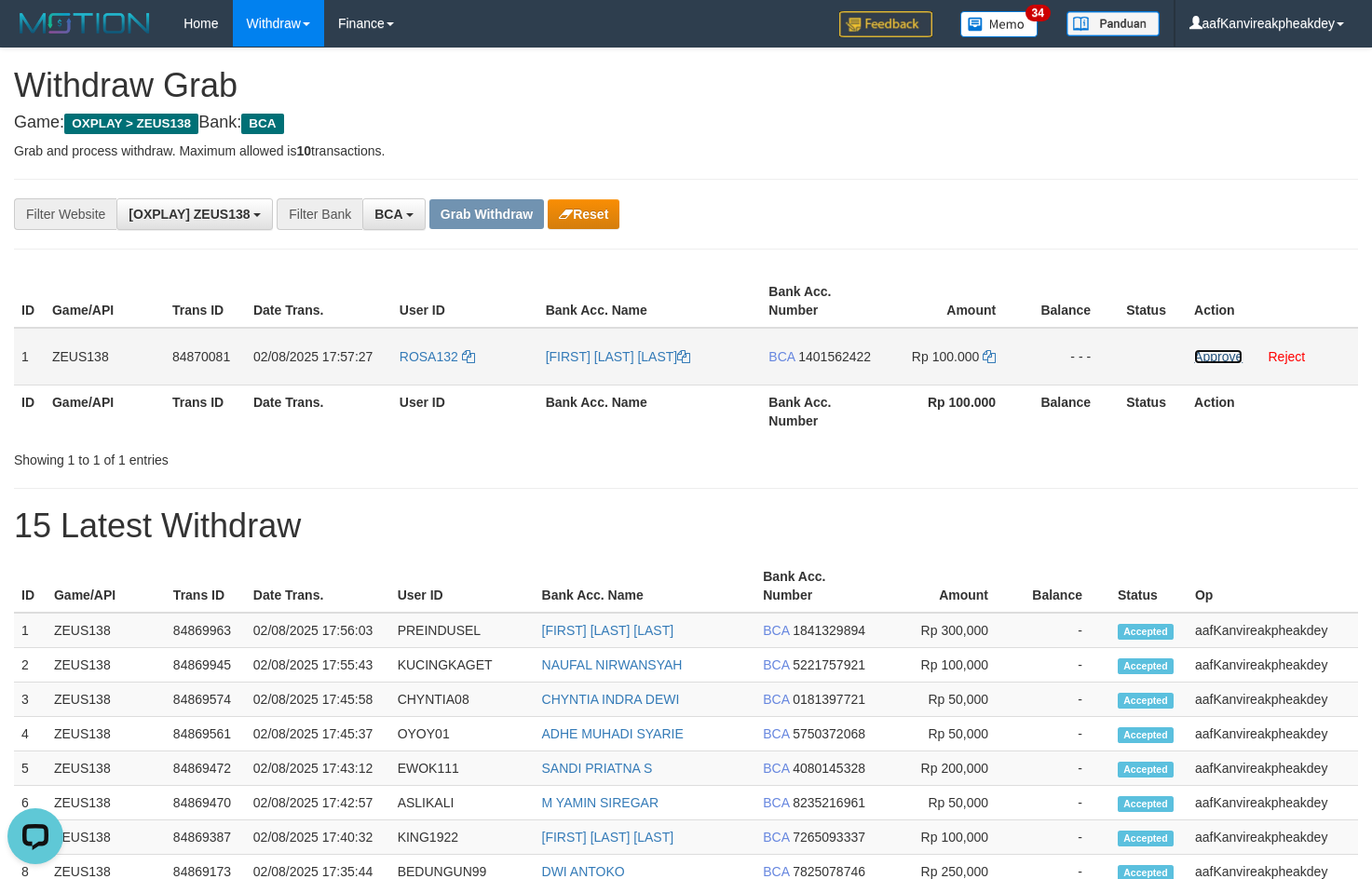 click on "Approve" at bounding box center [1218, 357] 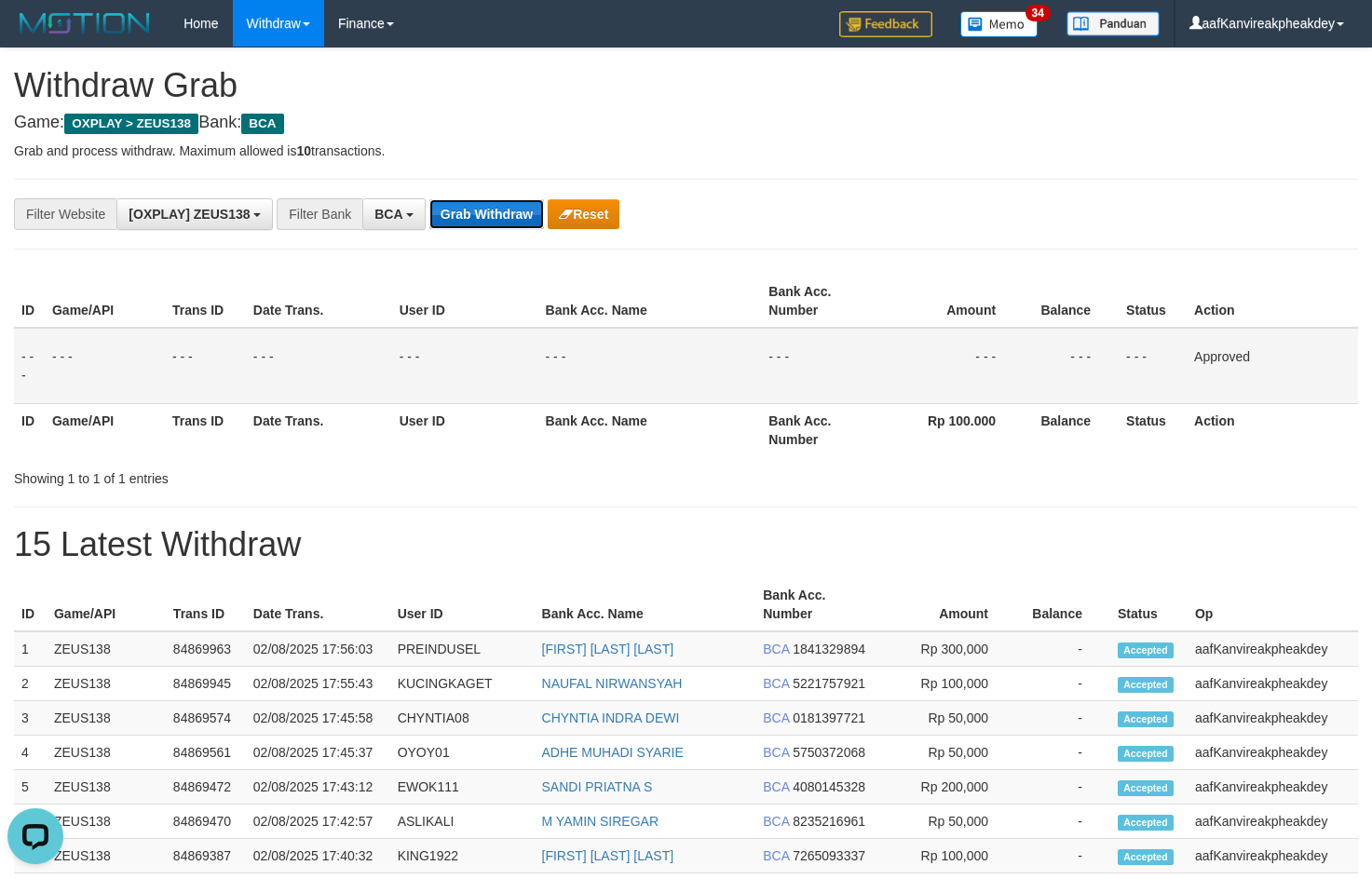 drag, startPoint x: 508, startPoint y: 200, endPoint x: 520, endPoint y: 215, distance: 19.209373 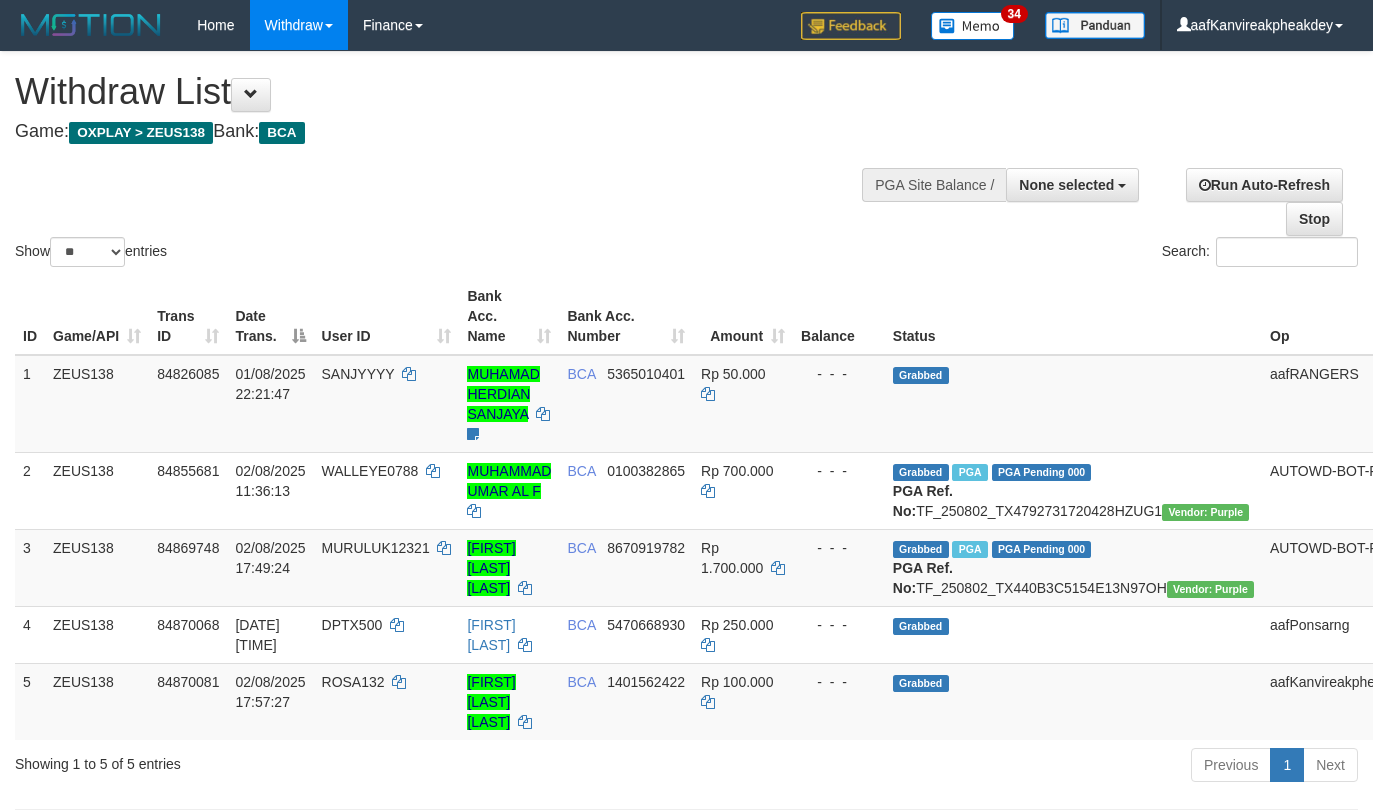 select 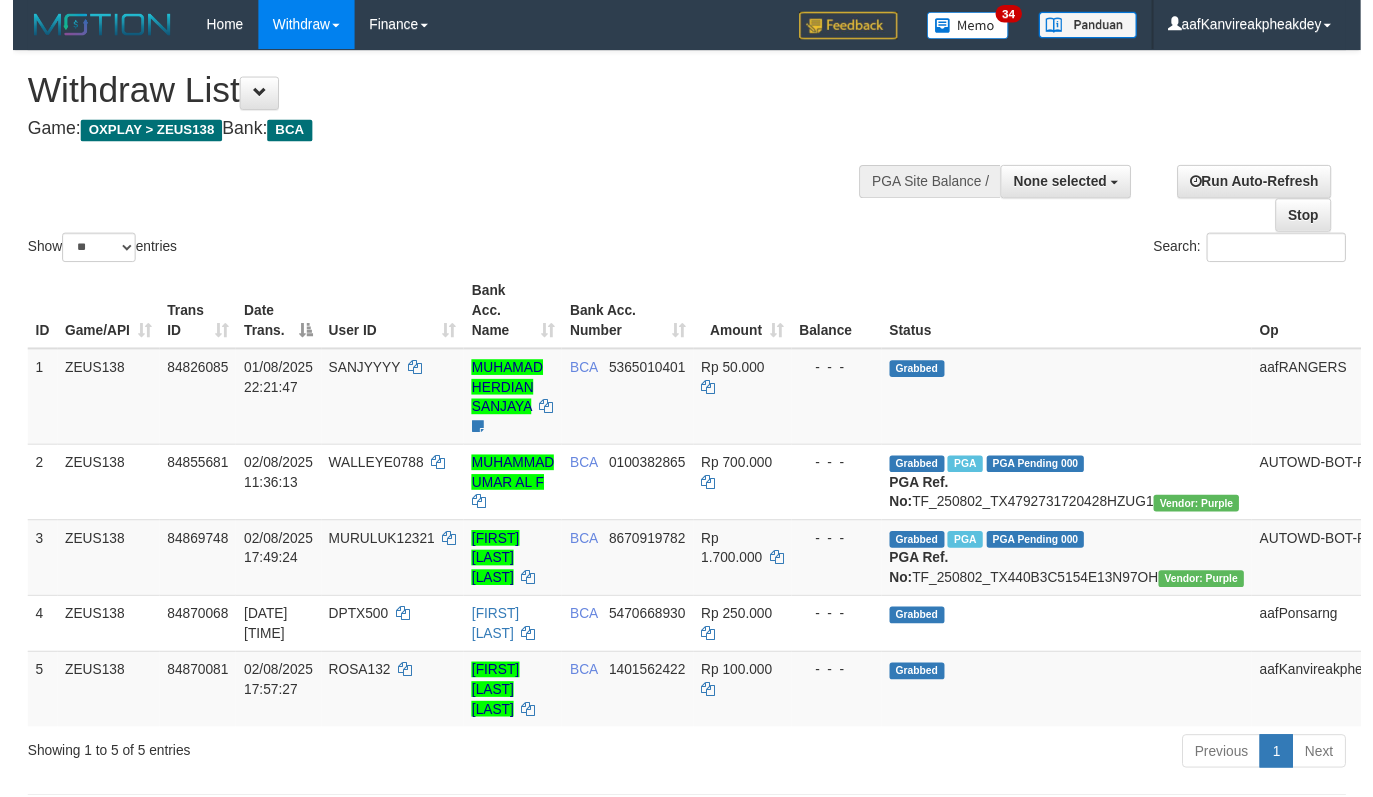 scroll, scrollTop: 135, scrollLeft: 0, axis: vertical 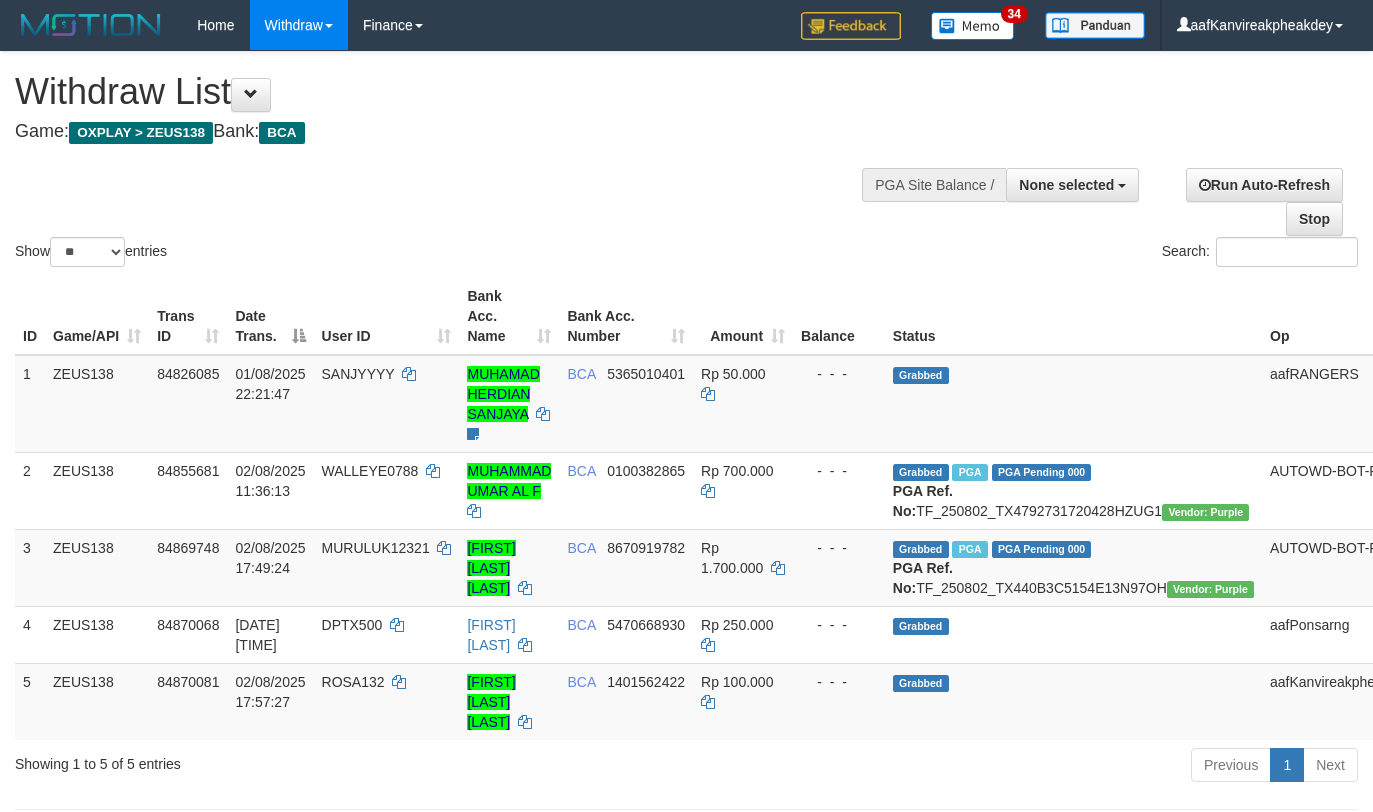 select 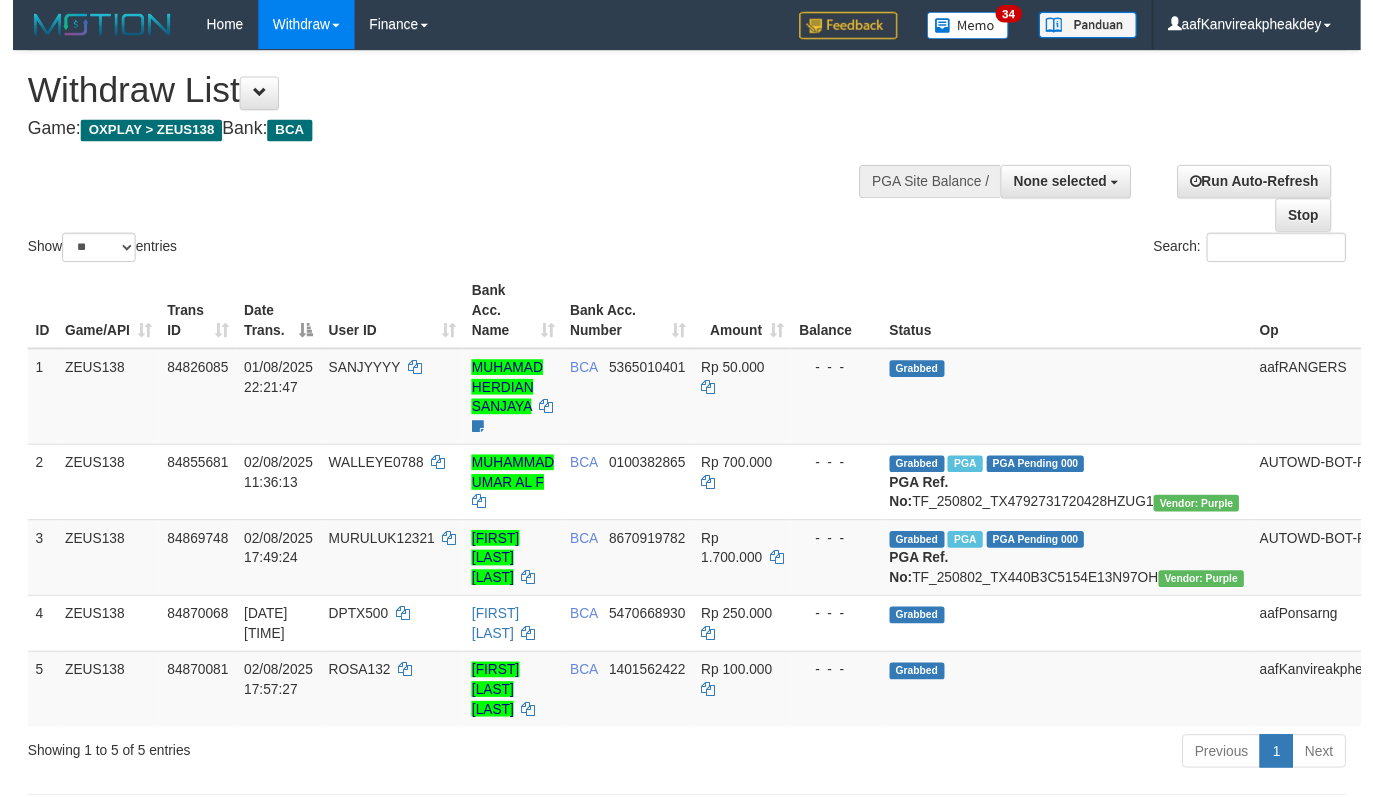 scroll, scrollTop: 135, scrollLeft: 0, axis: vertical 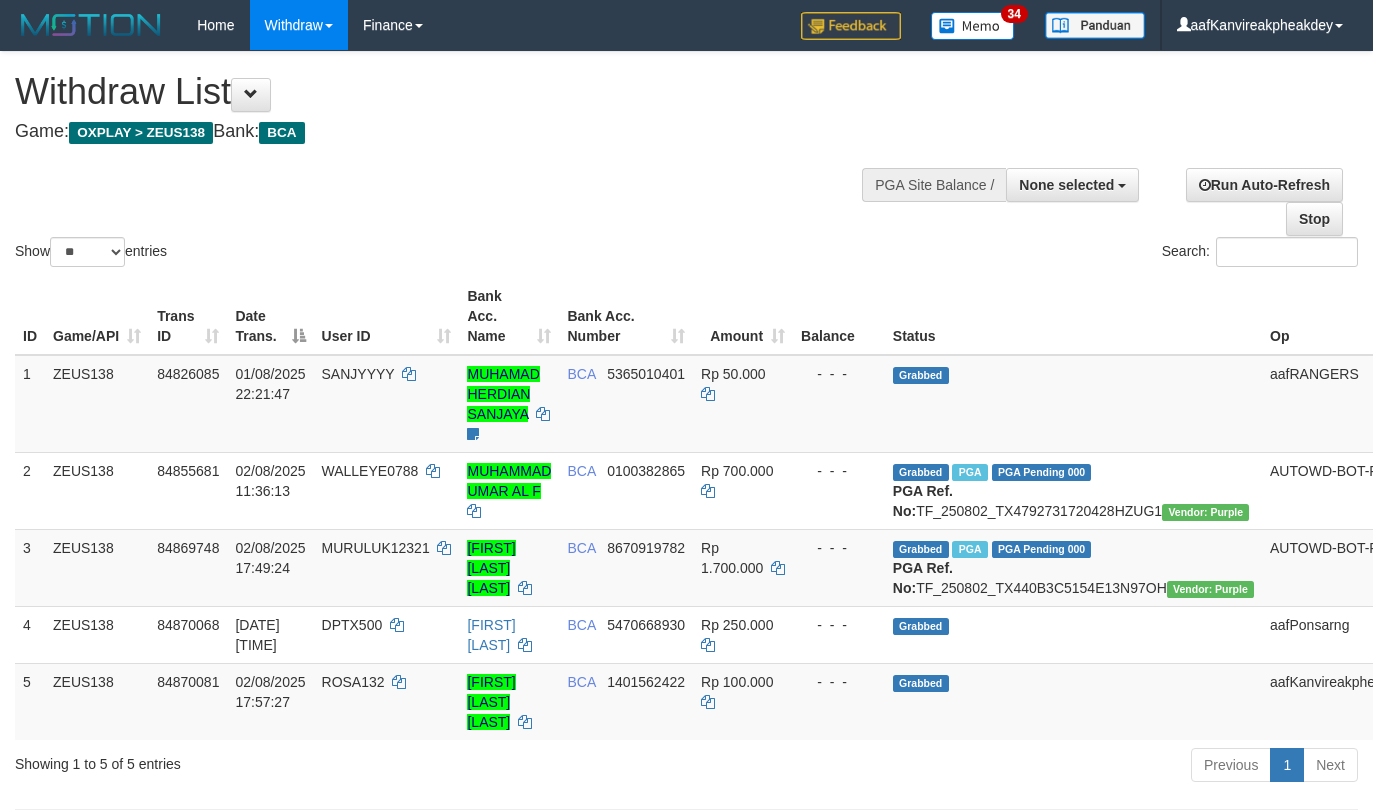 select 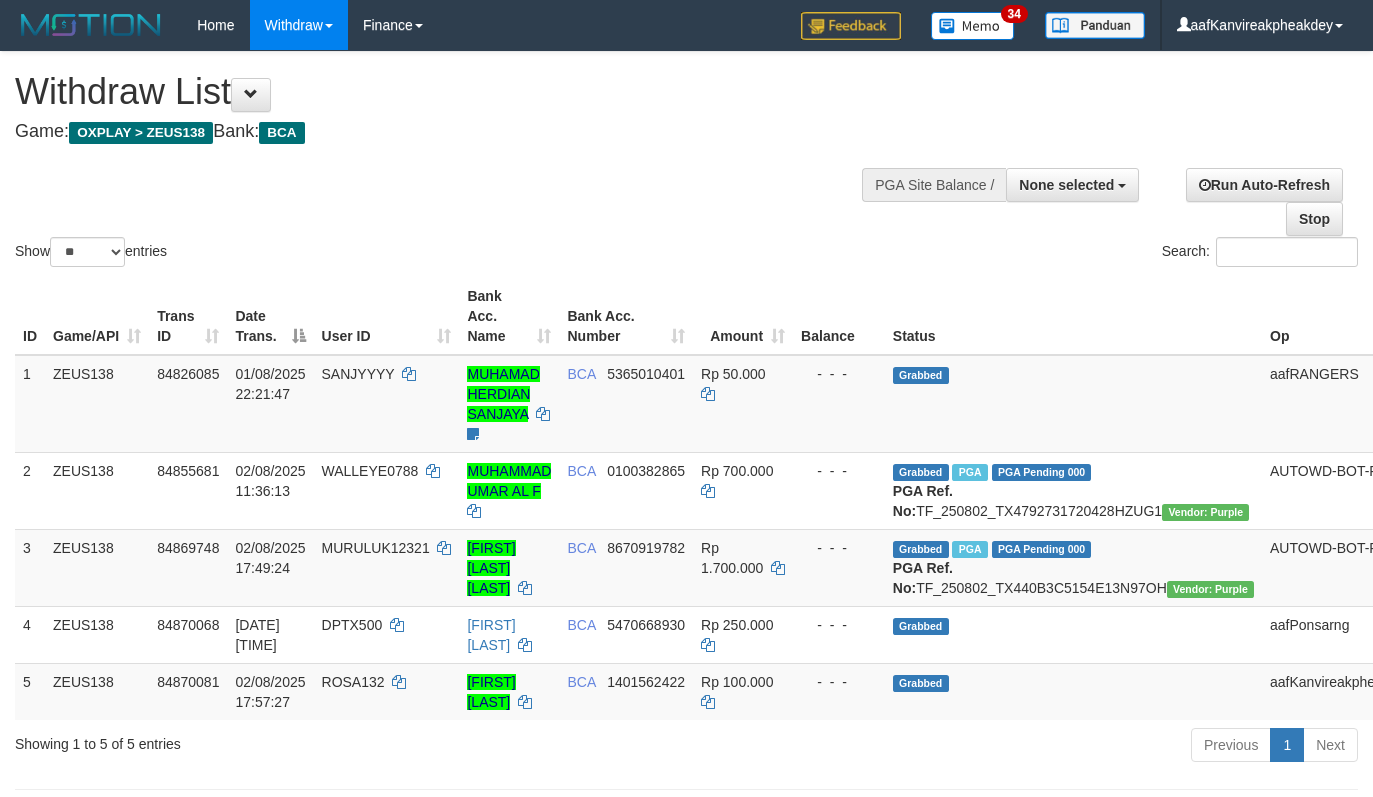 select 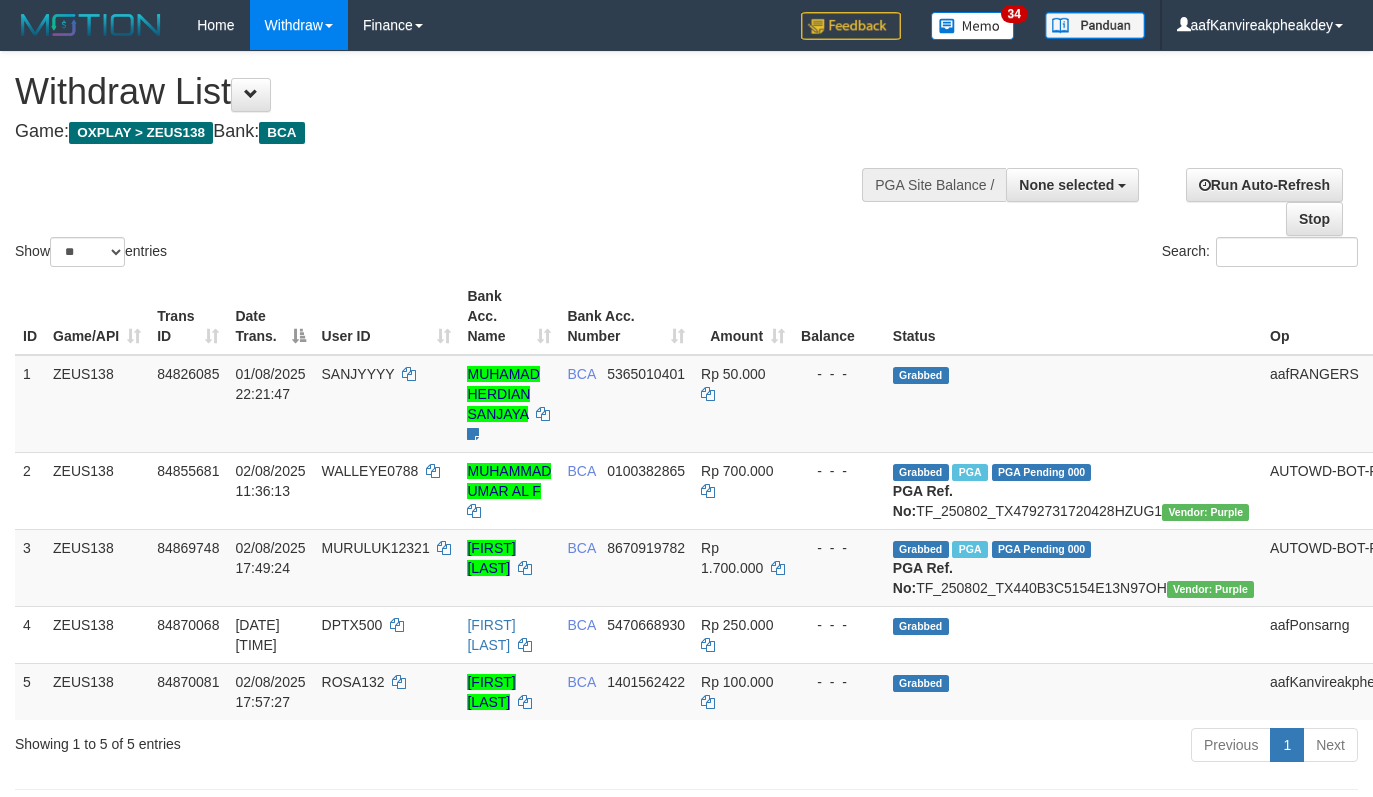 select 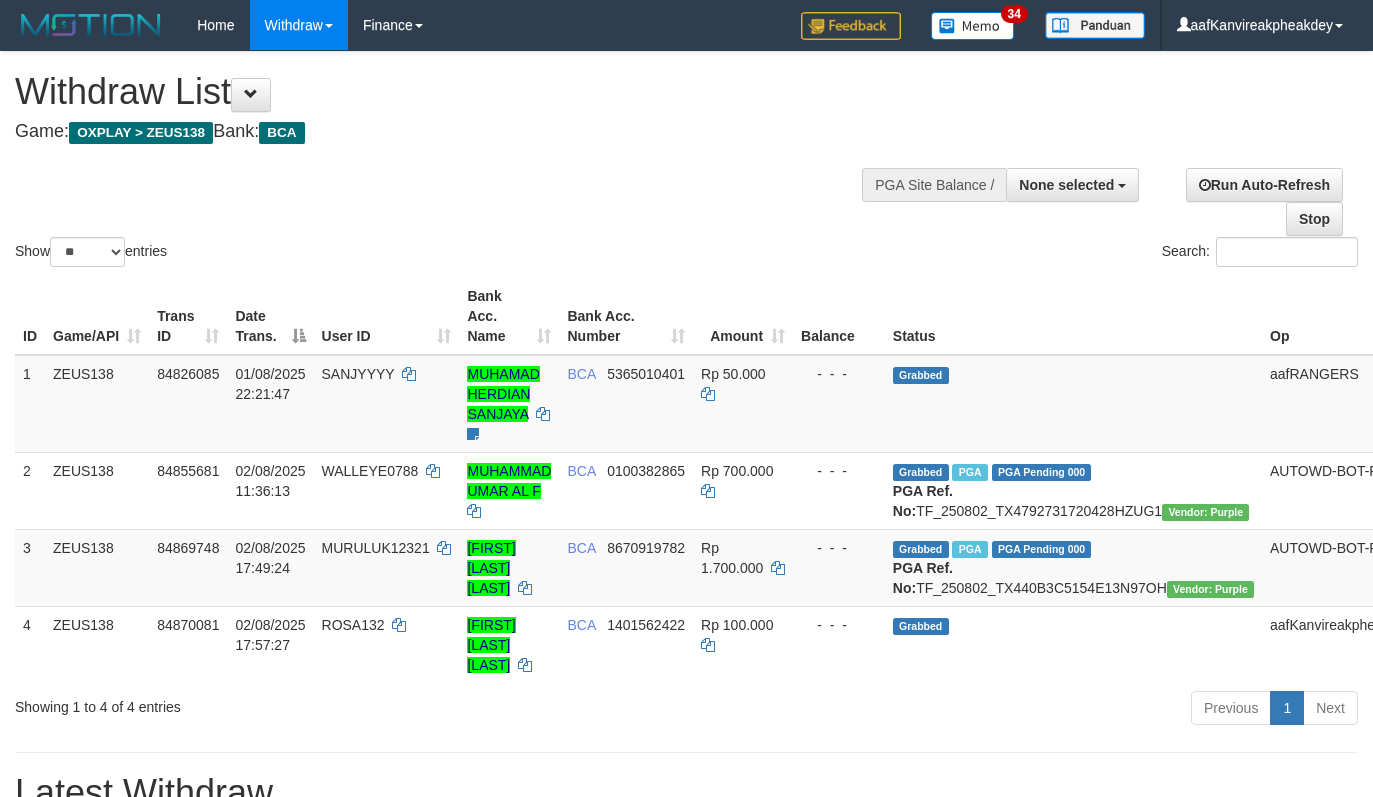 select 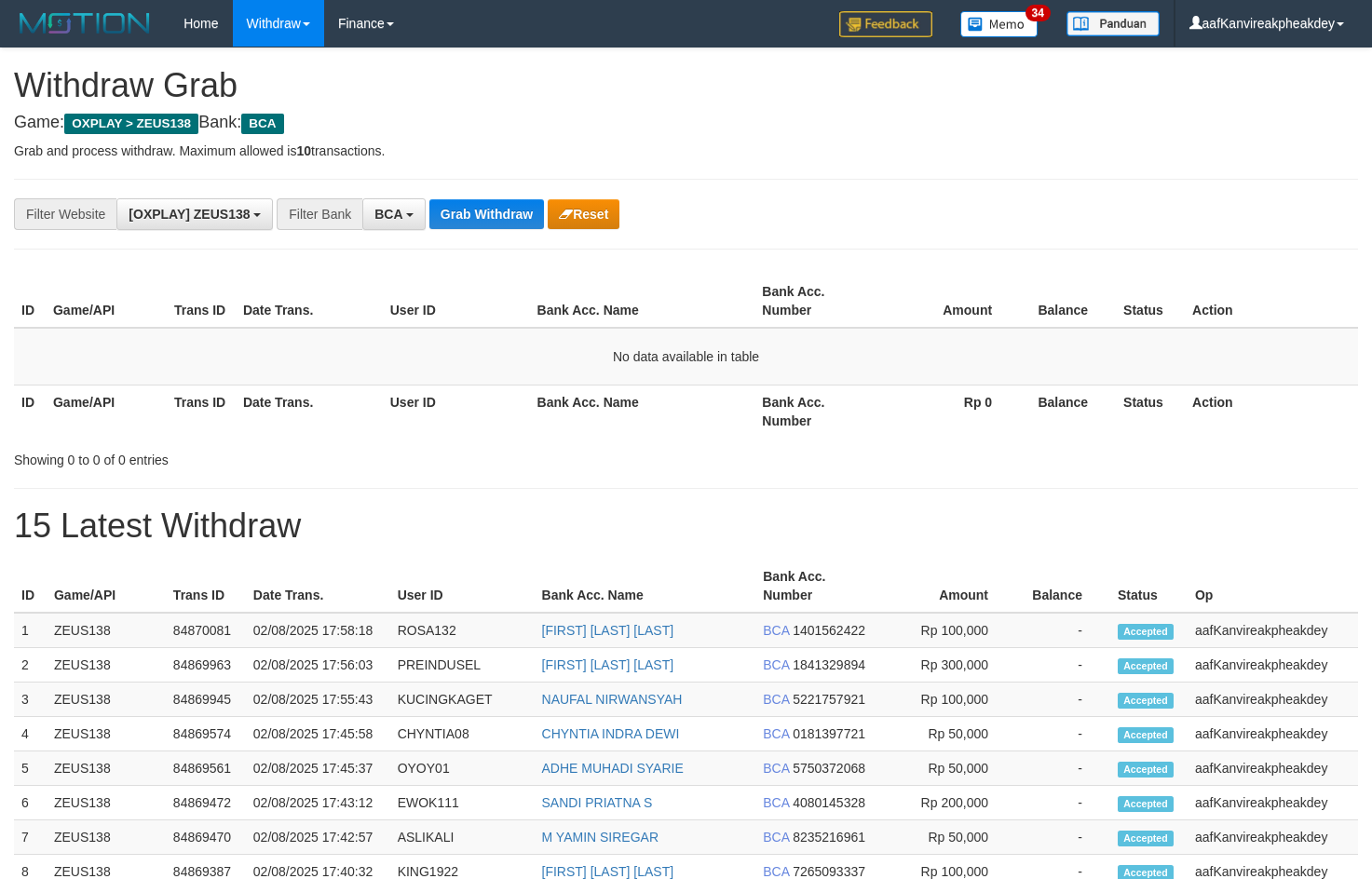 scroll, scrollTop: 0, scrollLeft: 0, axis: both 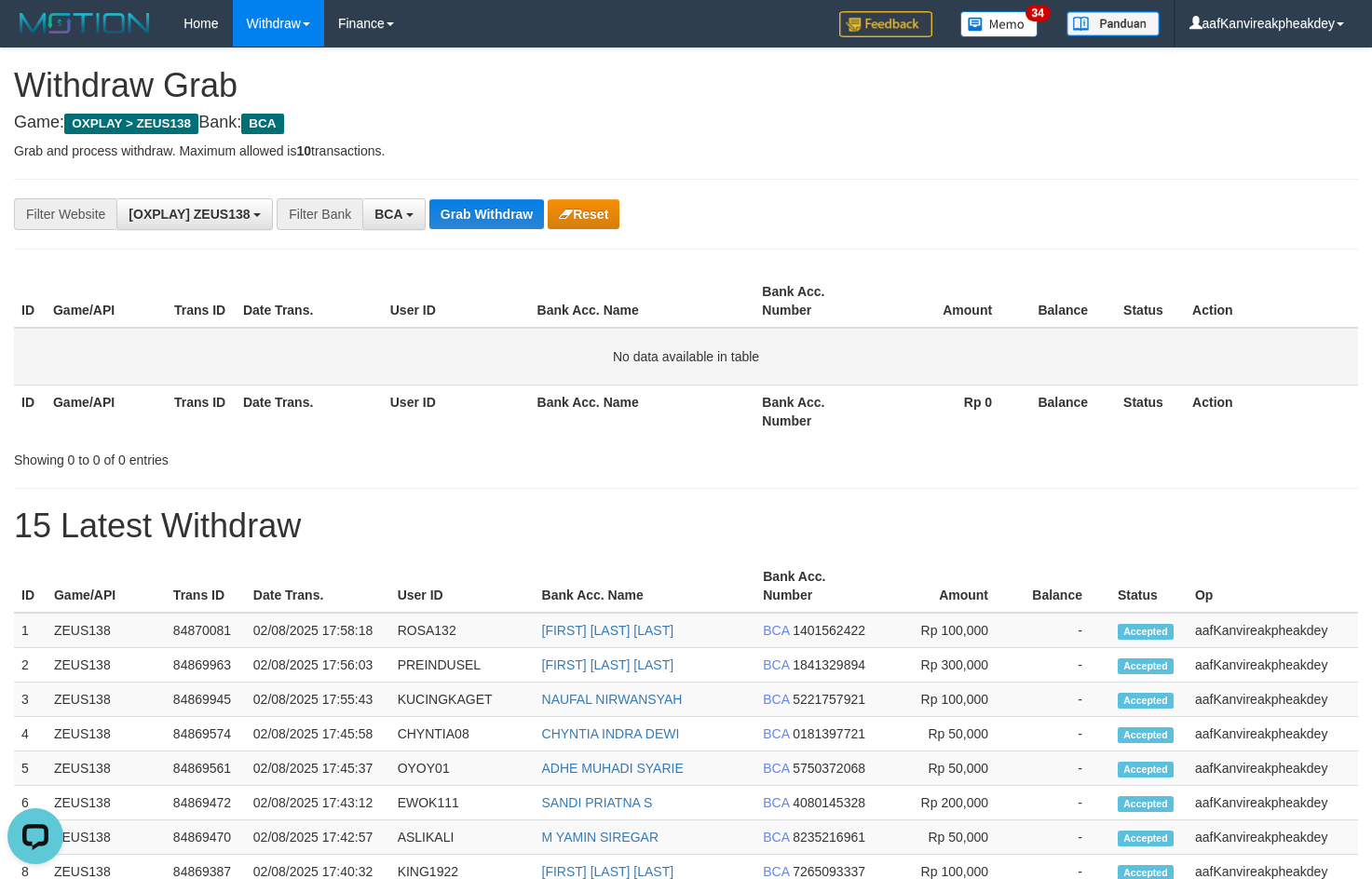 click on "No data available in table" at bounding box center [686, 357] 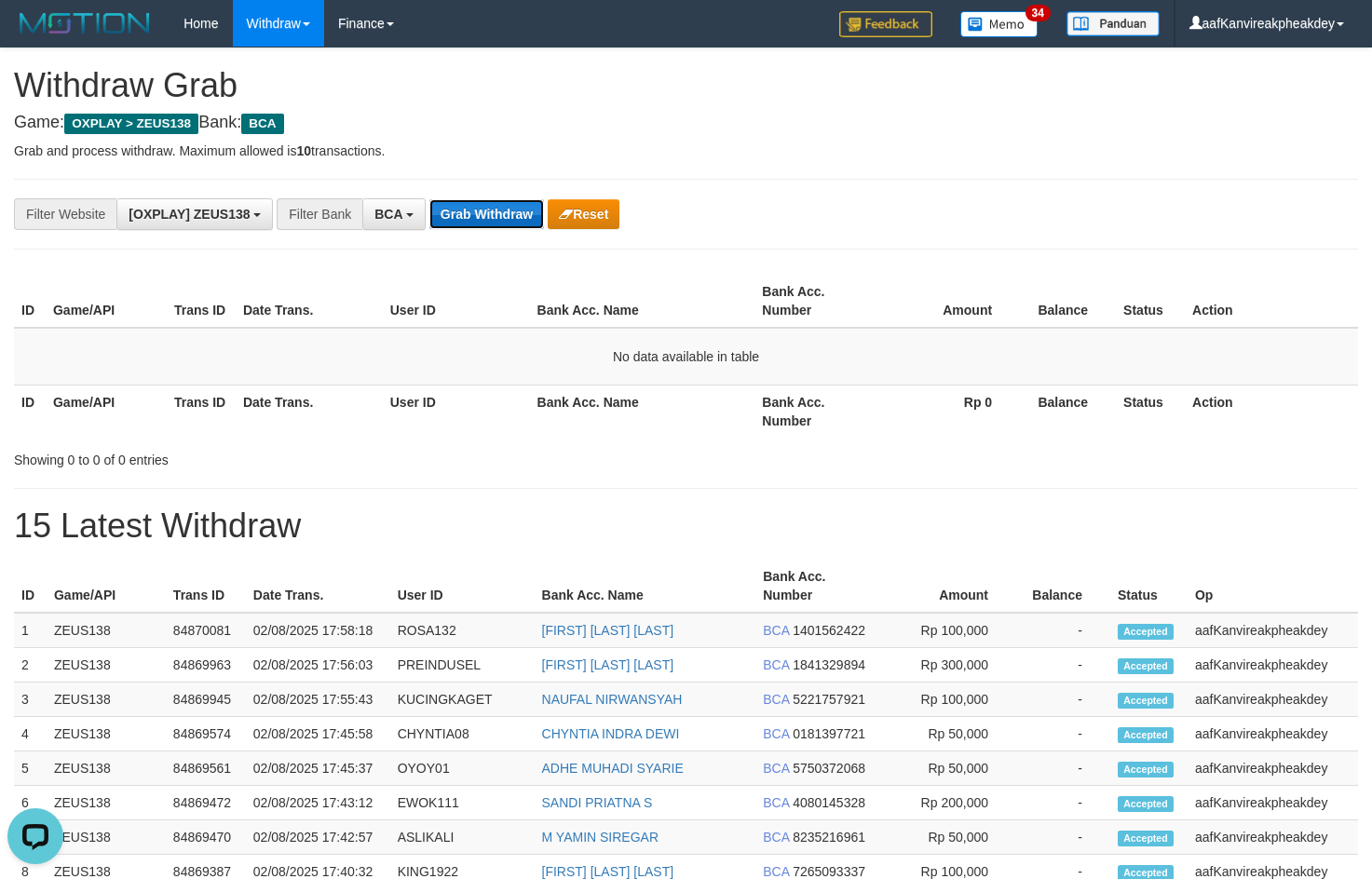 click on "Grab Withdraw" at bounding box center (486, 214) 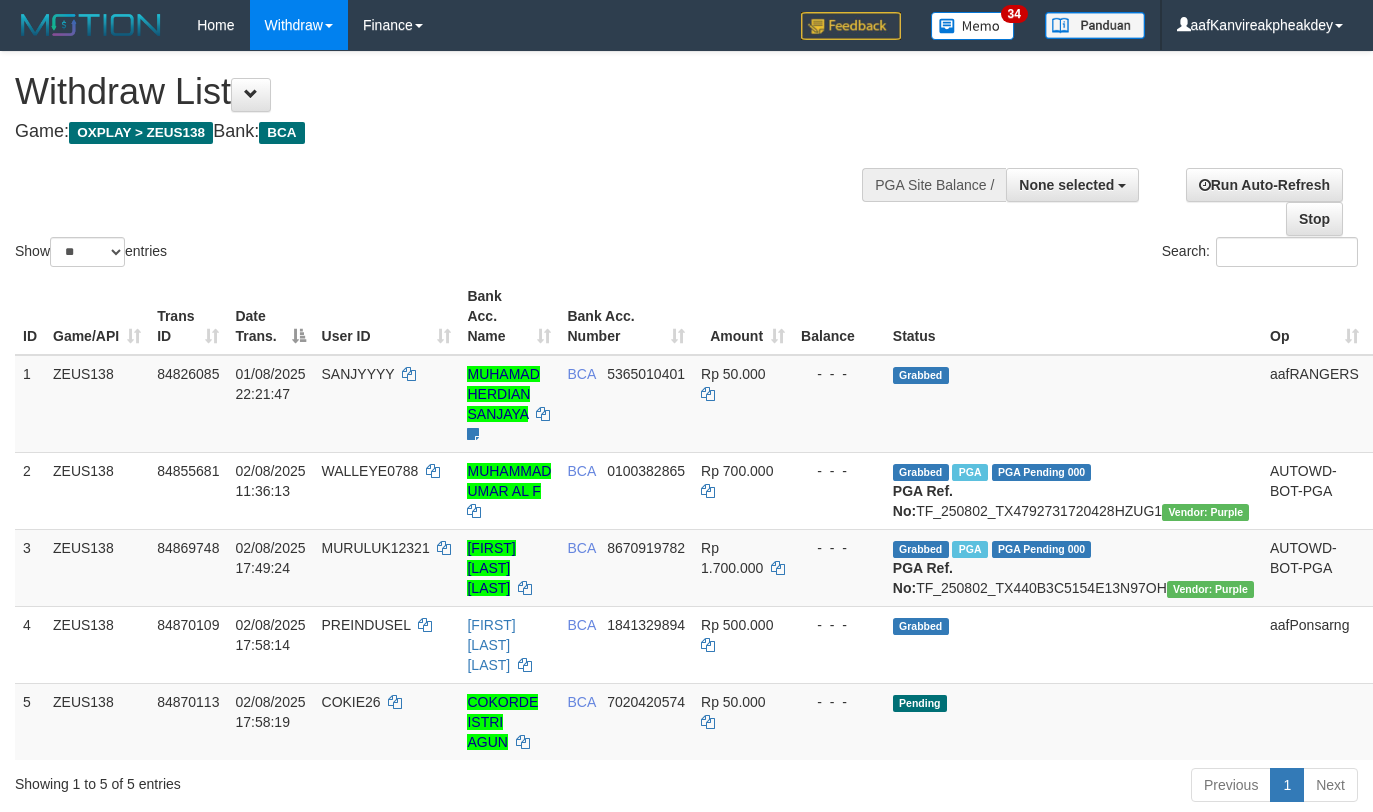 select 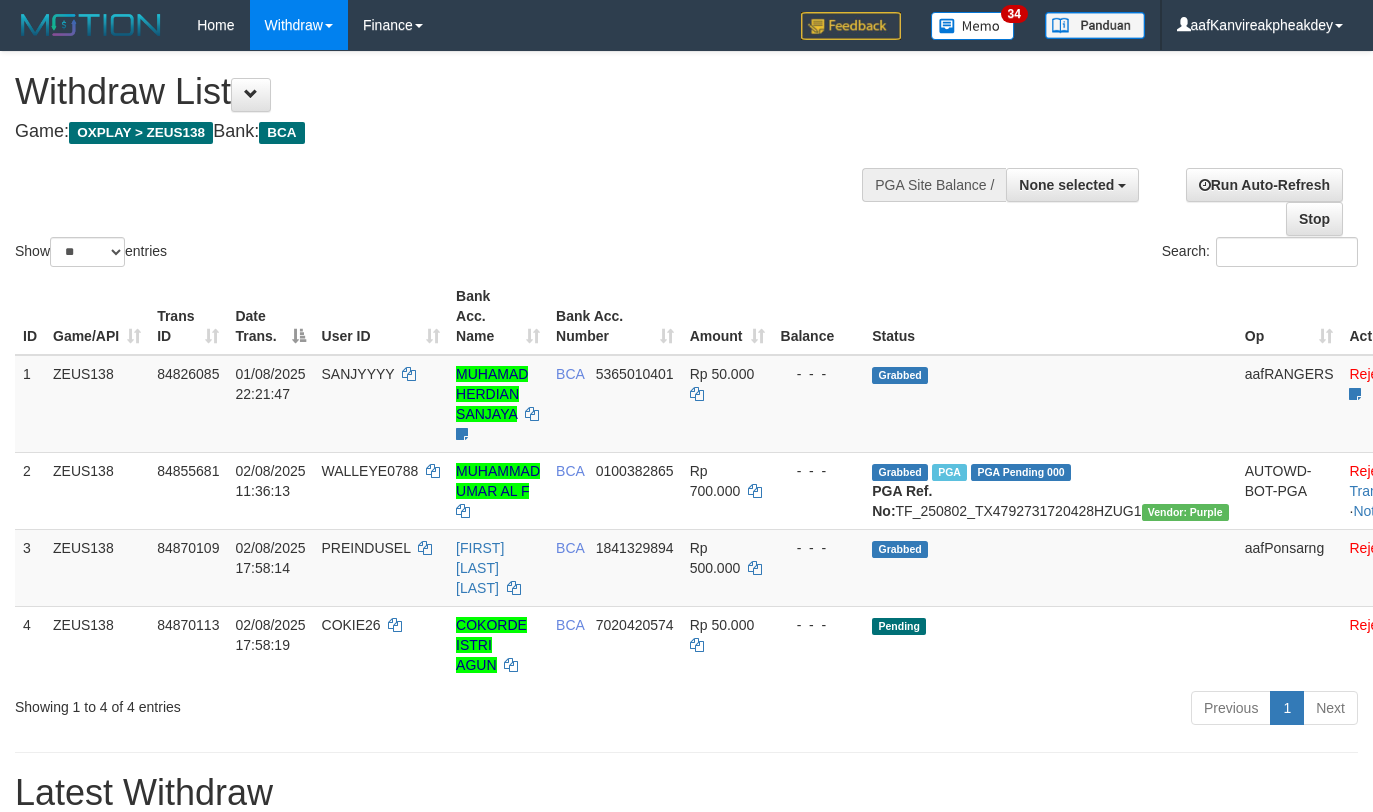select 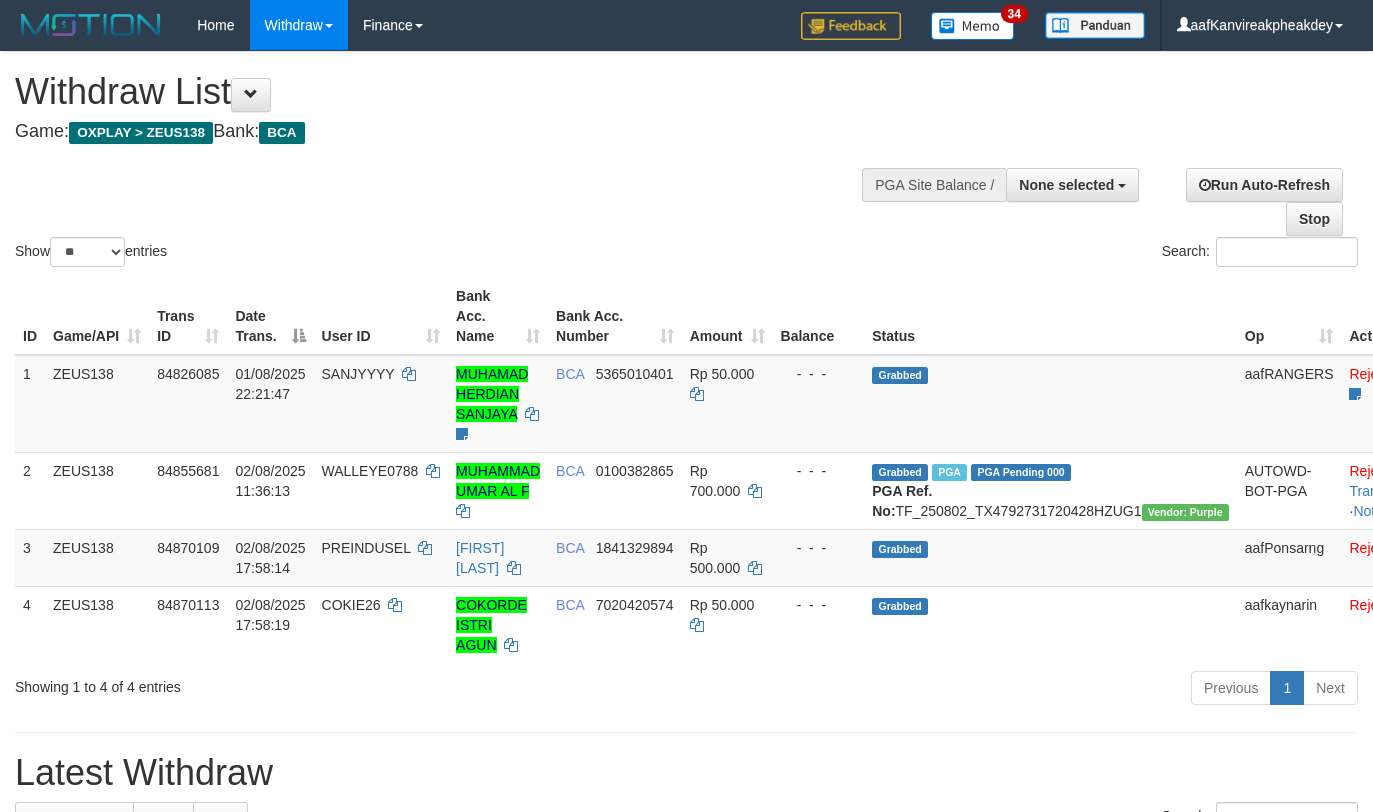 select 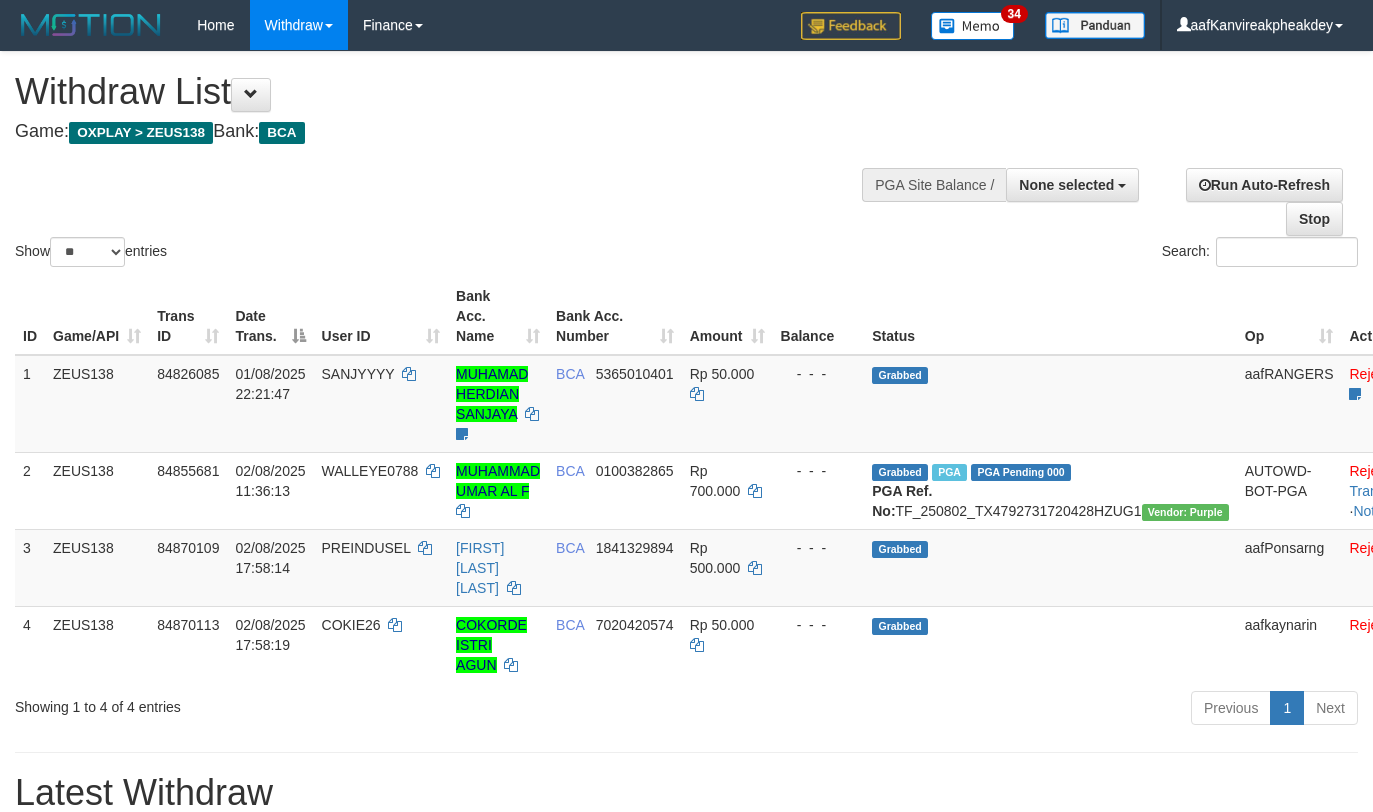 select 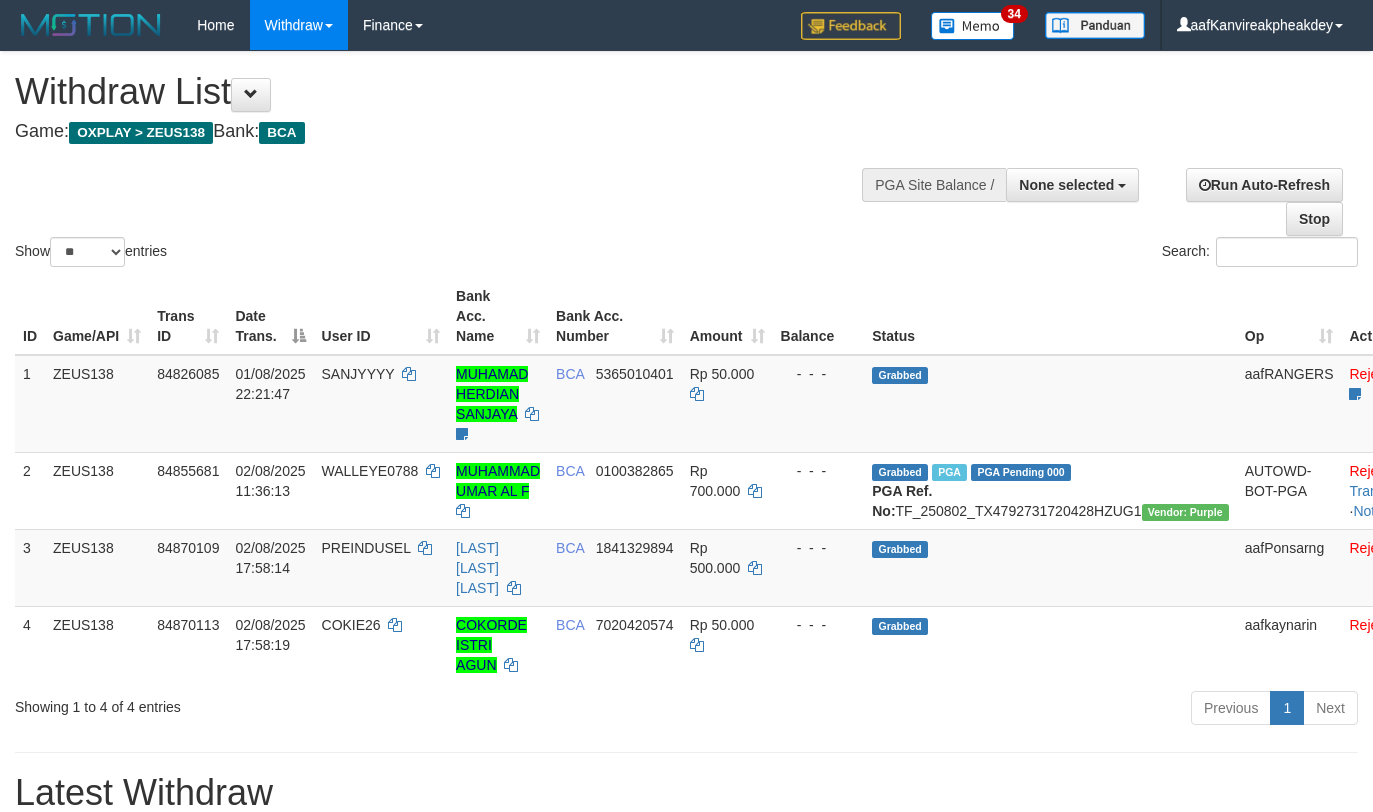 select 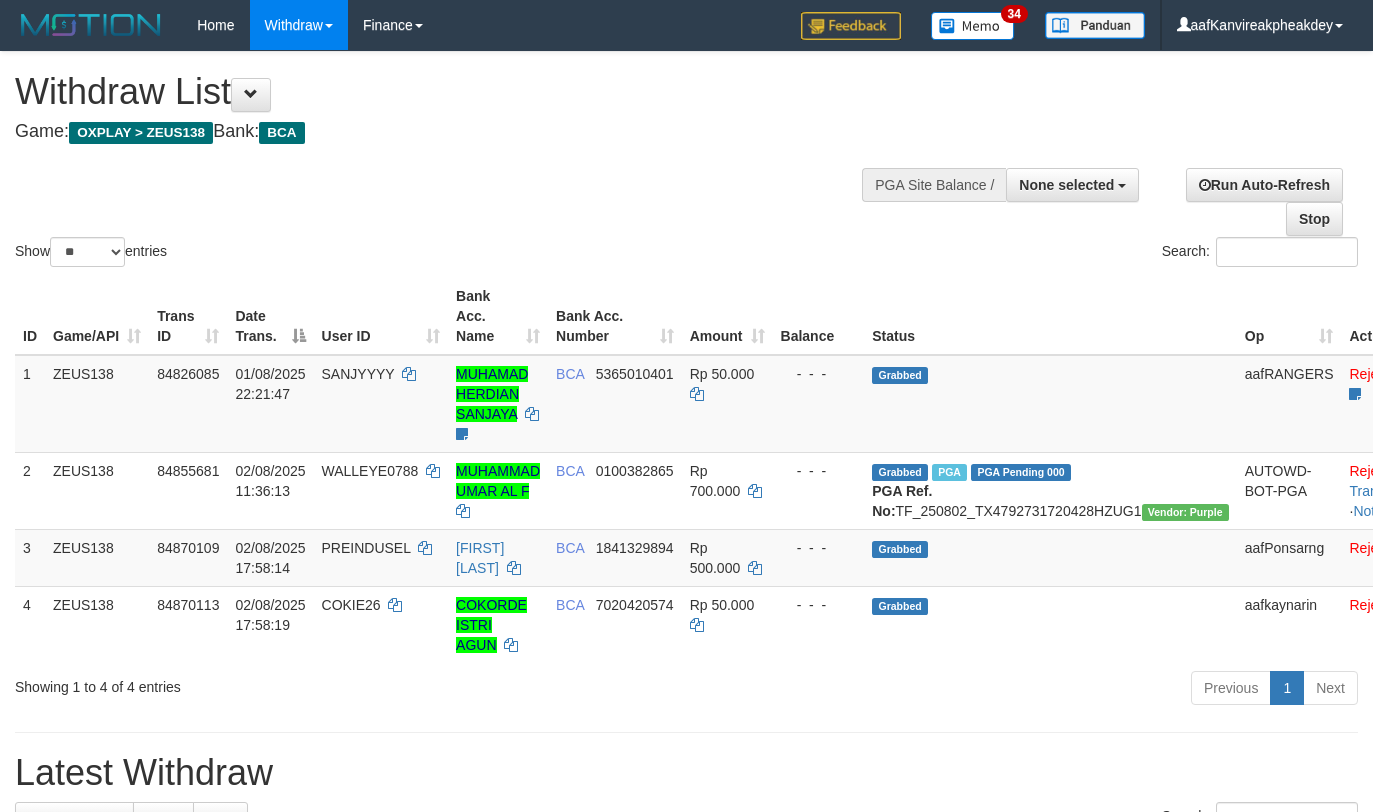 select 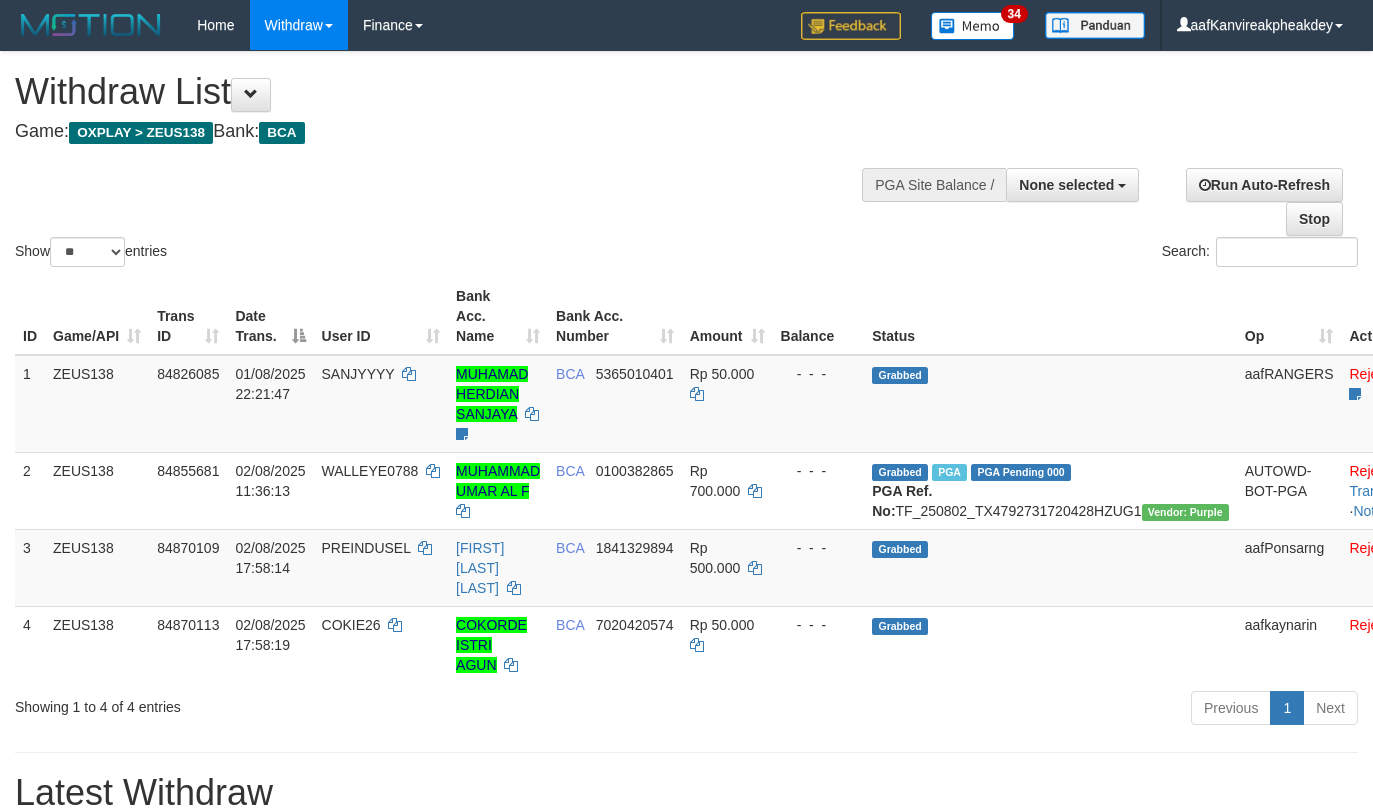 select 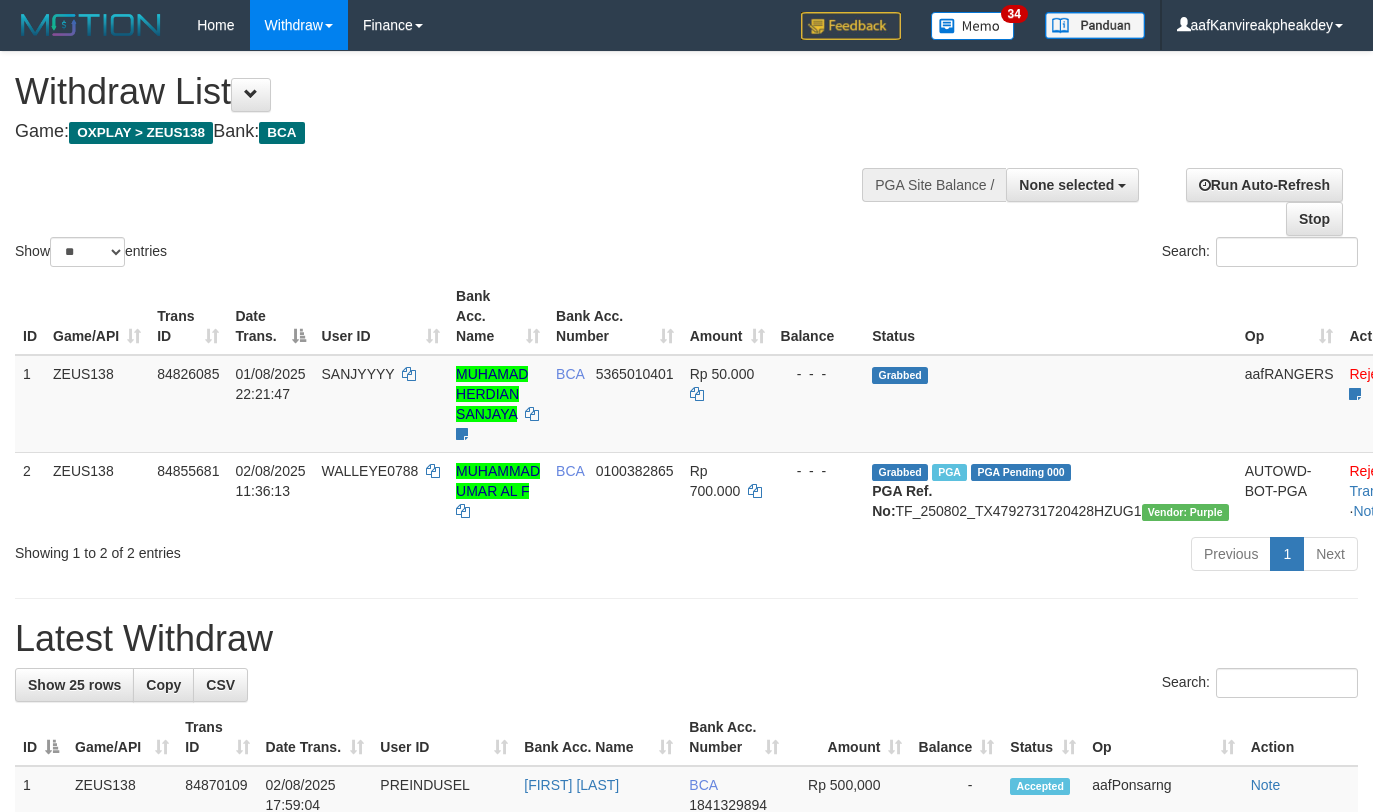 select 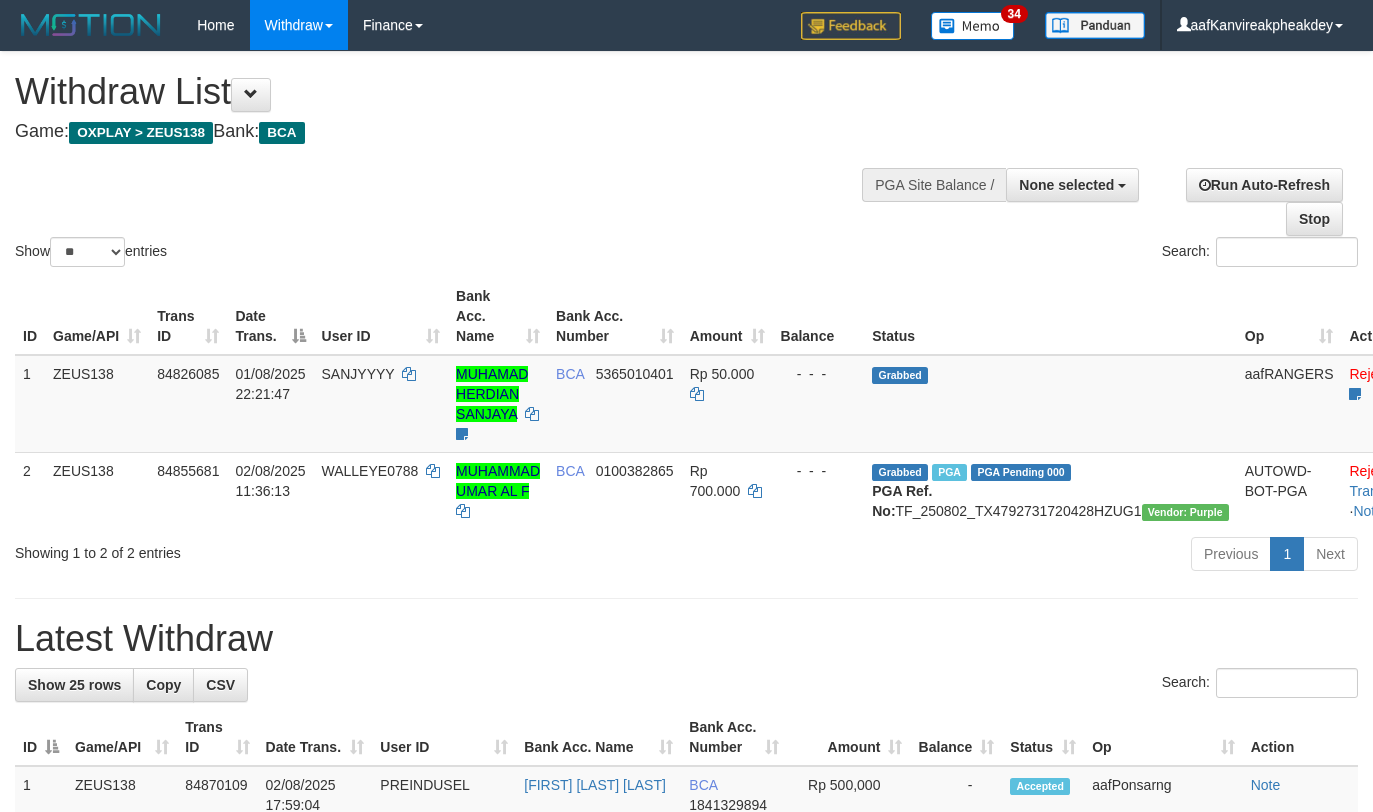 select 